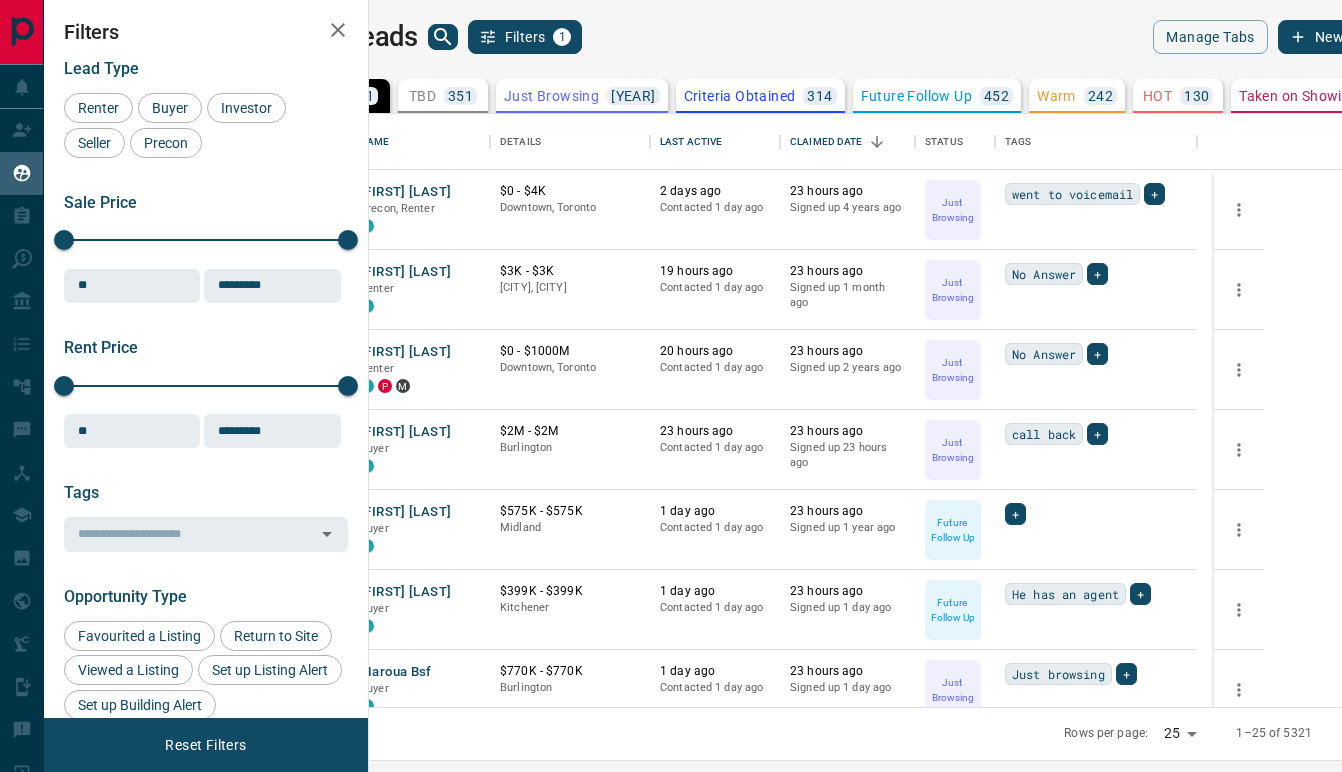 scroll, scrollTop: 0, scrollLeft: 0, axis: both 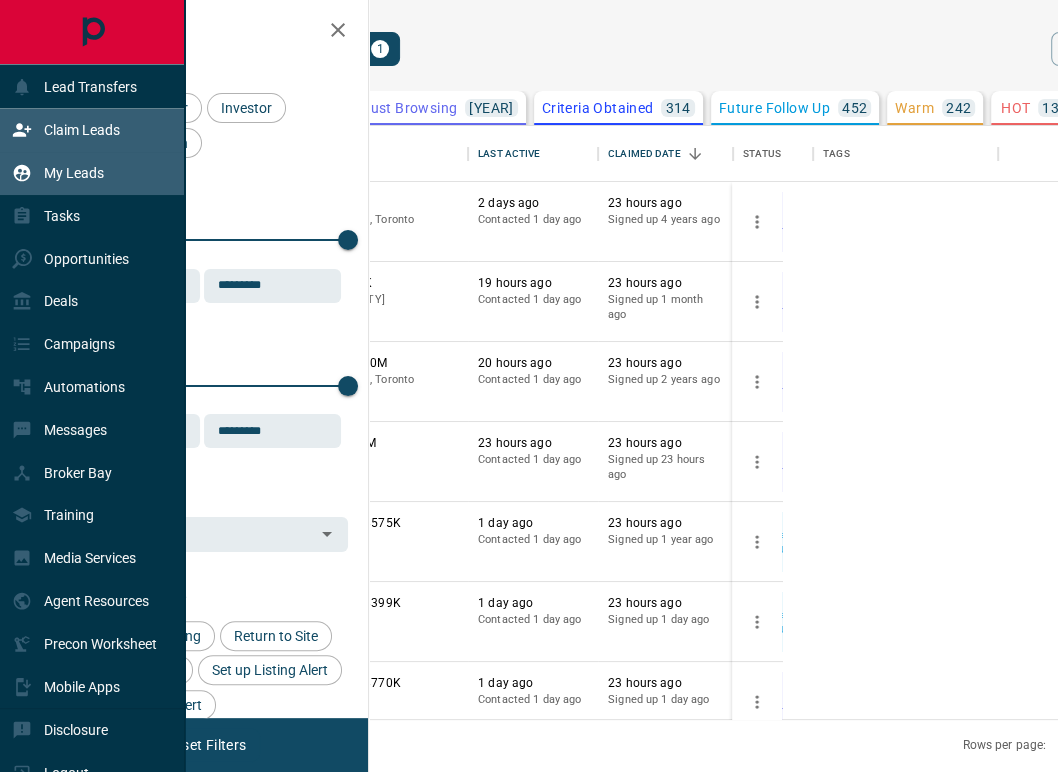 click on "Claim Leads" at bounding box center [82, 130] 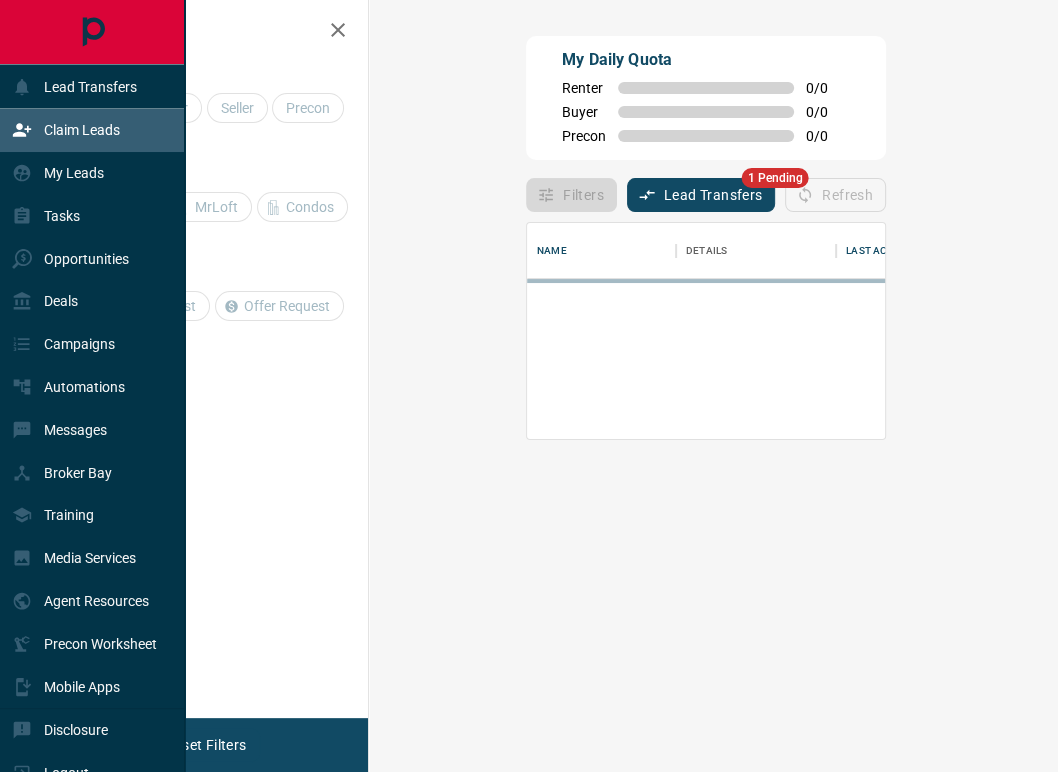scroll, scrollTop: 17, scrollLeft: 17, axis: both 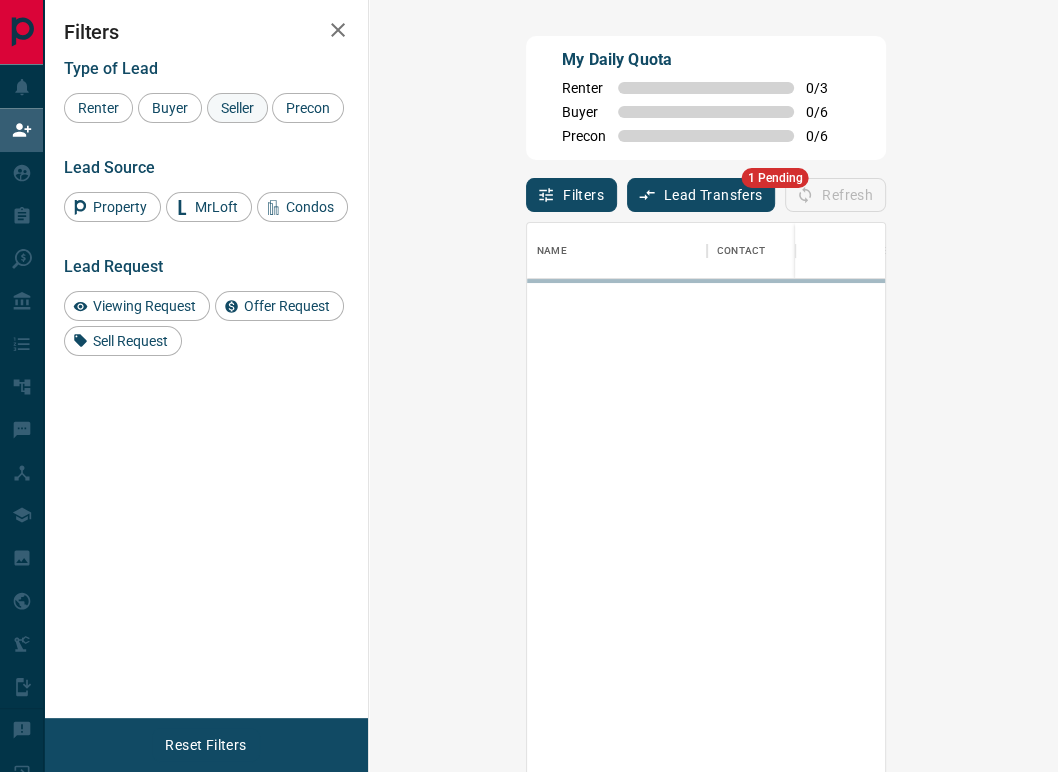 click on "Buyer" at bounding box center (170, 108) 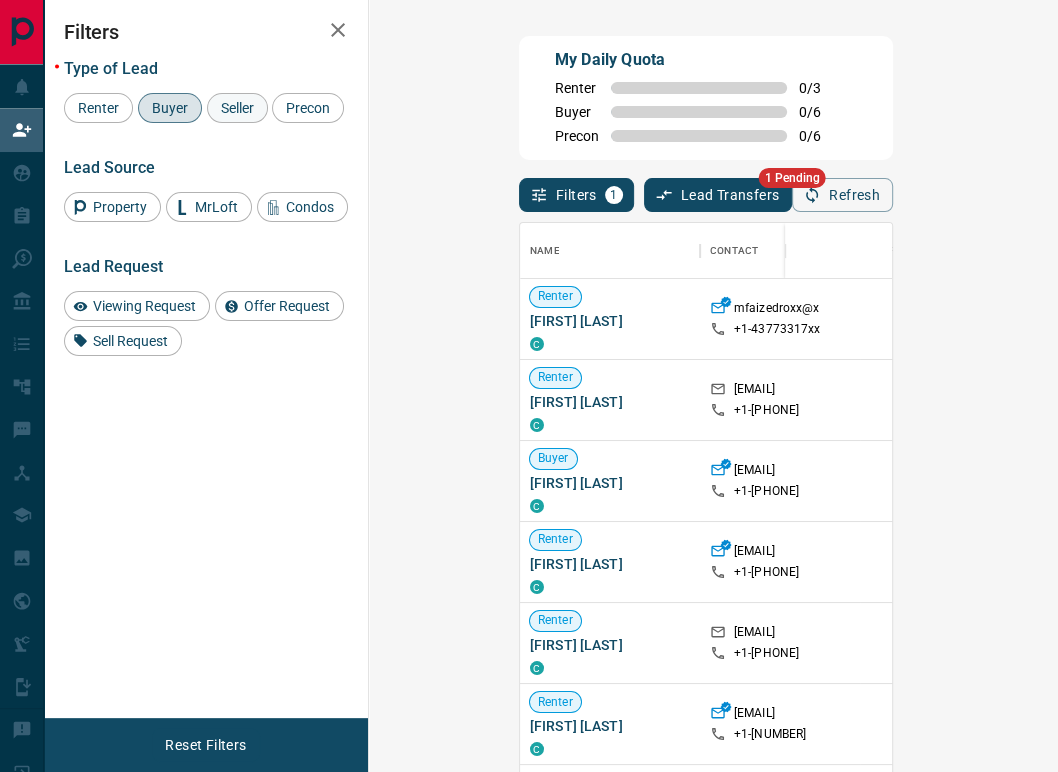 click on "Seller" at bounding box center [237, 108] 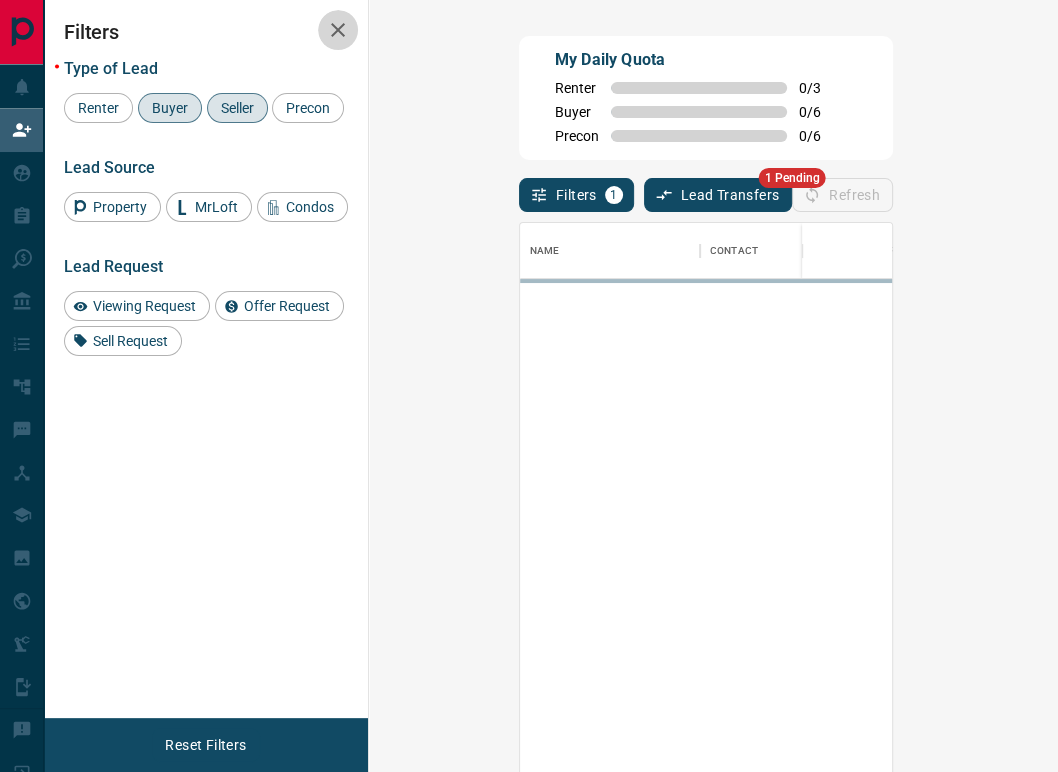 click 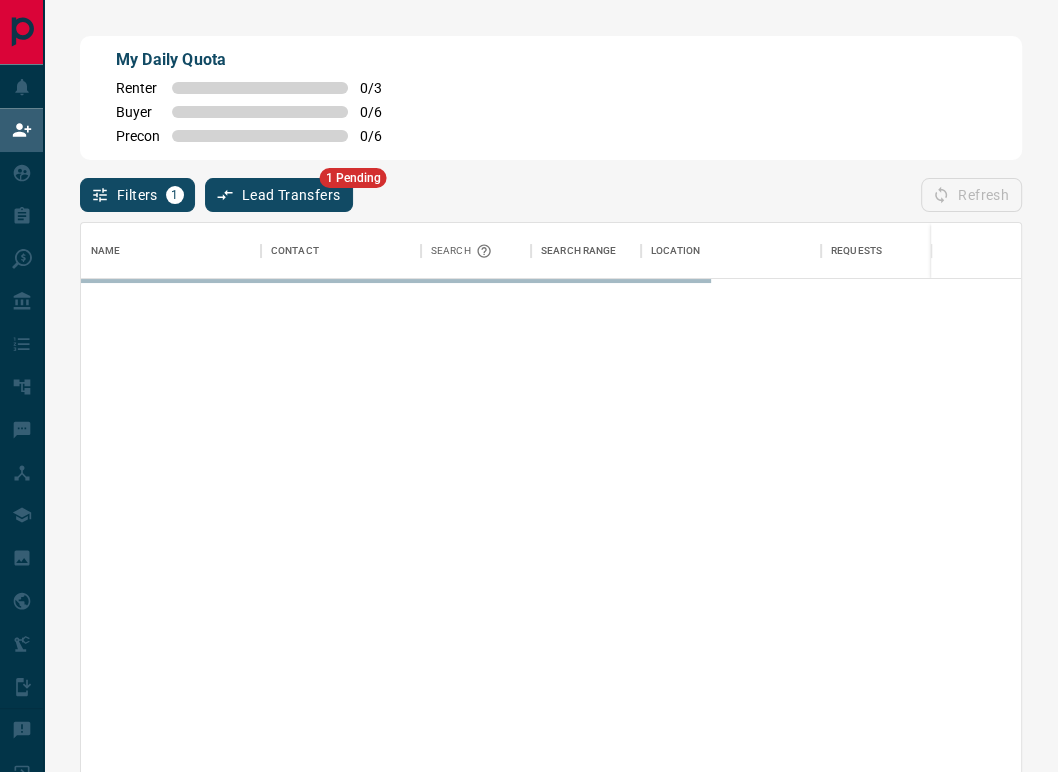 scroll, scrollTop: 17, scrollLeft: 17, axis: both 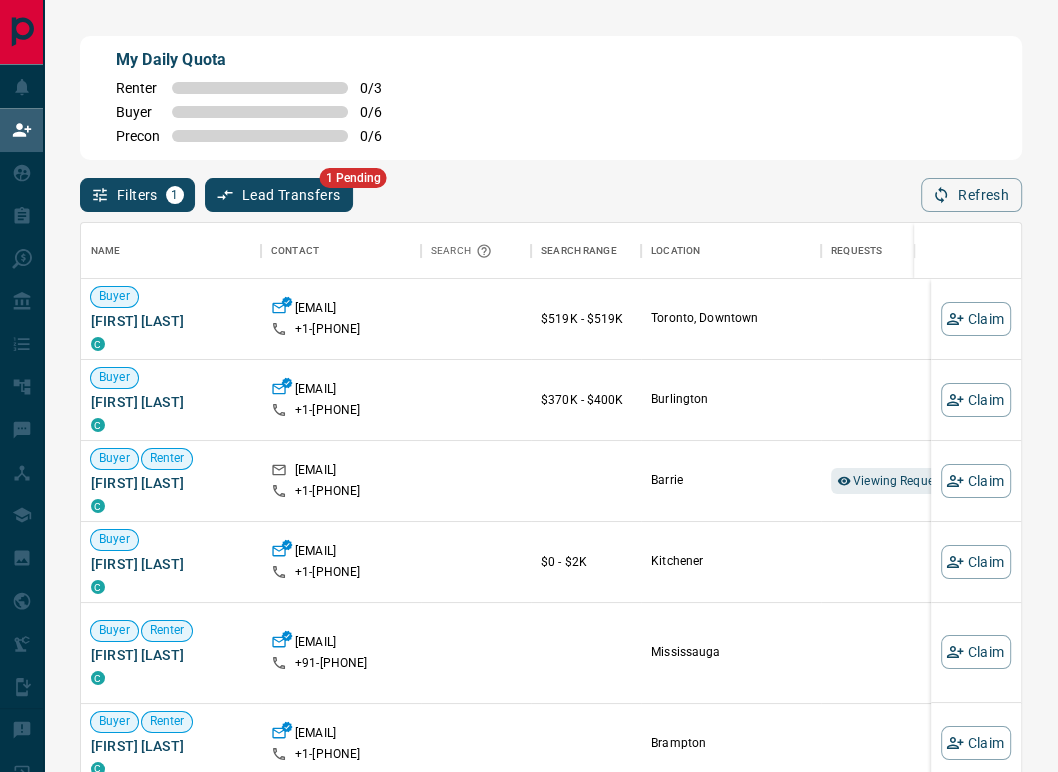 click on "My Daily Quota Renter 0 / 3 Buyer 0 / 6 Precon 0 / 6" at bounding box center [551, 98] 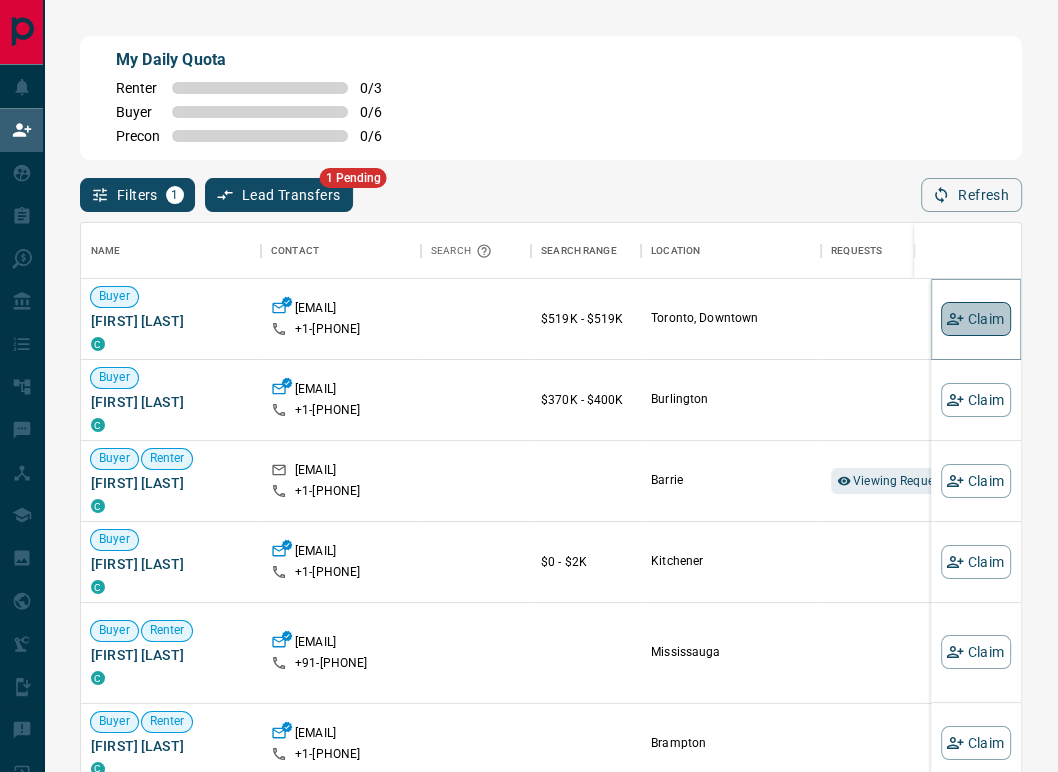 click on "Claim" at bounding box center [976, 319] 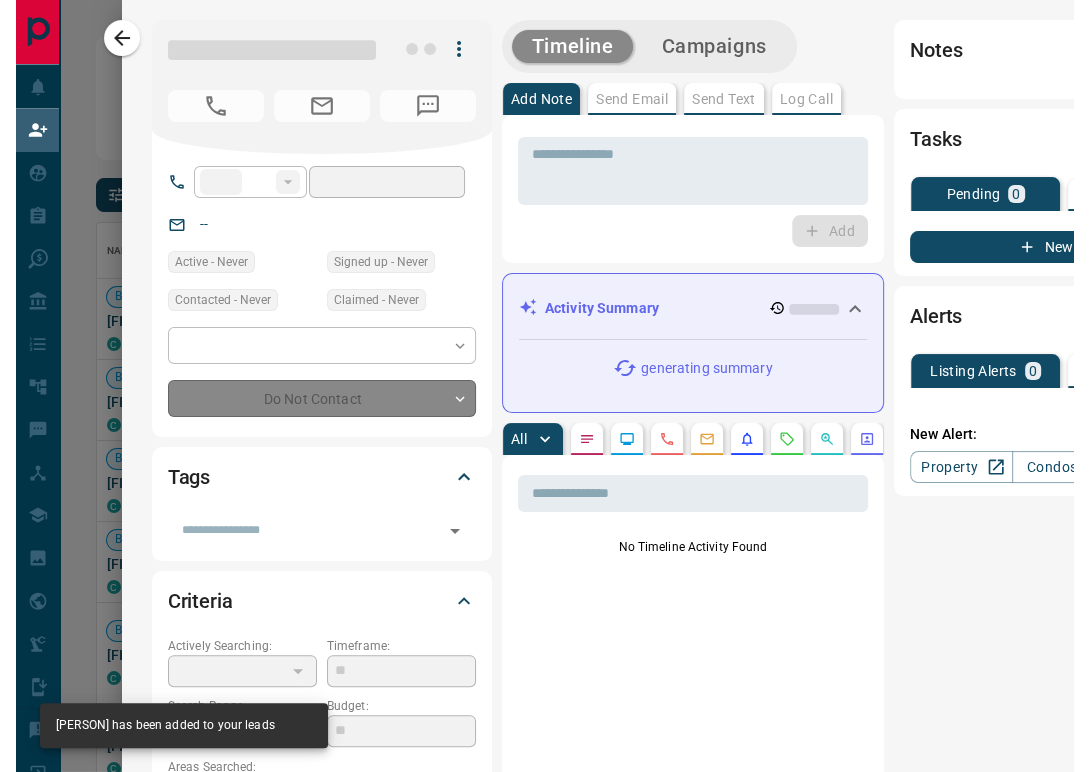 scroll, scrollTop: 0, scrollLeft: 0, axis: both 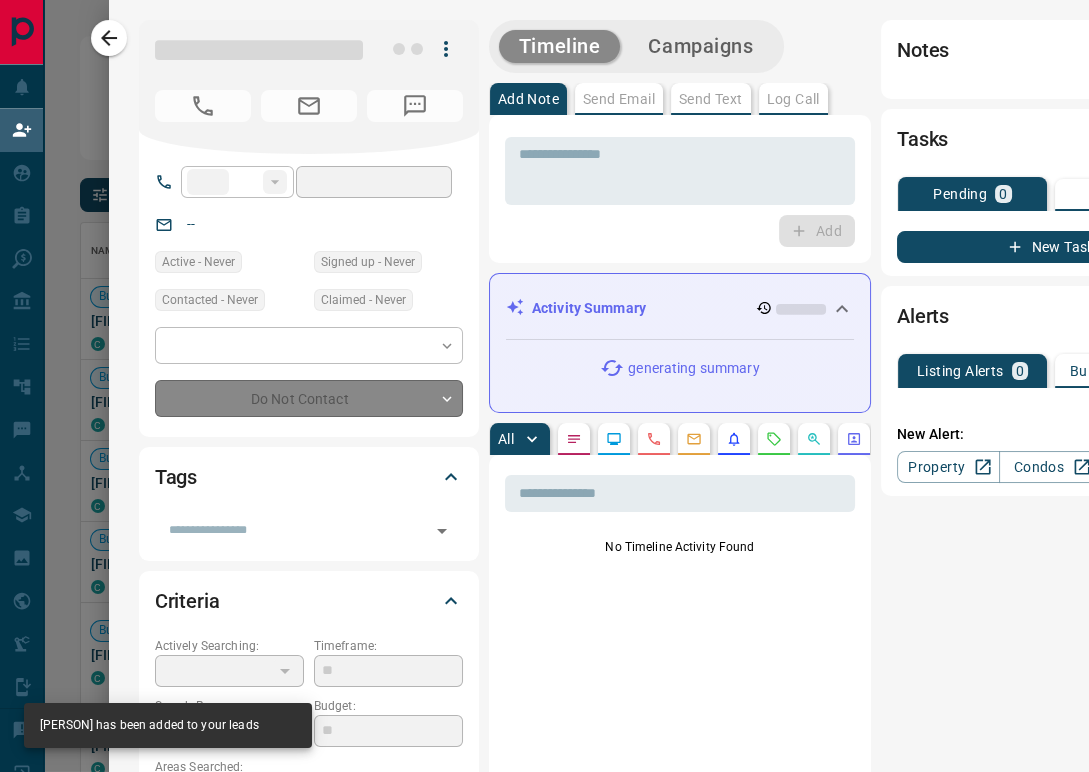 type on "**" 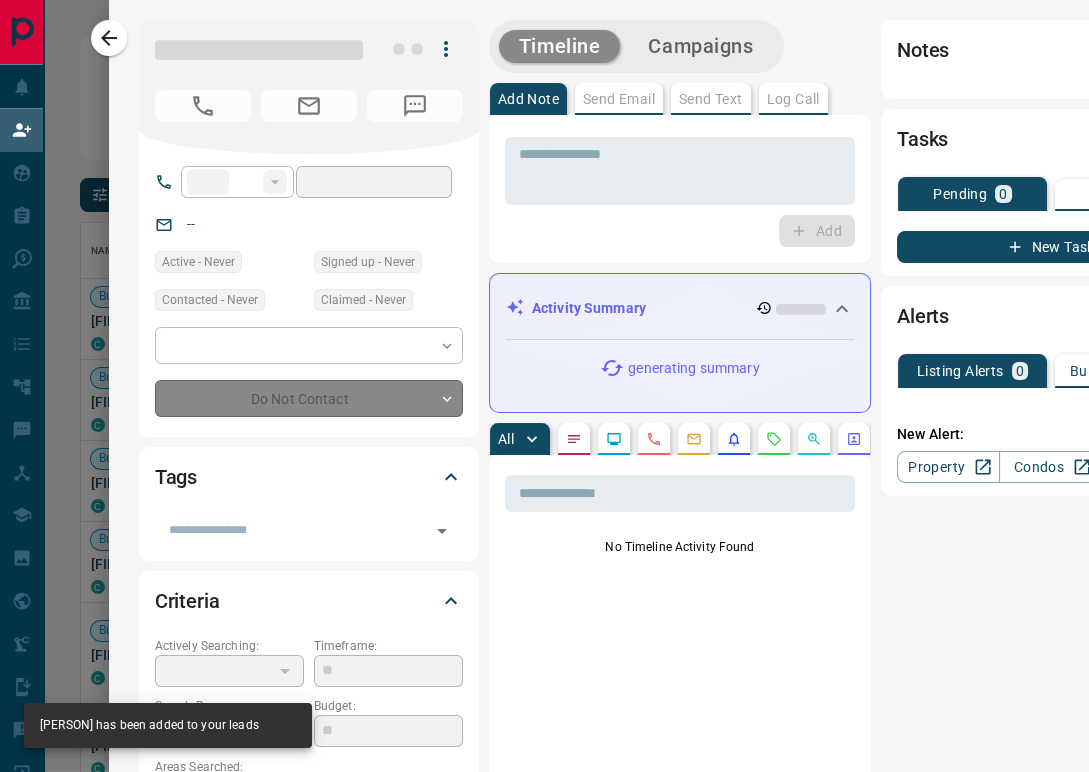 type on "**********" 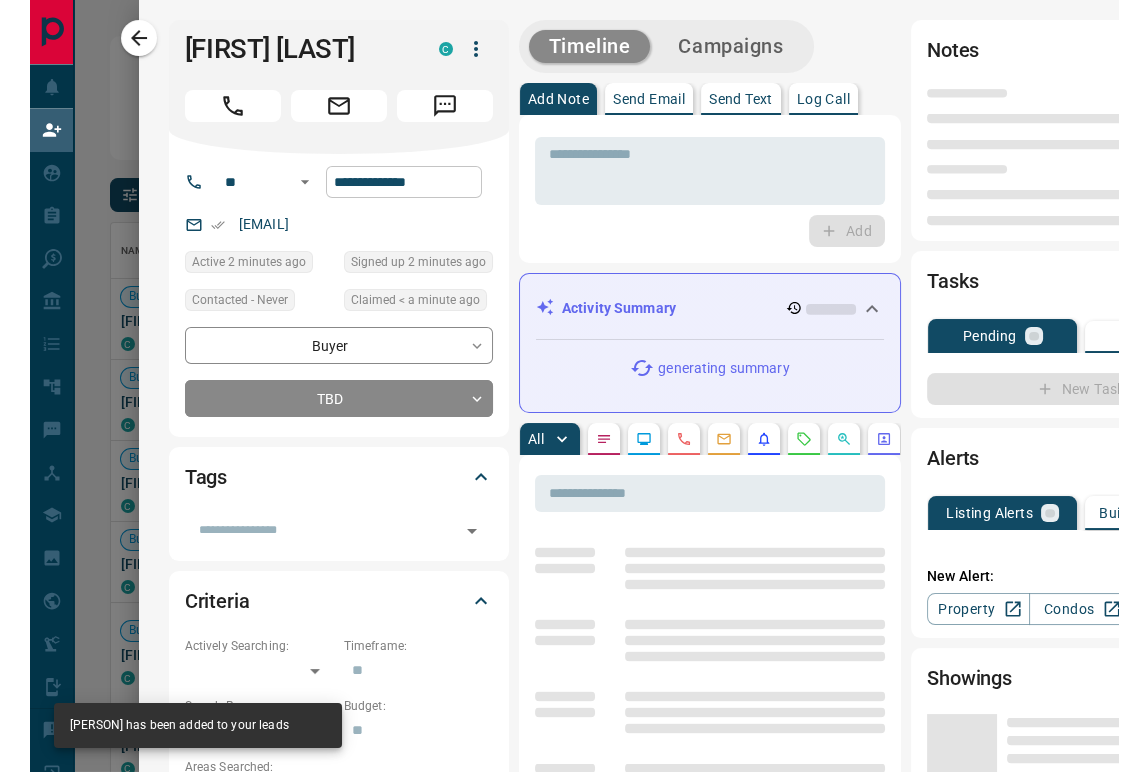 scroll, scrollTop: 17, scrollLeft: 17, axis: both 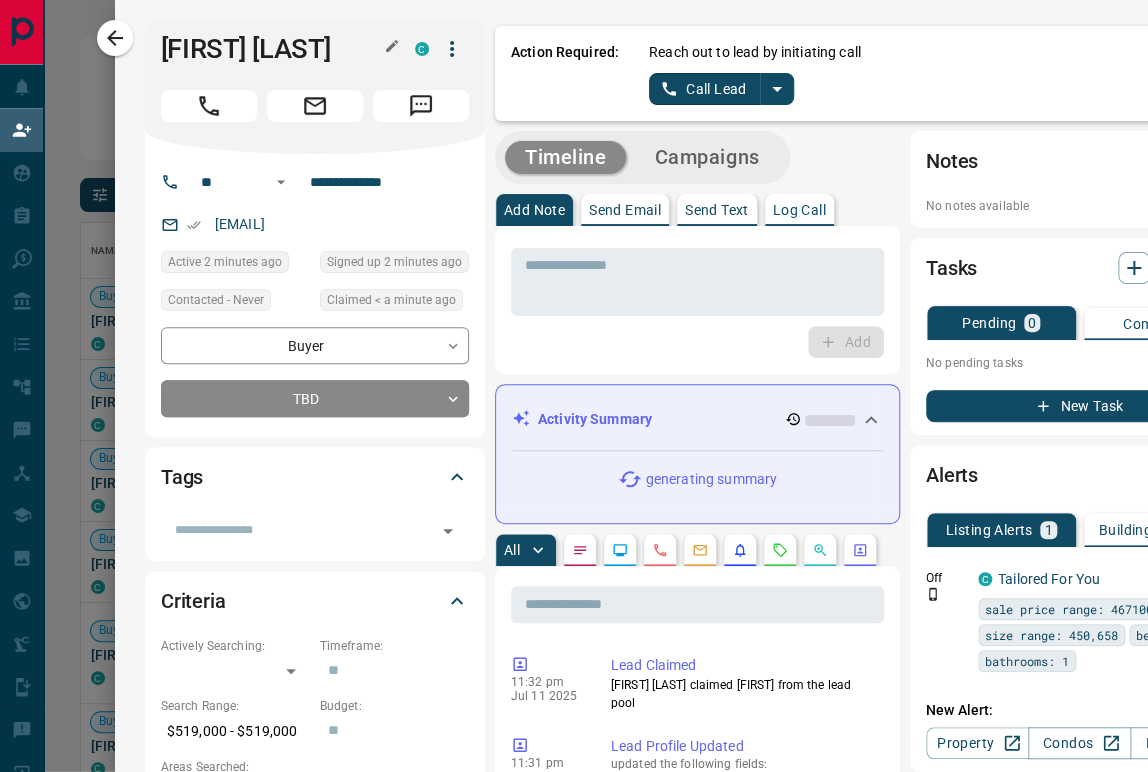 drag, startPoint x: 388, startPoint y: 42, endPoint x: 176, endPoint y: 43, distance: 212.00237 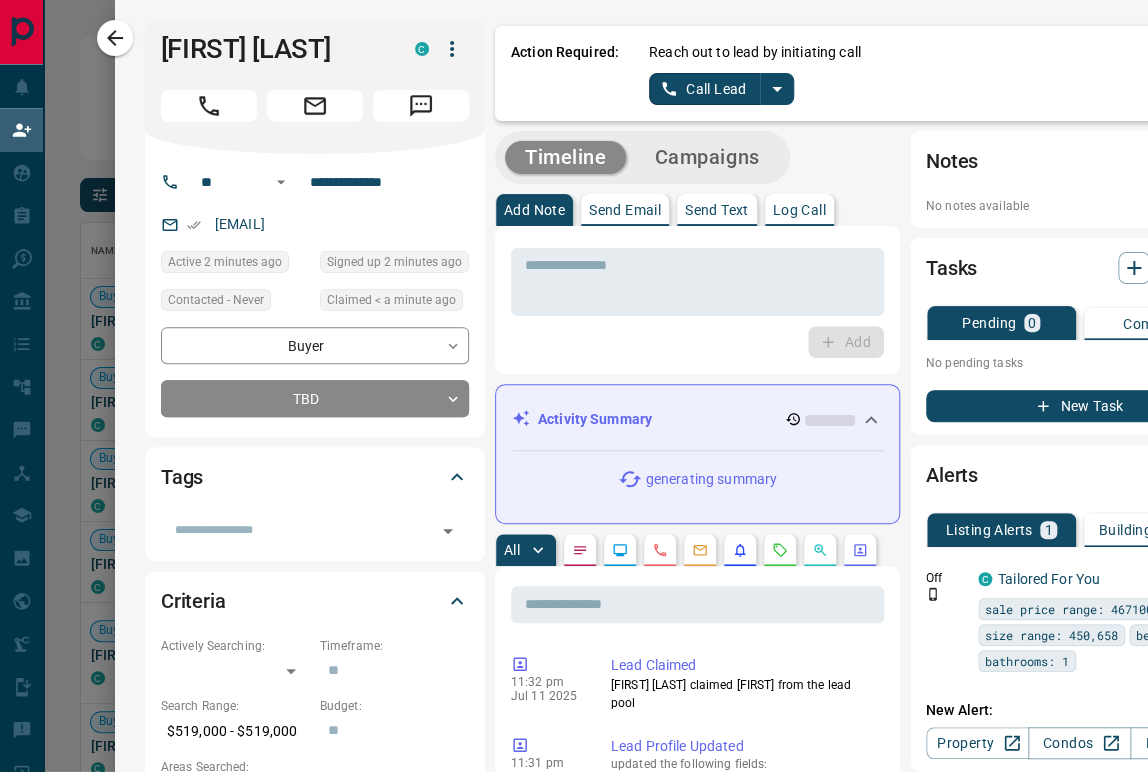 copy on "Mackenzie Harper" 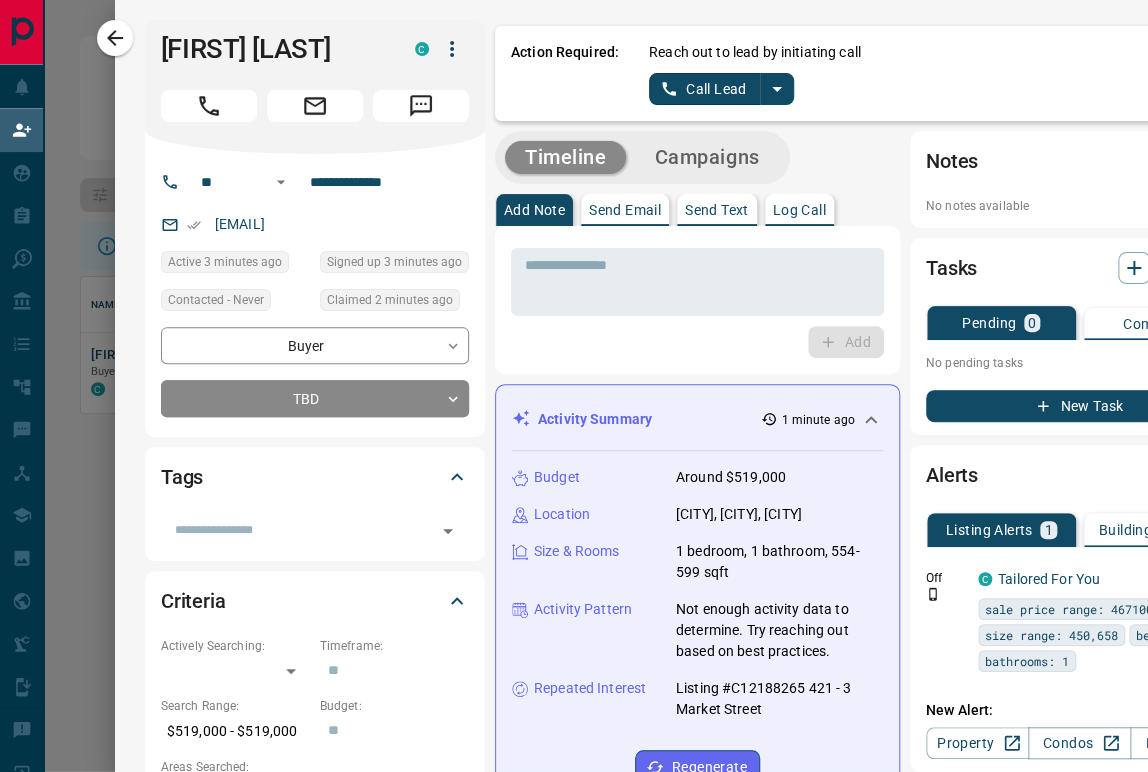 scroll, scrollTop: 119, scrollLeft: 1012, axis: both 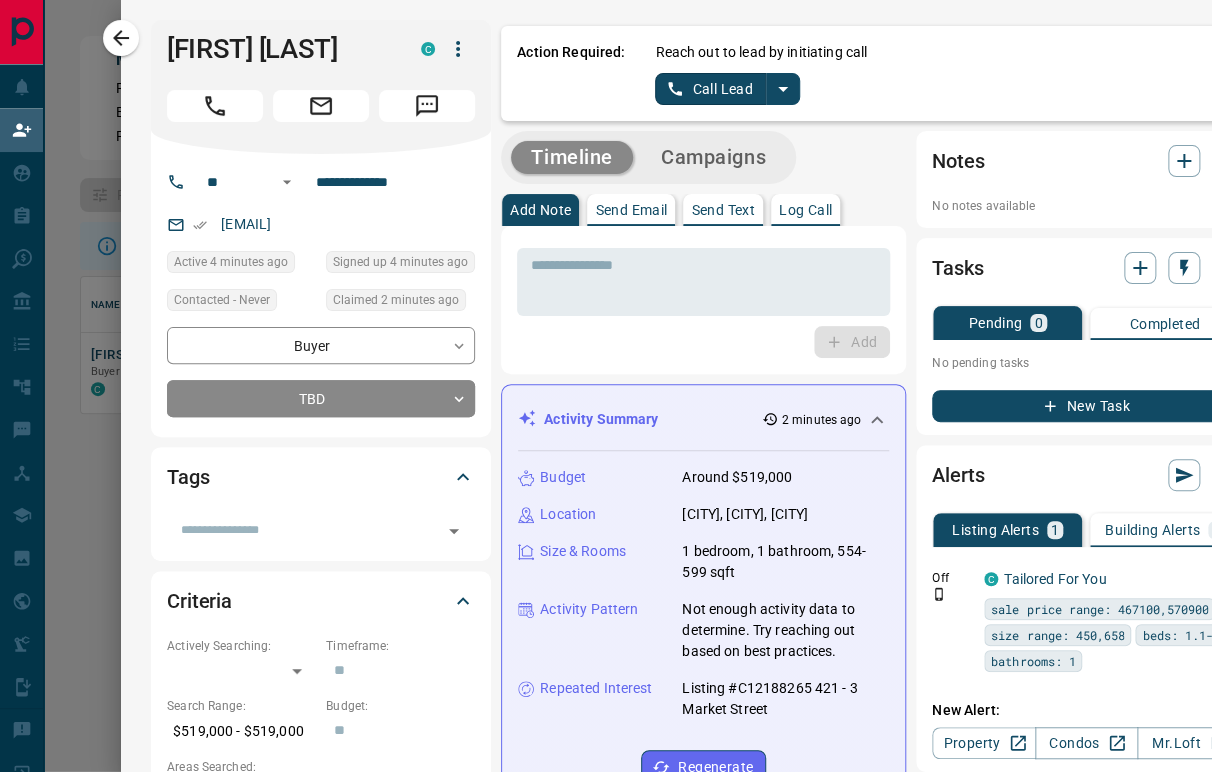 click on "Add" at bounding box center (703, 342) 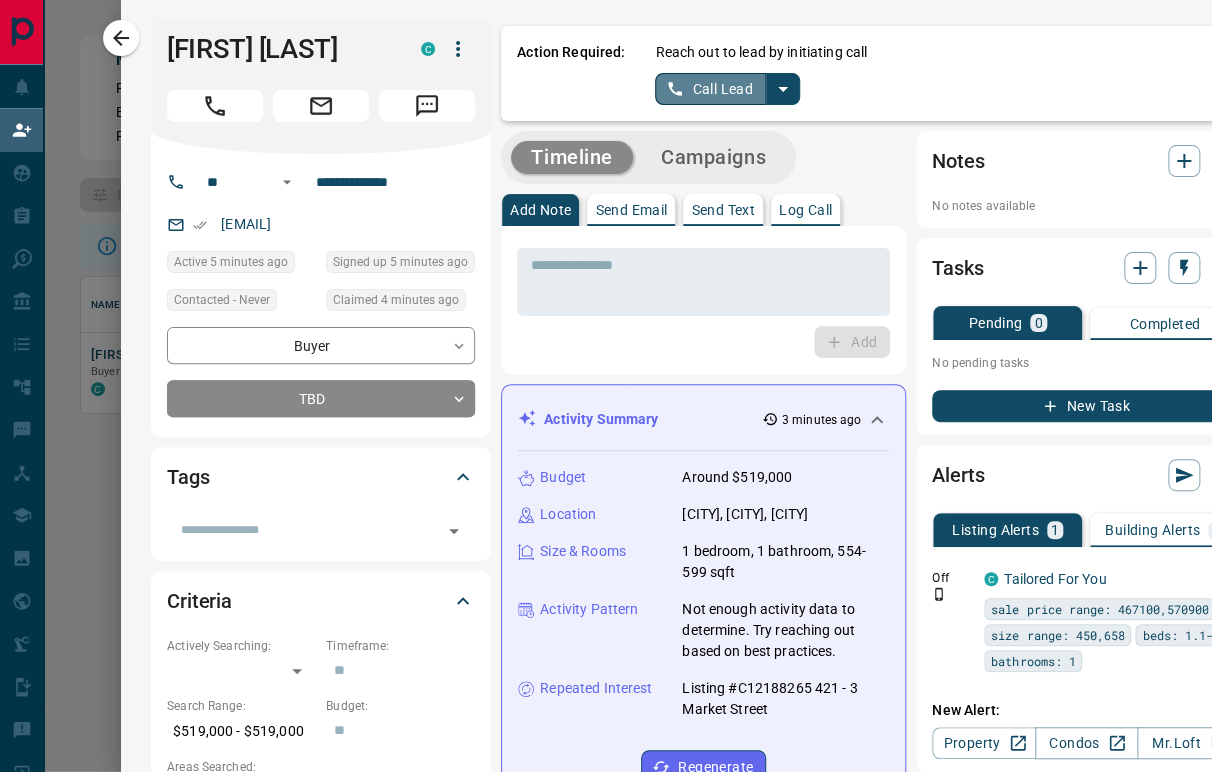 click on "Call Lead" at bounding box center [710, 89] 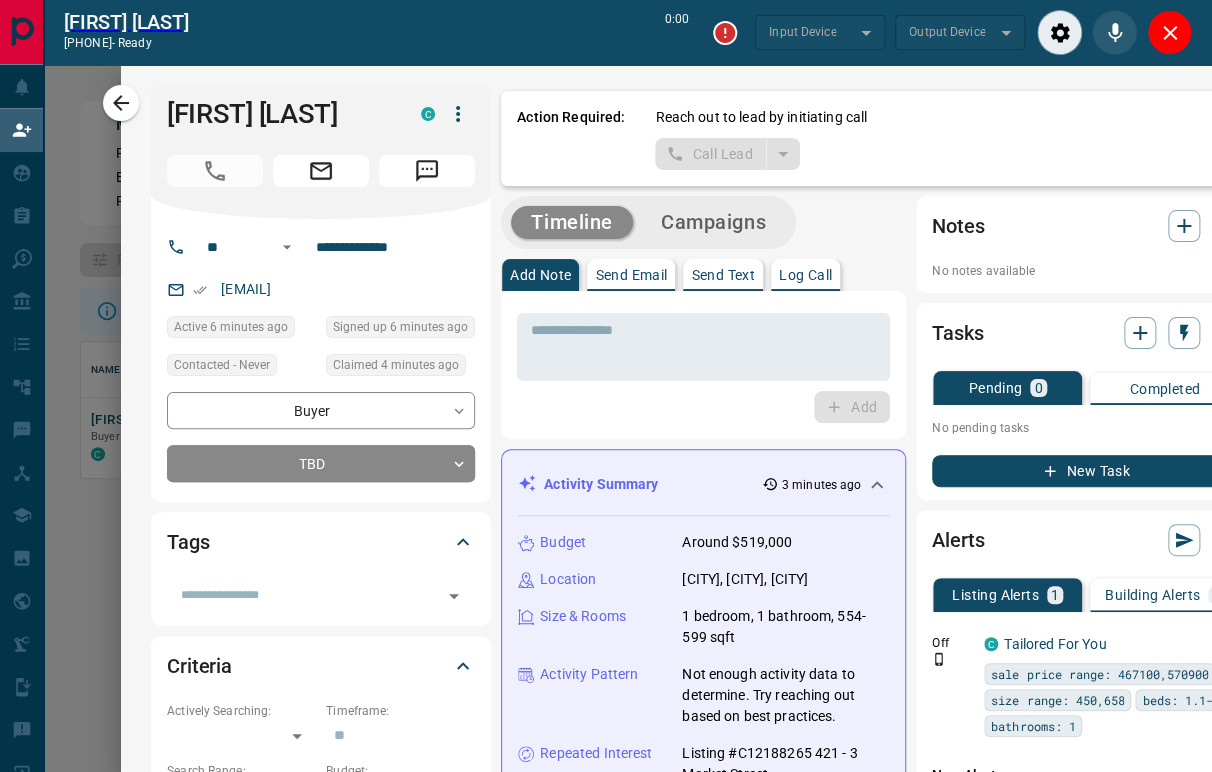type on "*******" 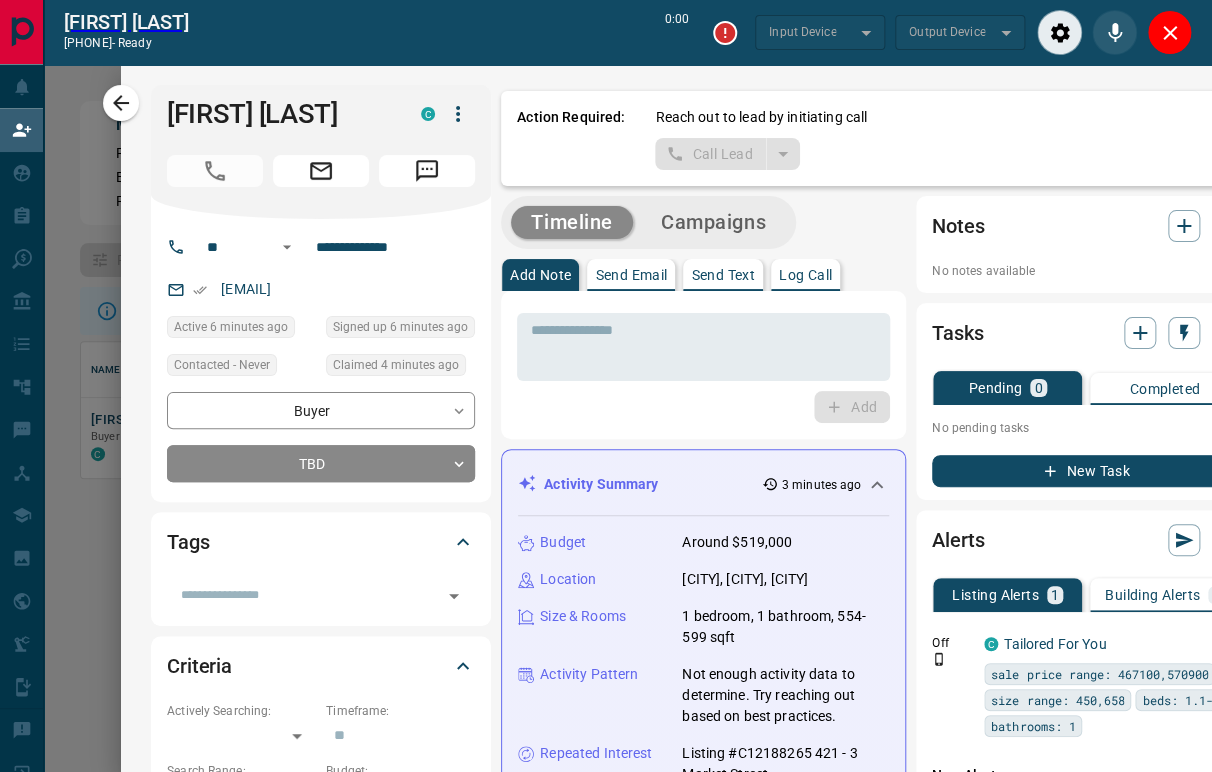 type on "*******" 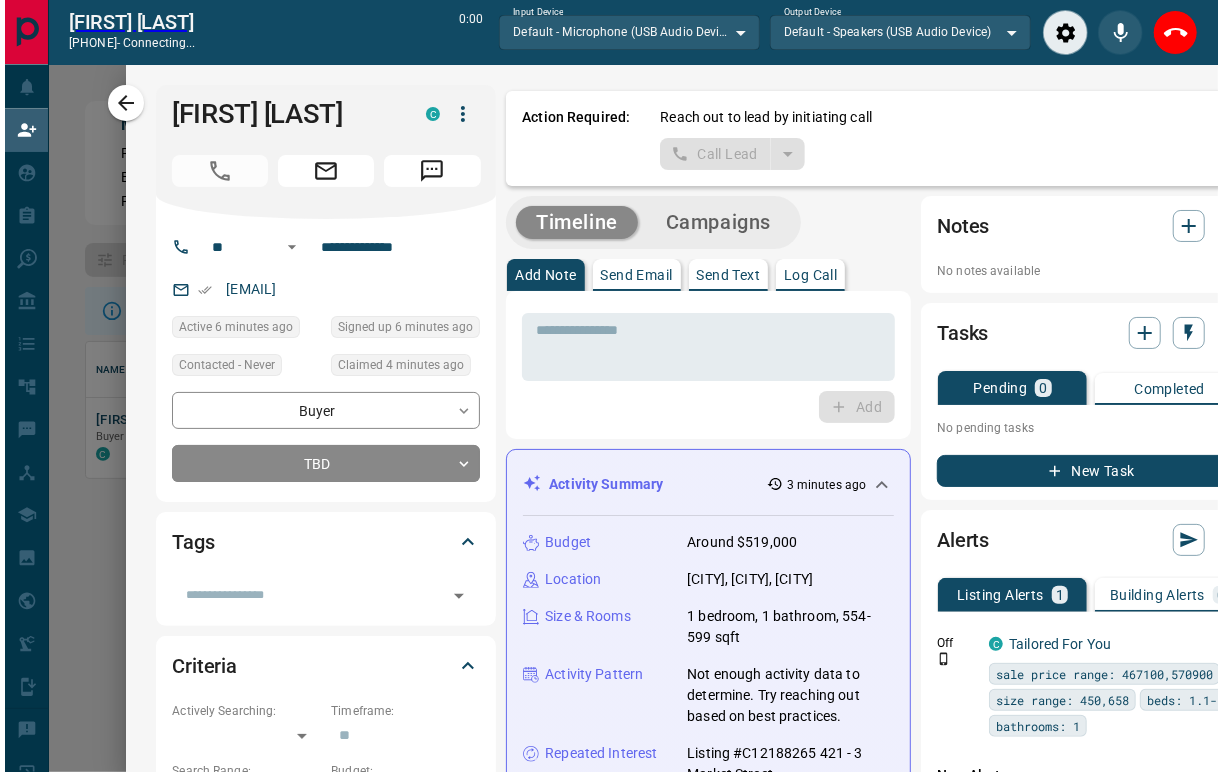 scroll, scrollTop: 17, scrollLeft: 16, axis: both 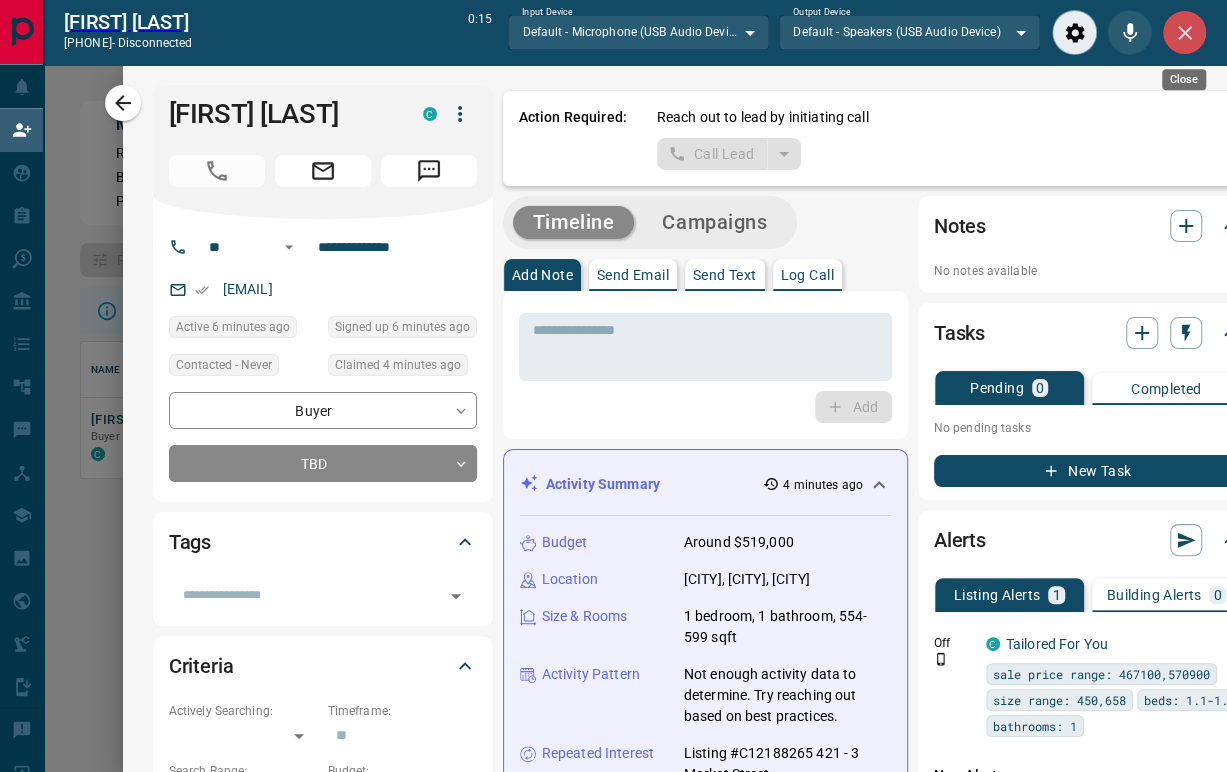 click 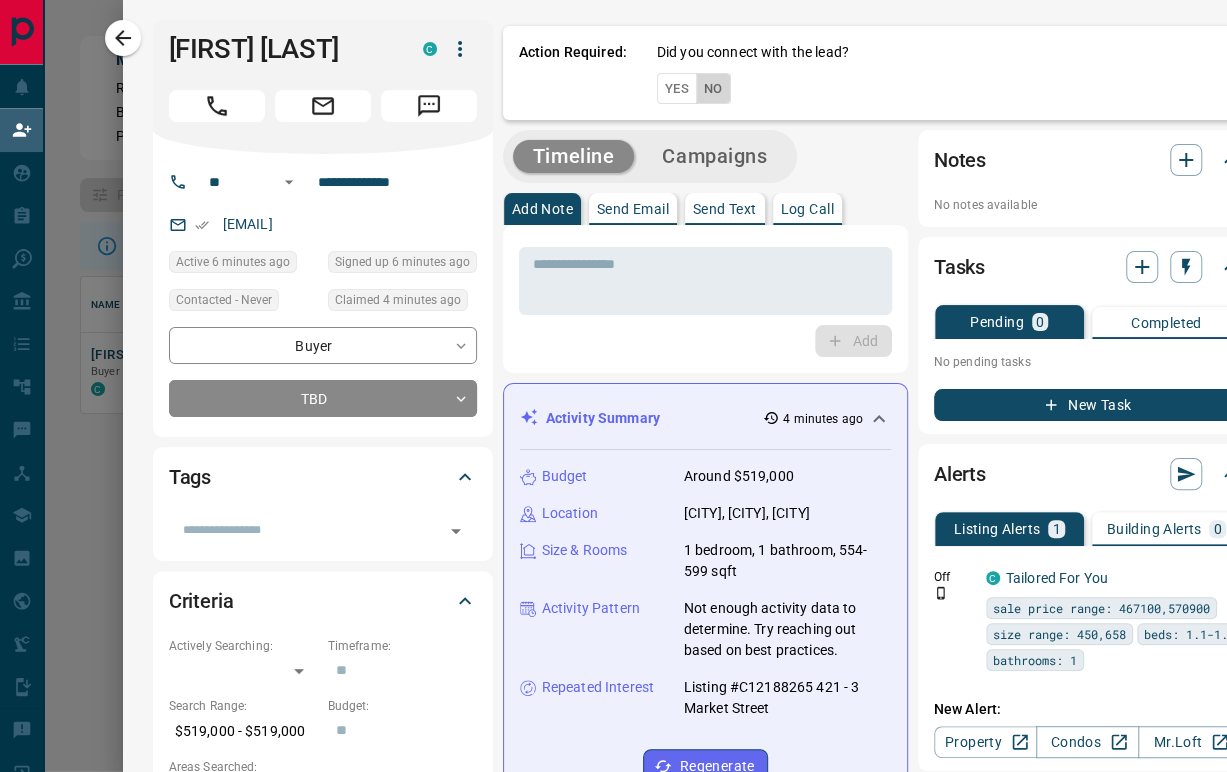 click on "No" at bounding box center [713, 88] 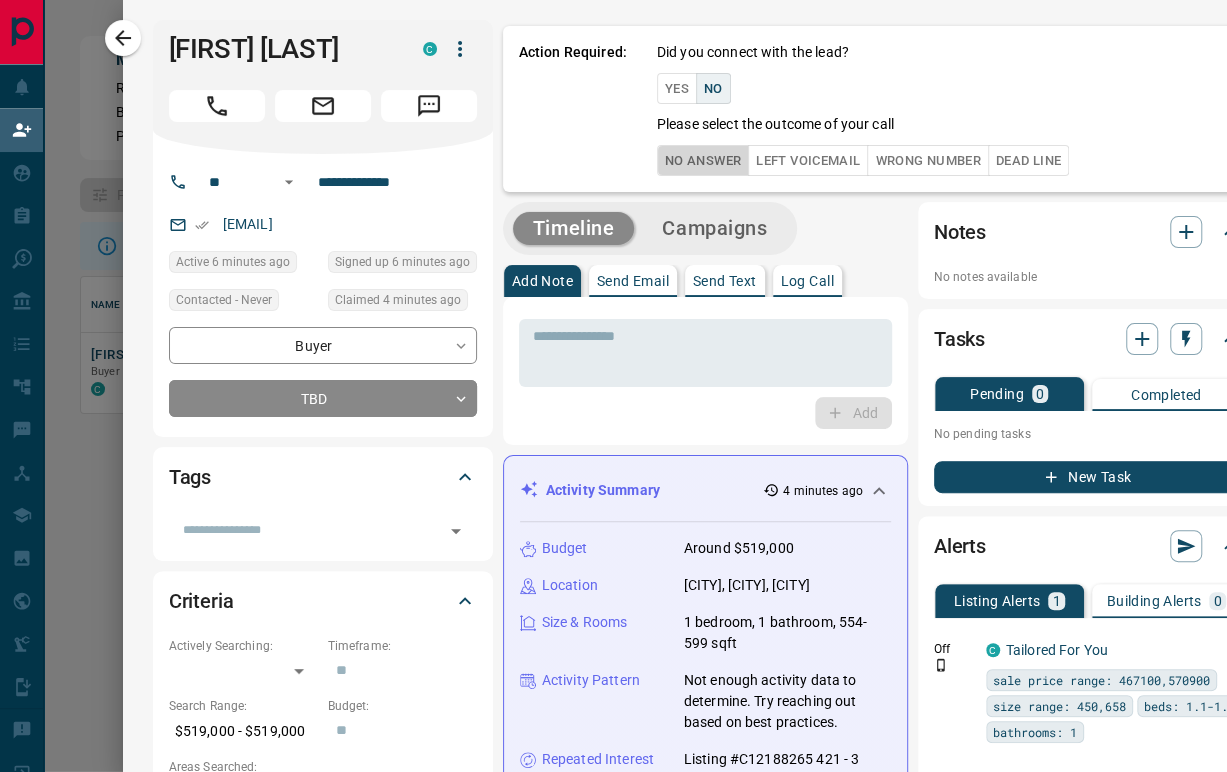 click on "No Answer" at bounding box center (703, 160) 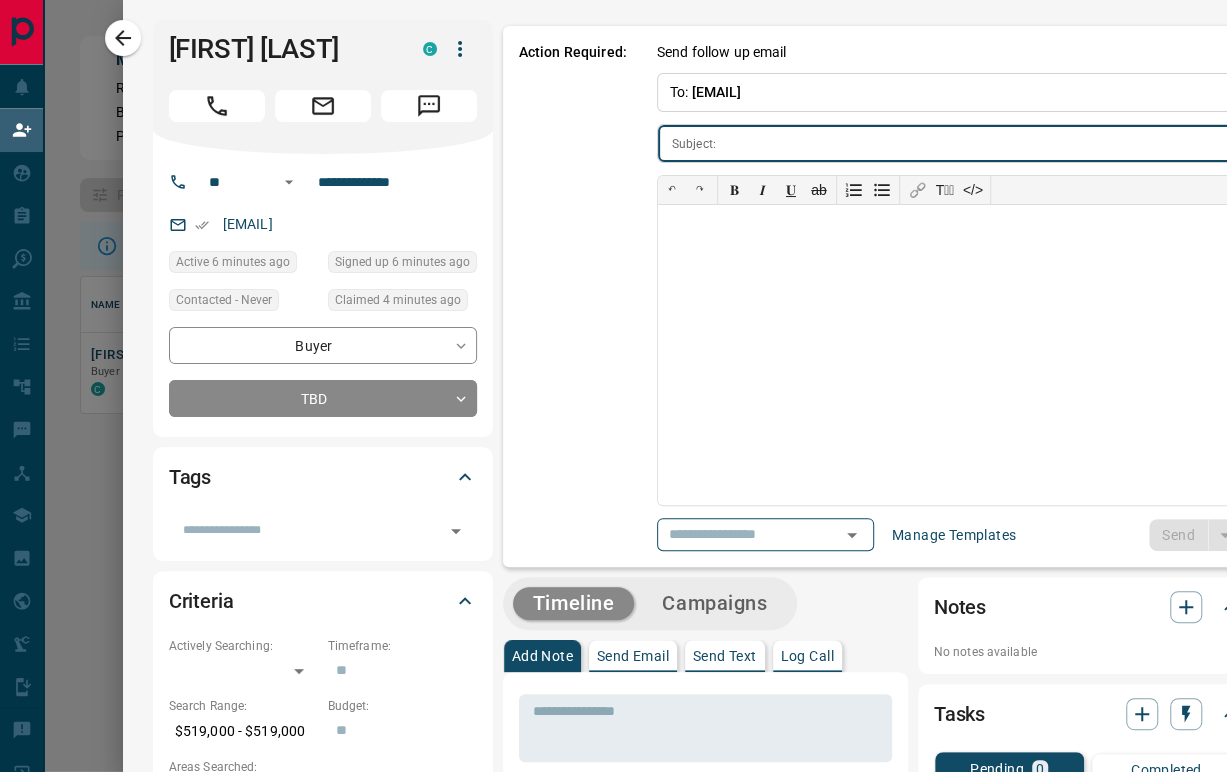type on "**********" 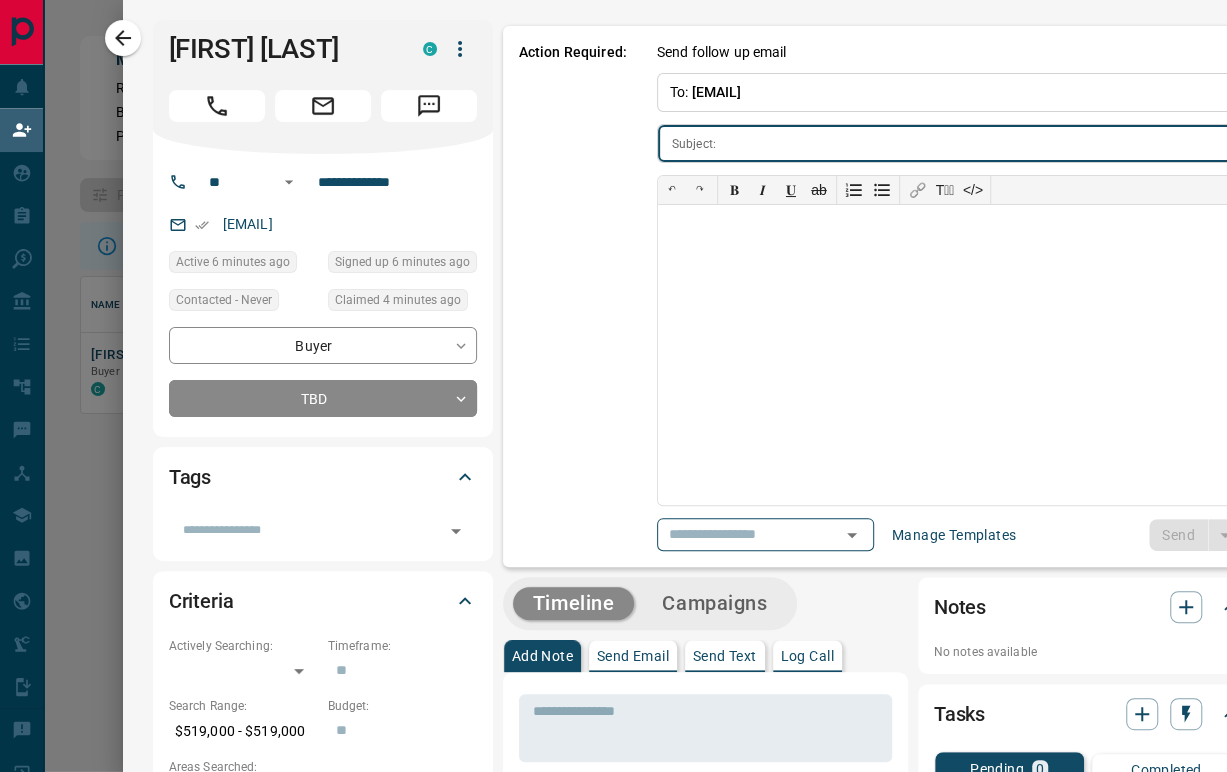 type on "**********" 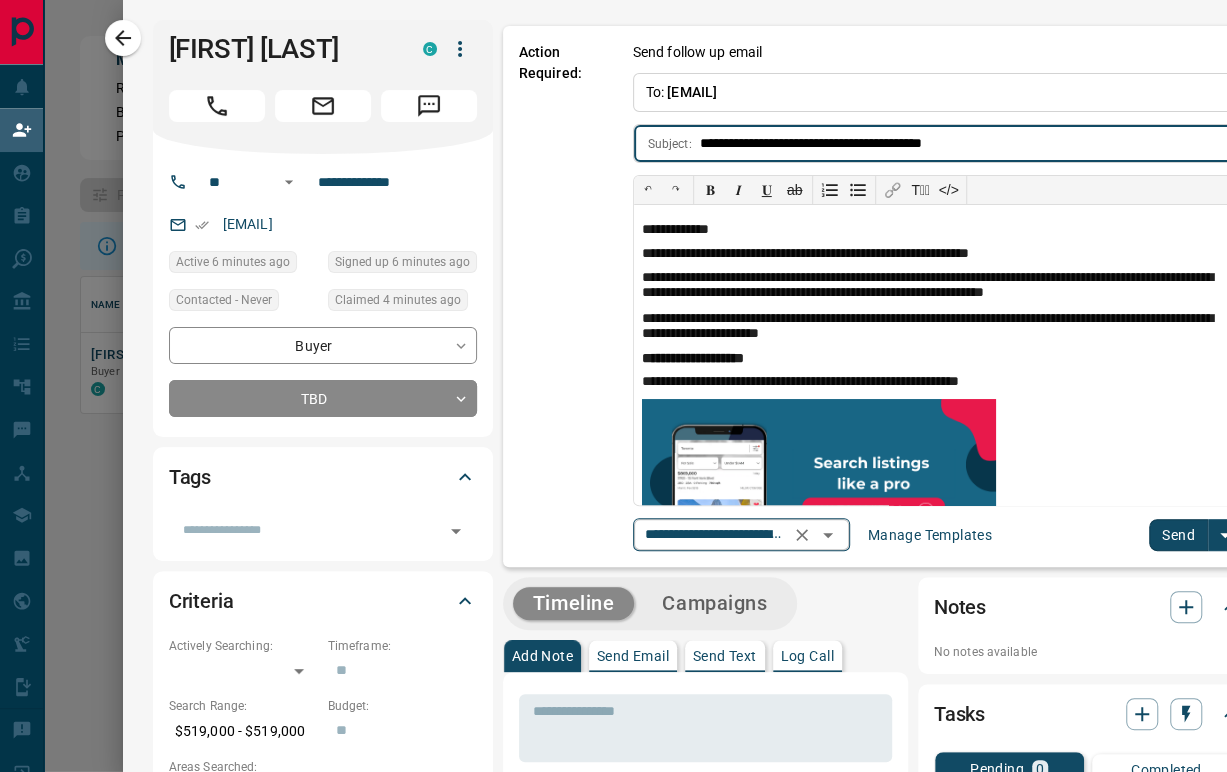 click 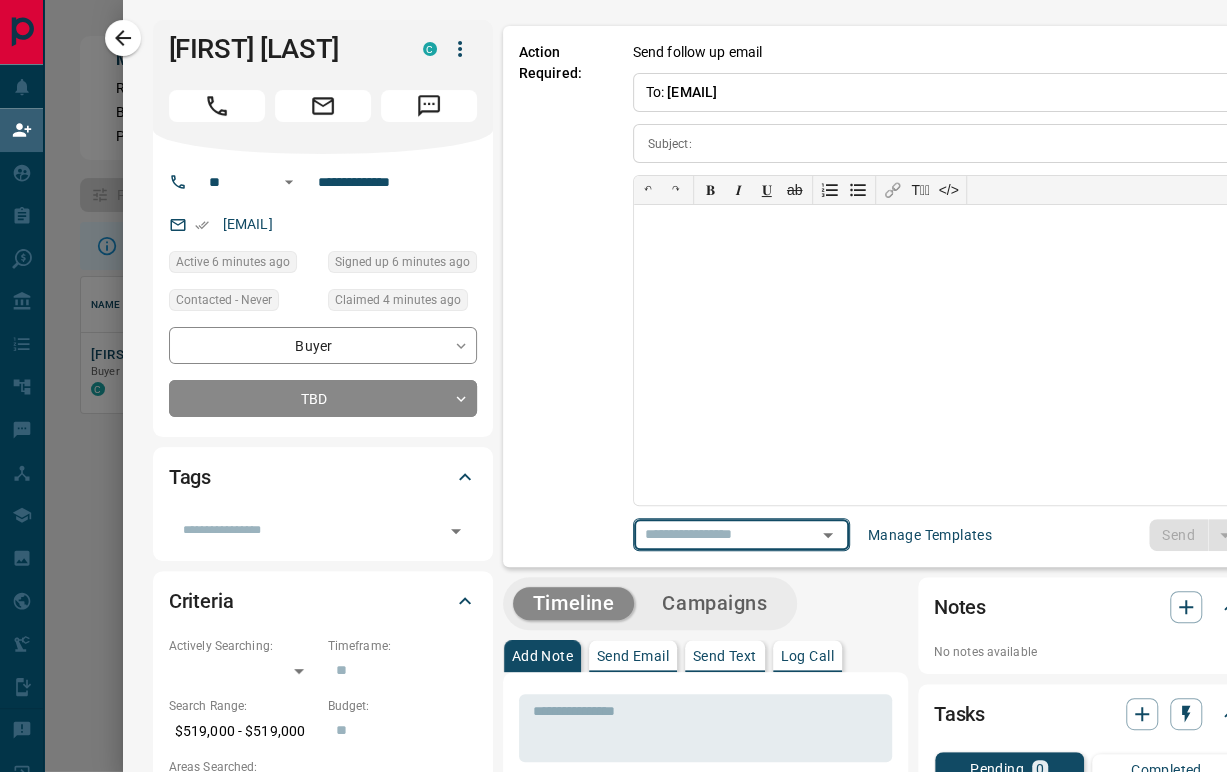 scroll, scrollTop: 0, scrollLeft: 0, axis: both 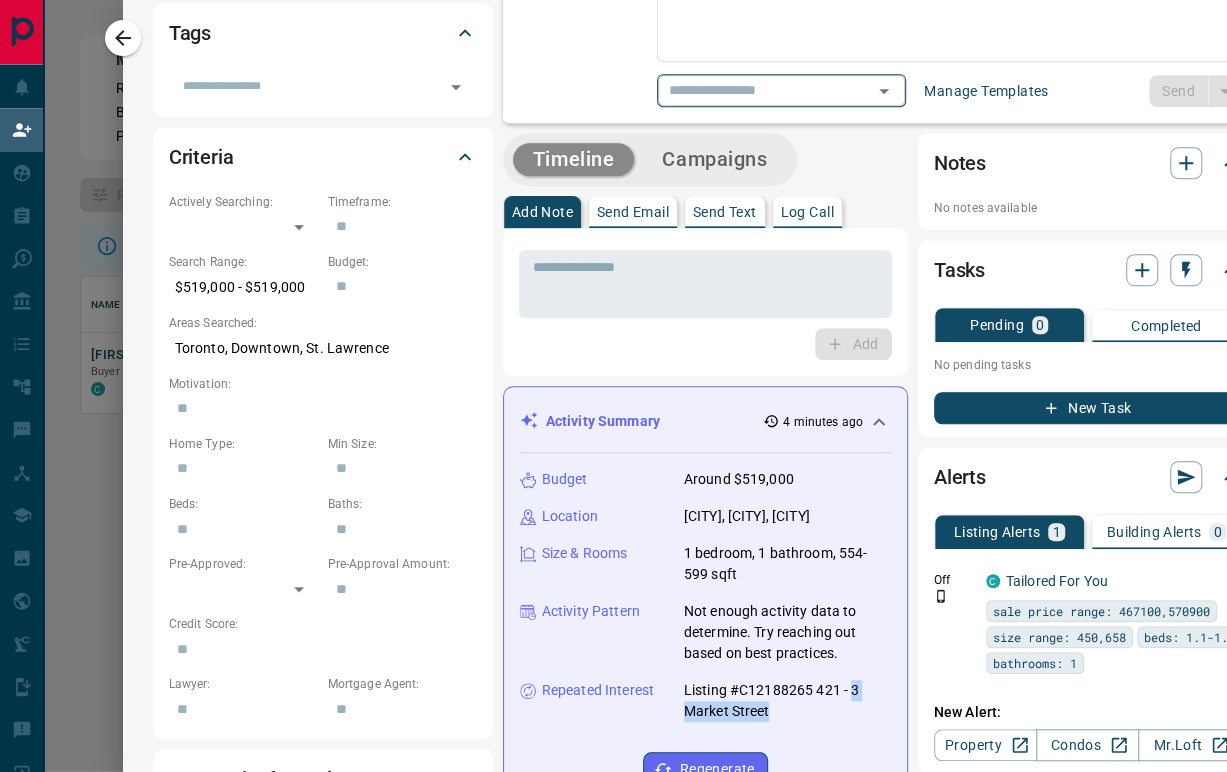drag, startPoint x: 835, startPoint y: 710, endPoint x: 840, endPoint y: 728, distance: 18.681541 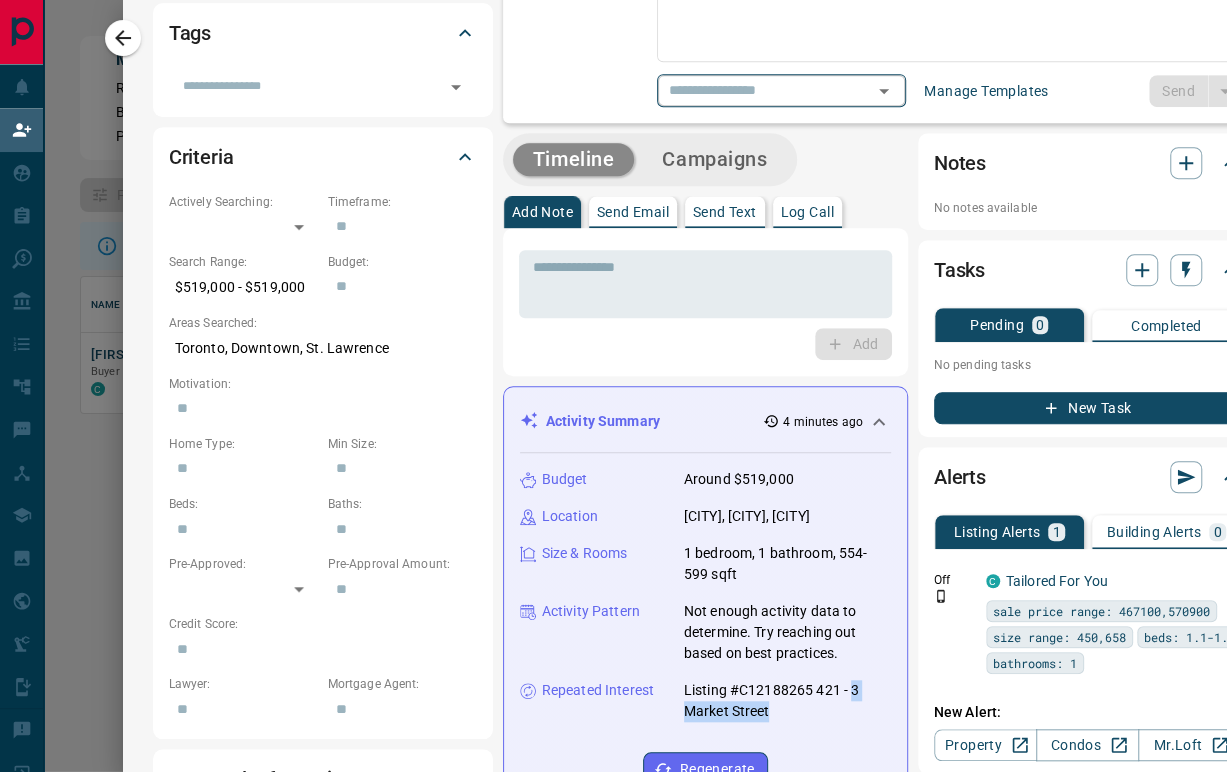 click on "Listing #C12188265 421 - 3 Market Street" at bounding box center [787, 701] 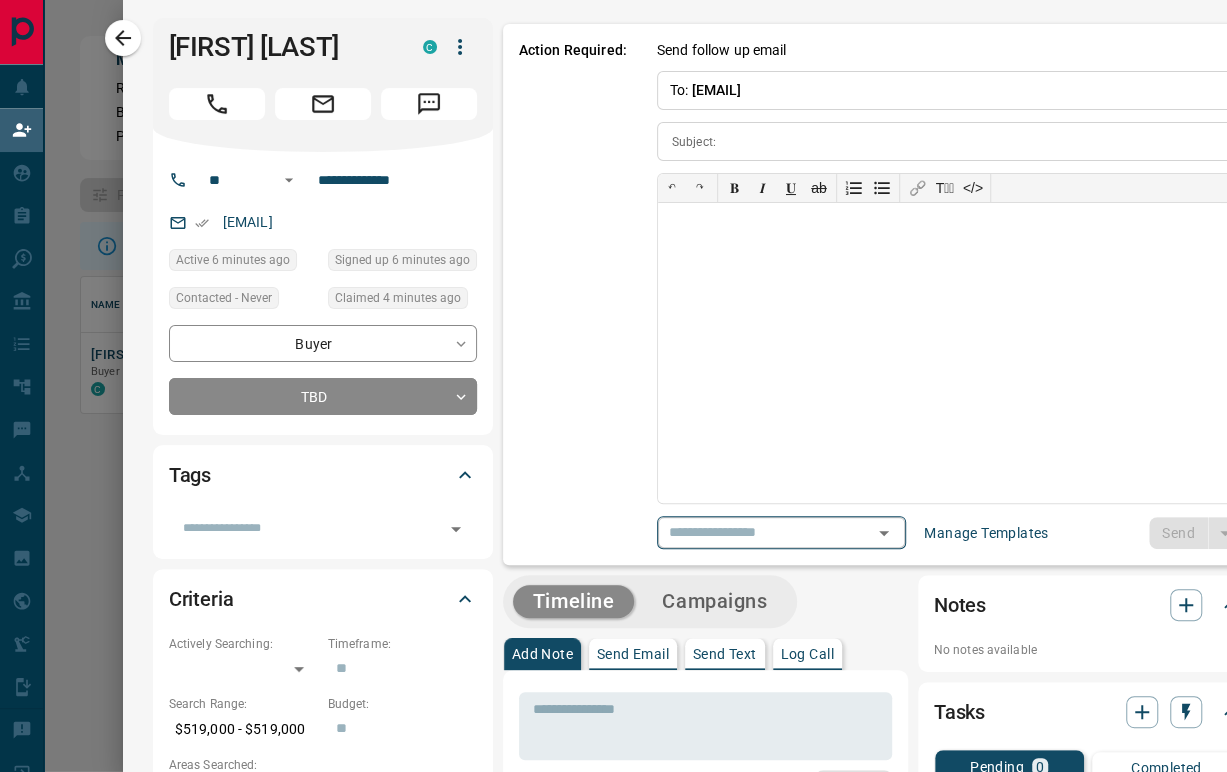scroll, scrollTop: 0, scrollLeft: 0, axis: both 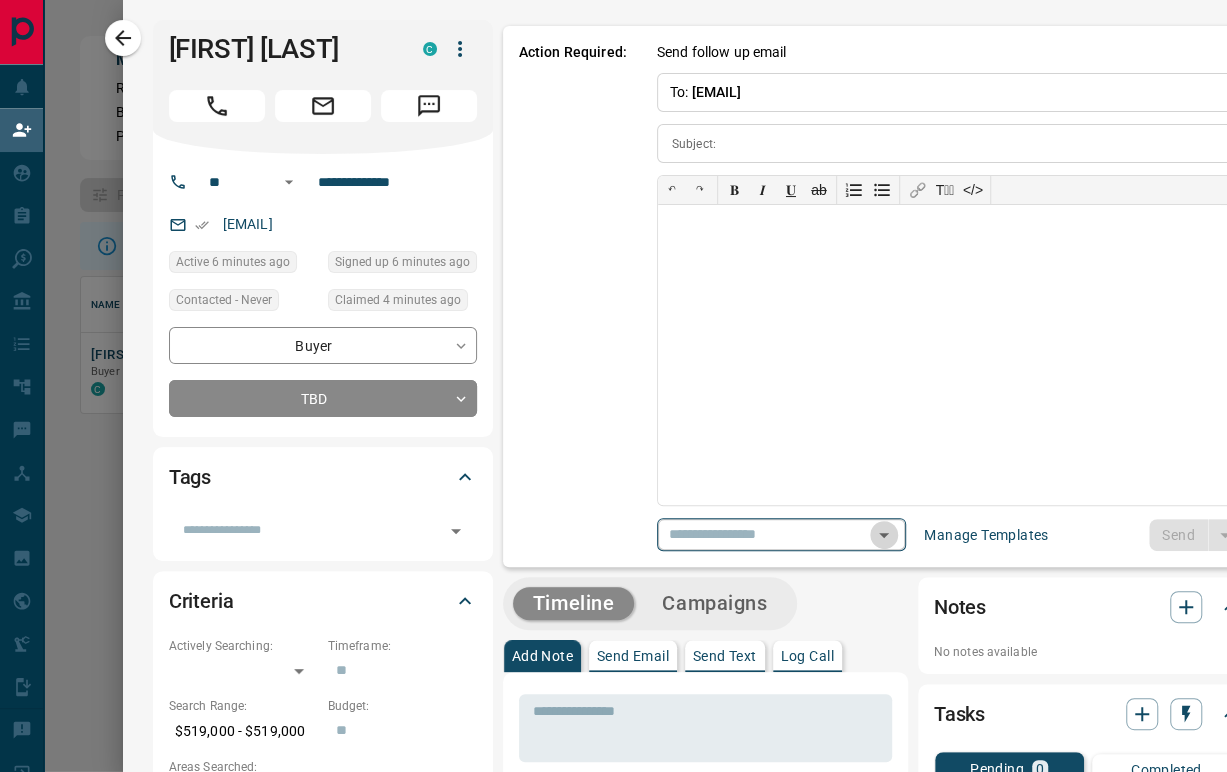 click 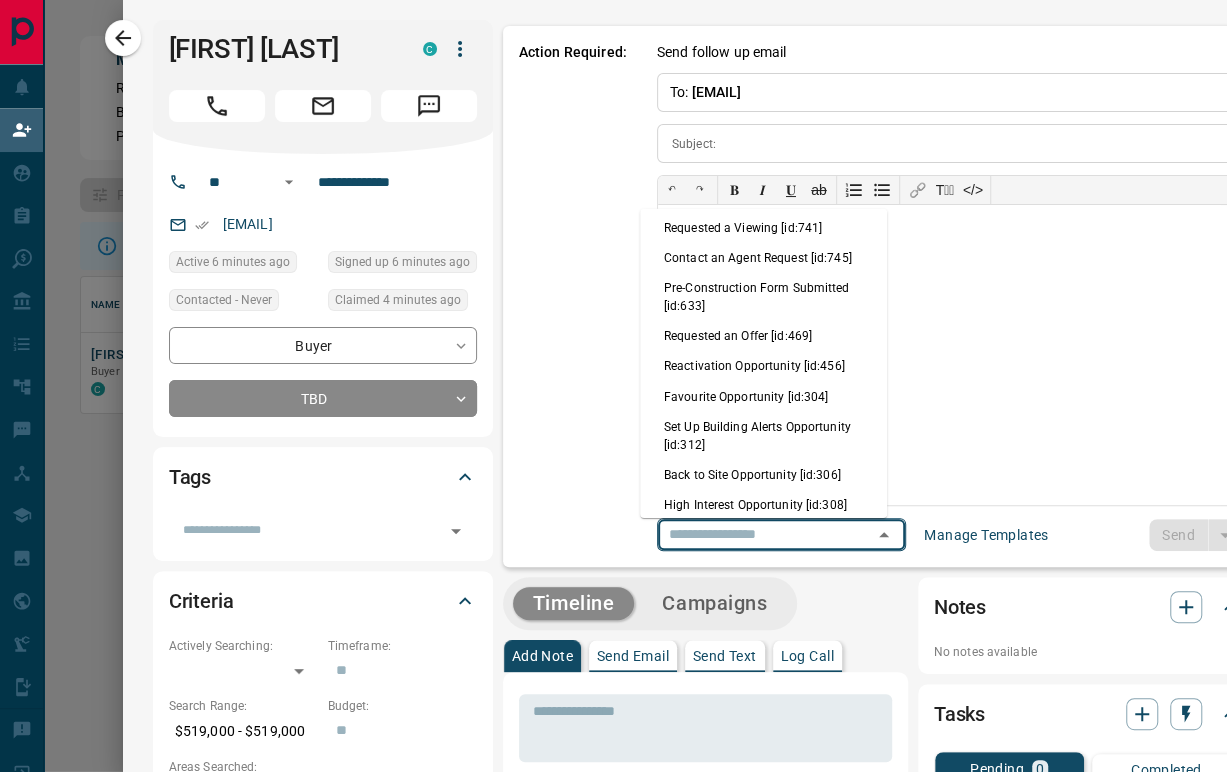 scroll, scrollTop: 1777, scrollLeft: 0, axis: vertical 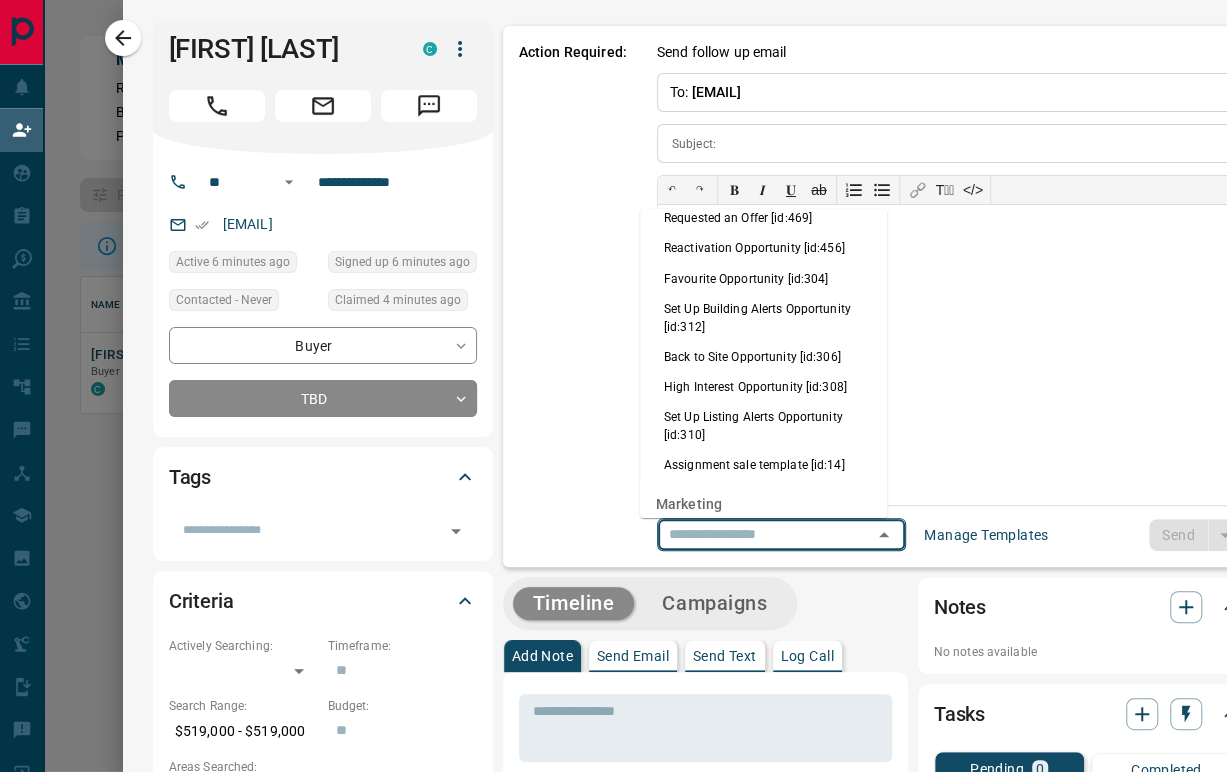 click on "High Interest Opportunity [id:308]" at bounding box center [763, 387] 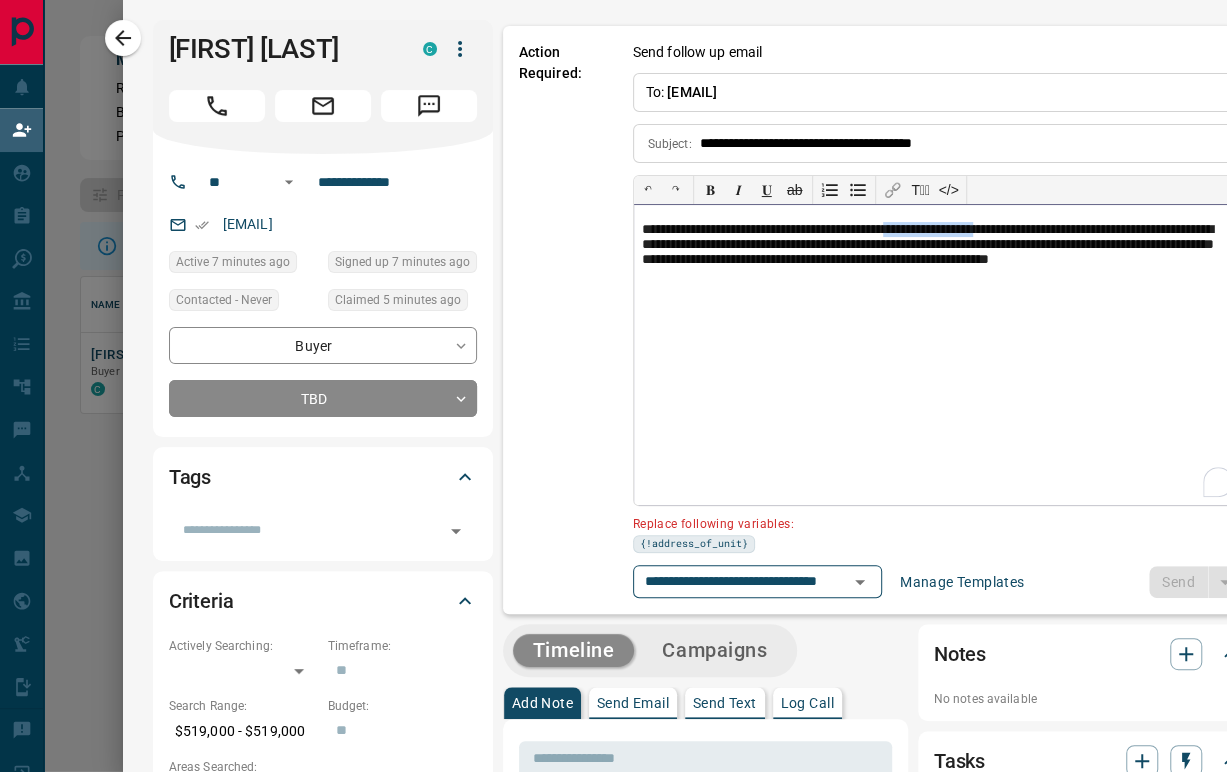 drag, startPoint x: 919, startPoint y: 228, endPoint x: 1032, endPoint y: 224, distance: 113.07078 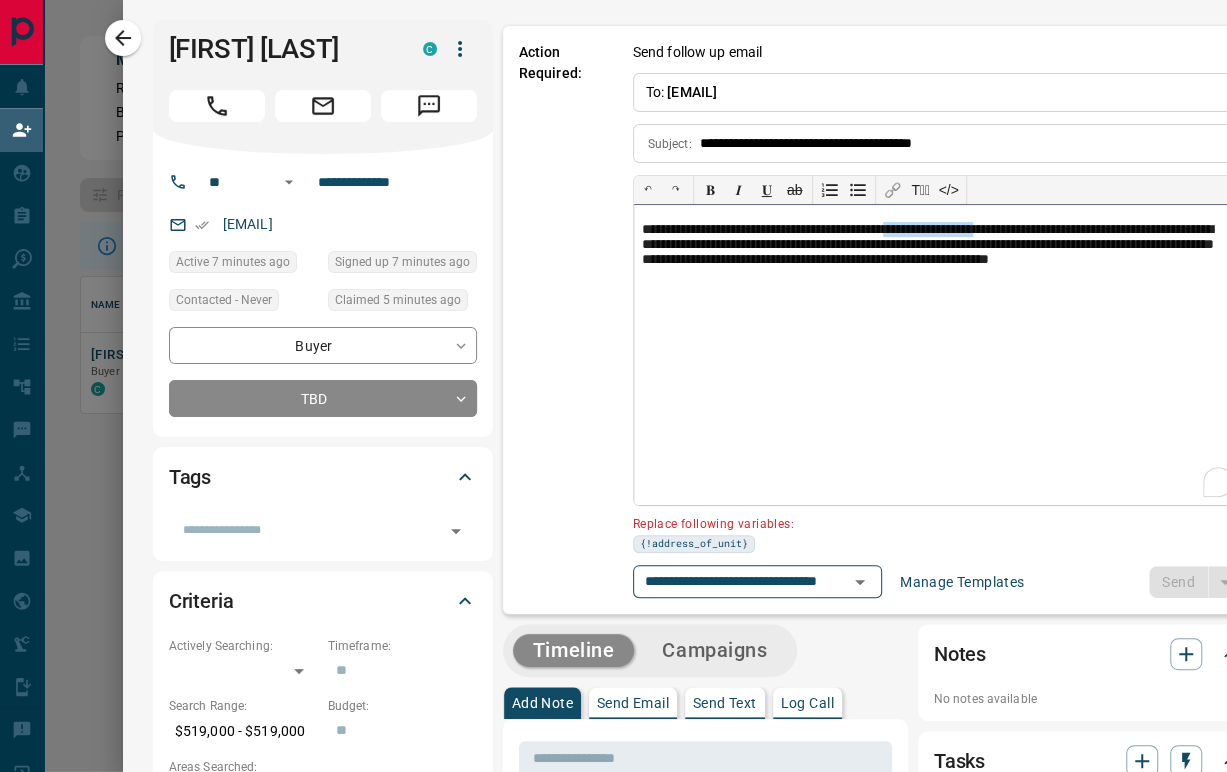 click on "**********" at bounding box center [937, 254] 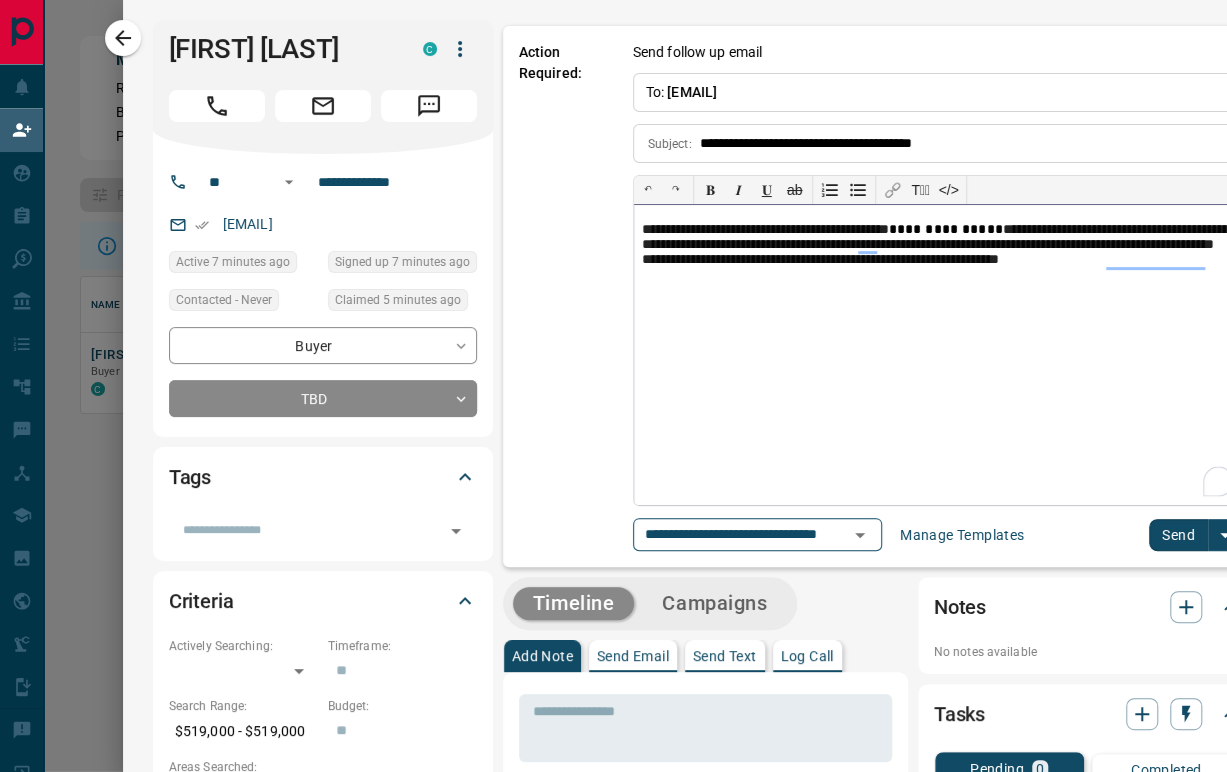 click on "**********" at bounding box center (937, 355) 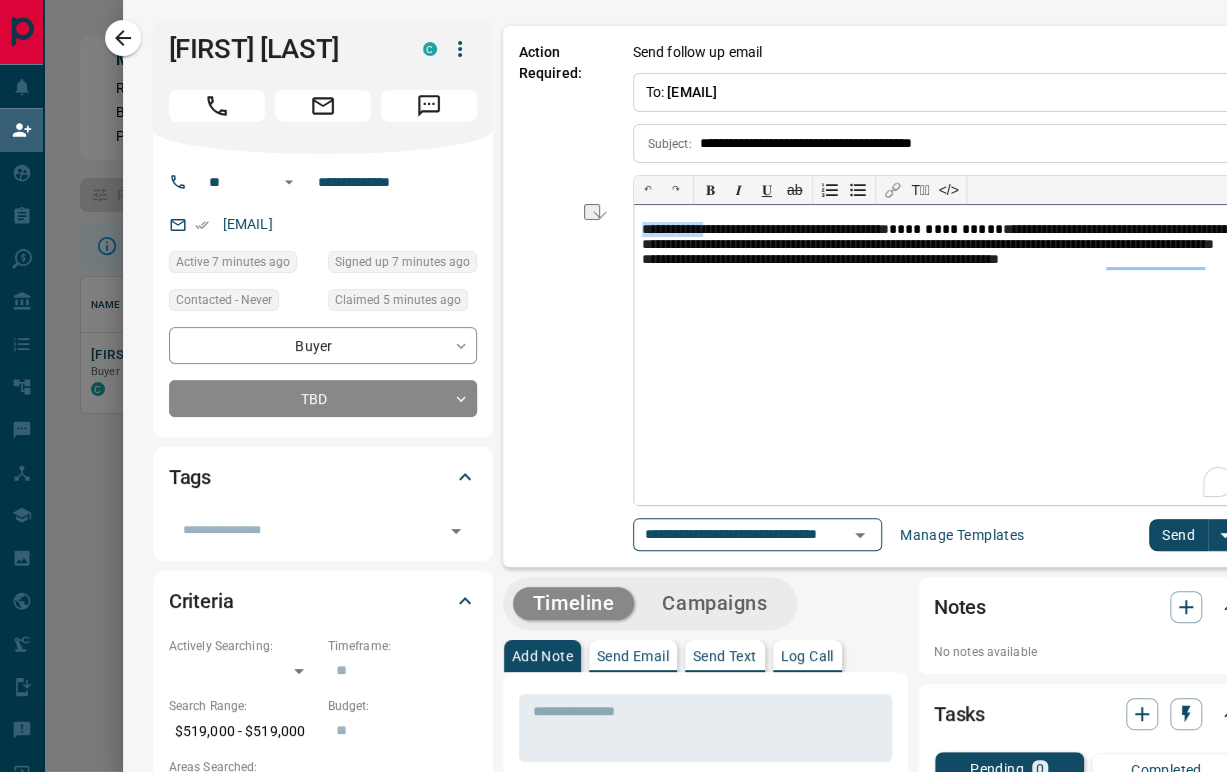 drag, startPoint x: 694, startPoint y: 227, endPoint x: 601, endPoint y: 218, distance: 93.43447 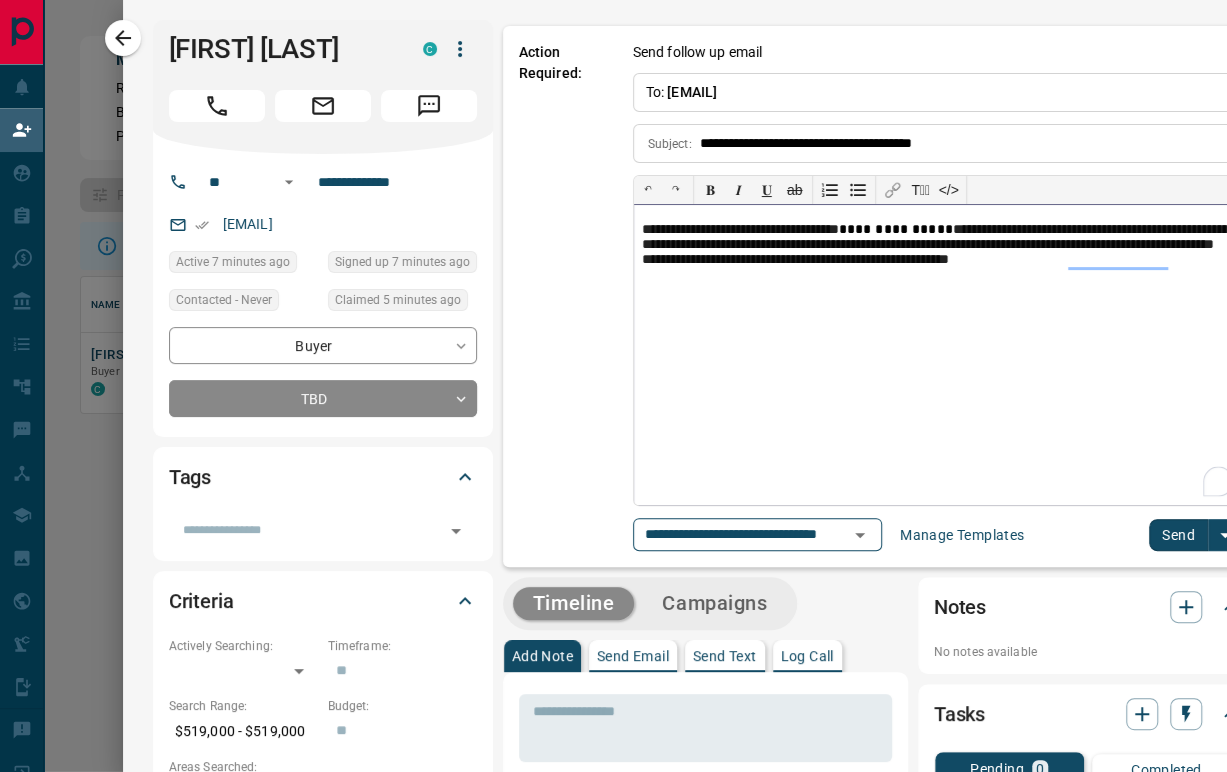 click on "**********" at bounding box center [937, 355] 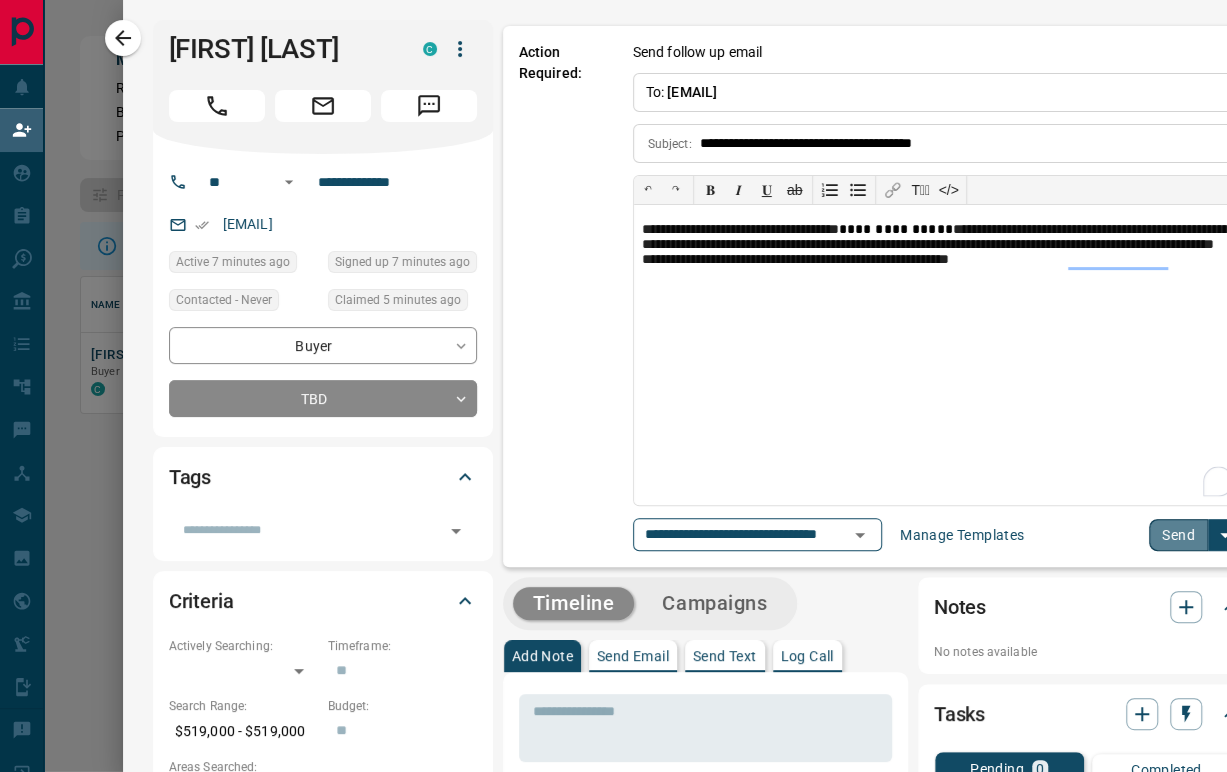 click on "Send" at bounding box center [1178, 535] 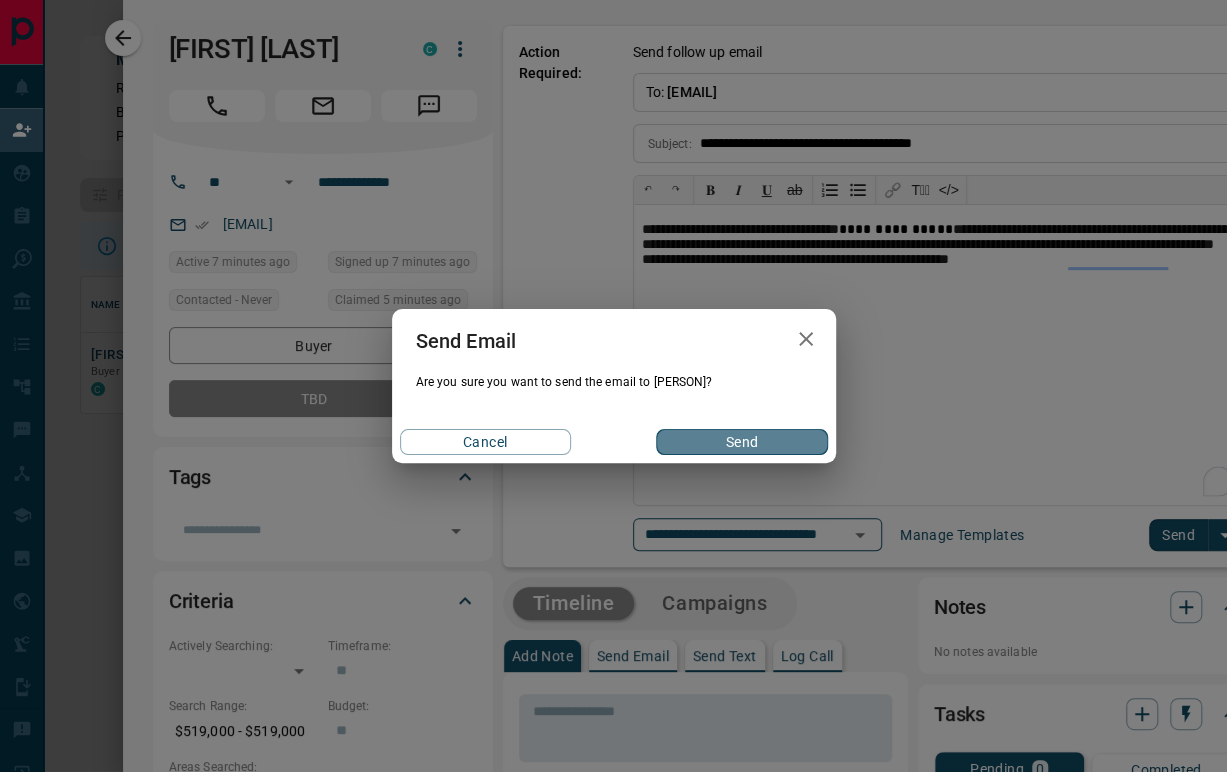 click on "Send" at bounding box center [741, 442] 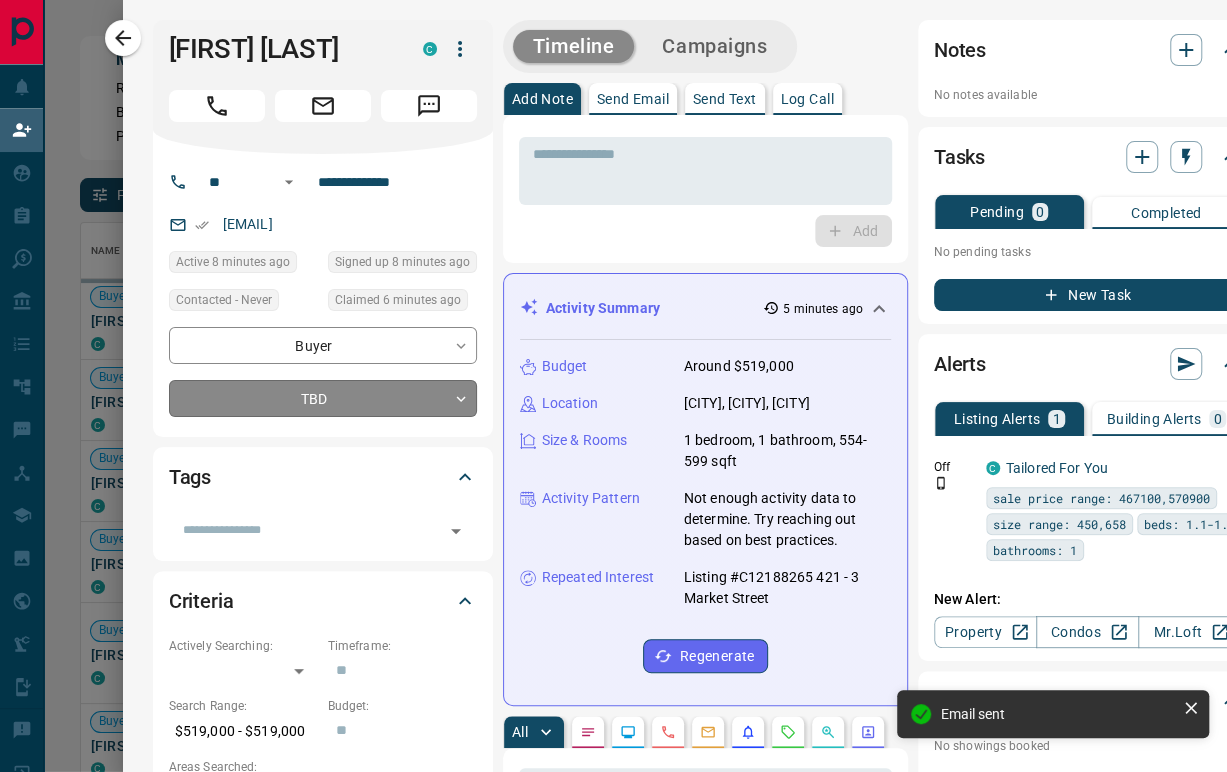 scroll, scrollTop: 17, scrollLeft: 17, axis: both 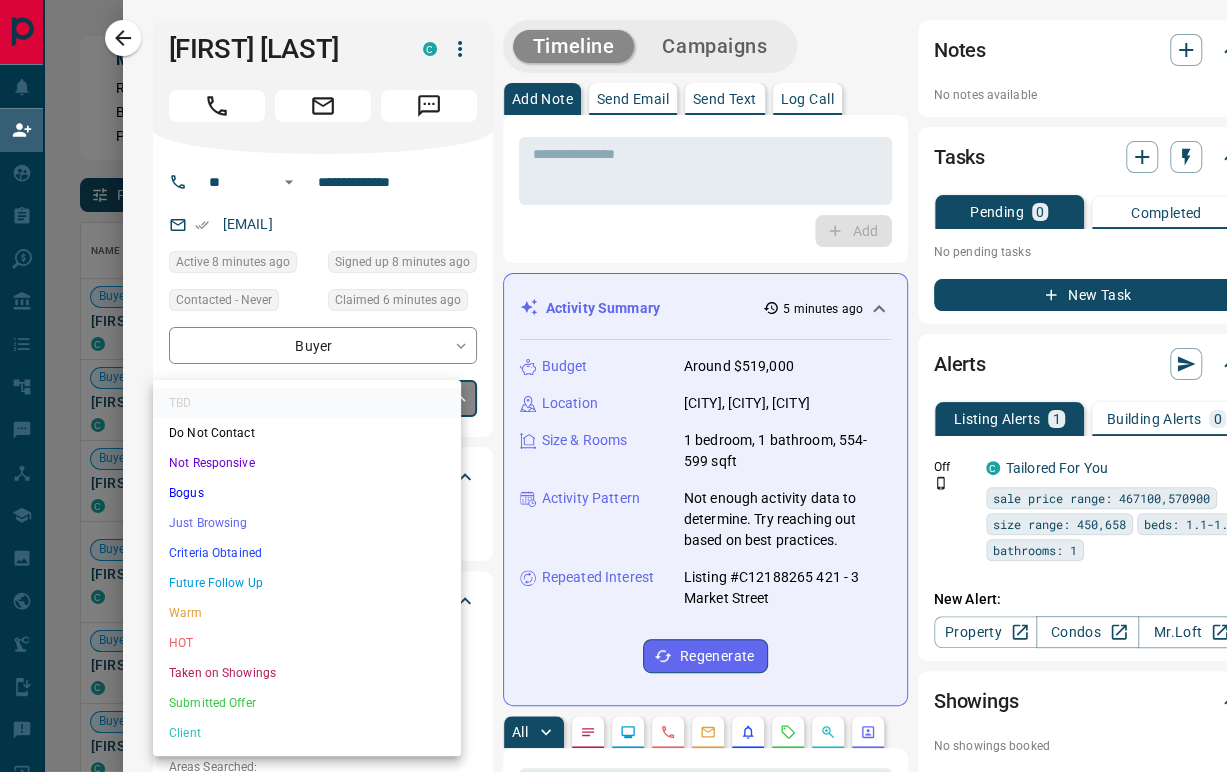 click on "Just Browsing" at bounding box center [307, 523] 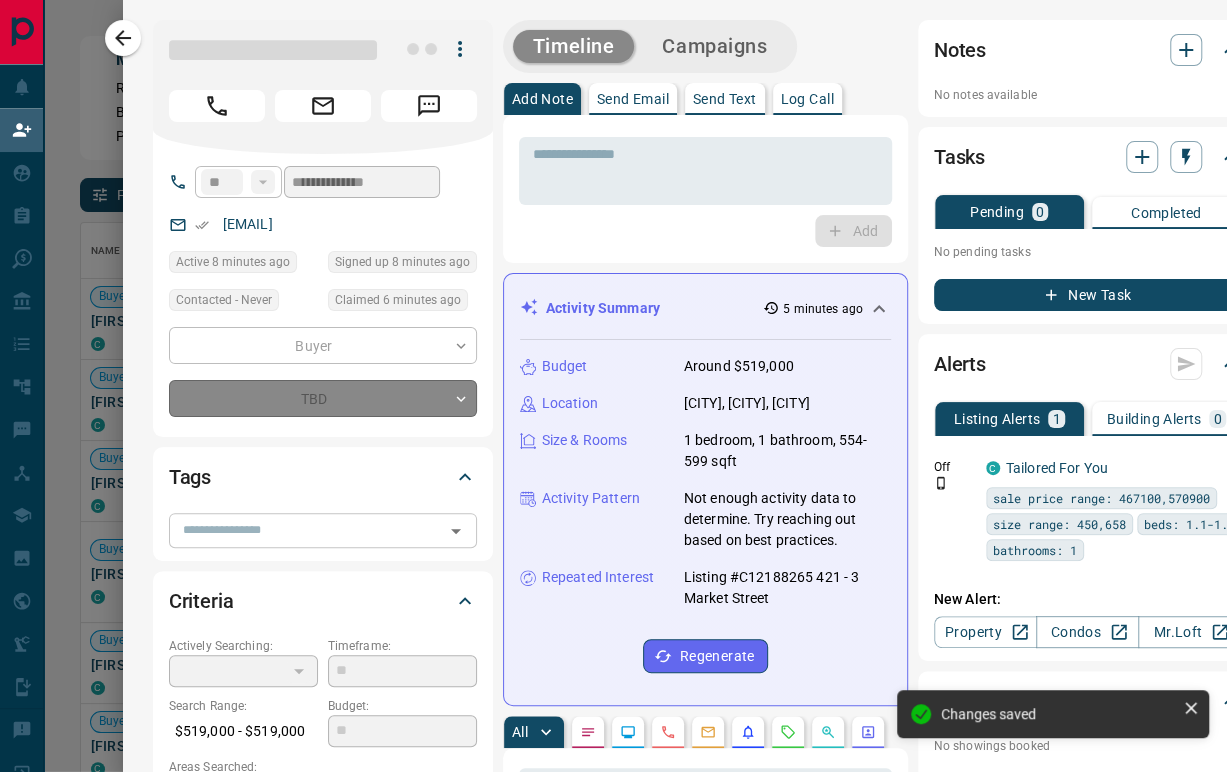 type on "*" 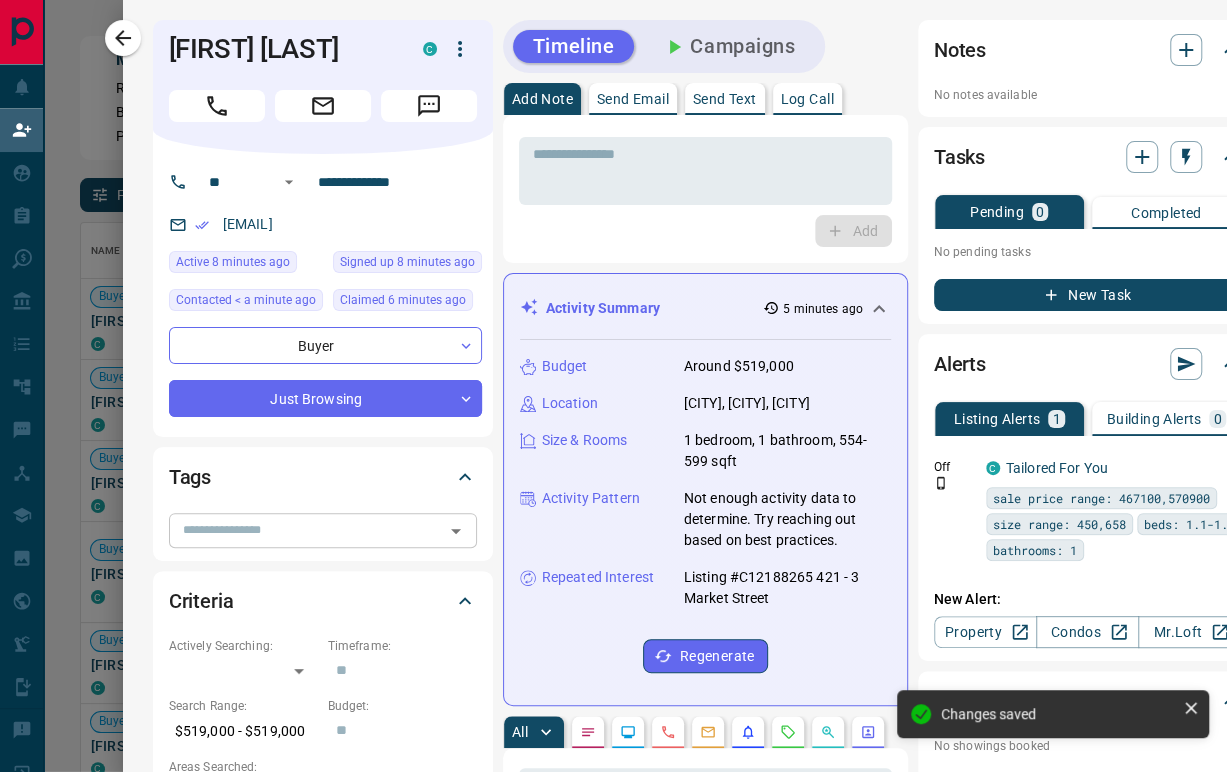 click at bounding box center (306, 530) 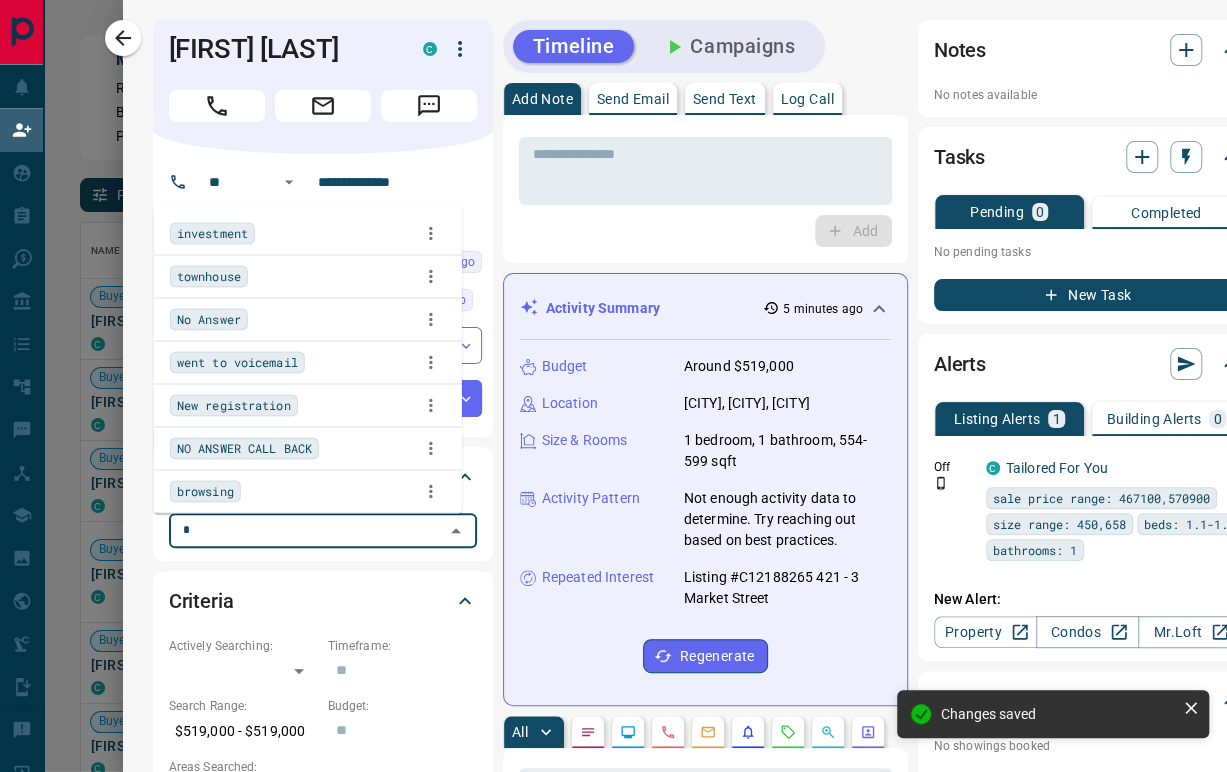 type on "**" 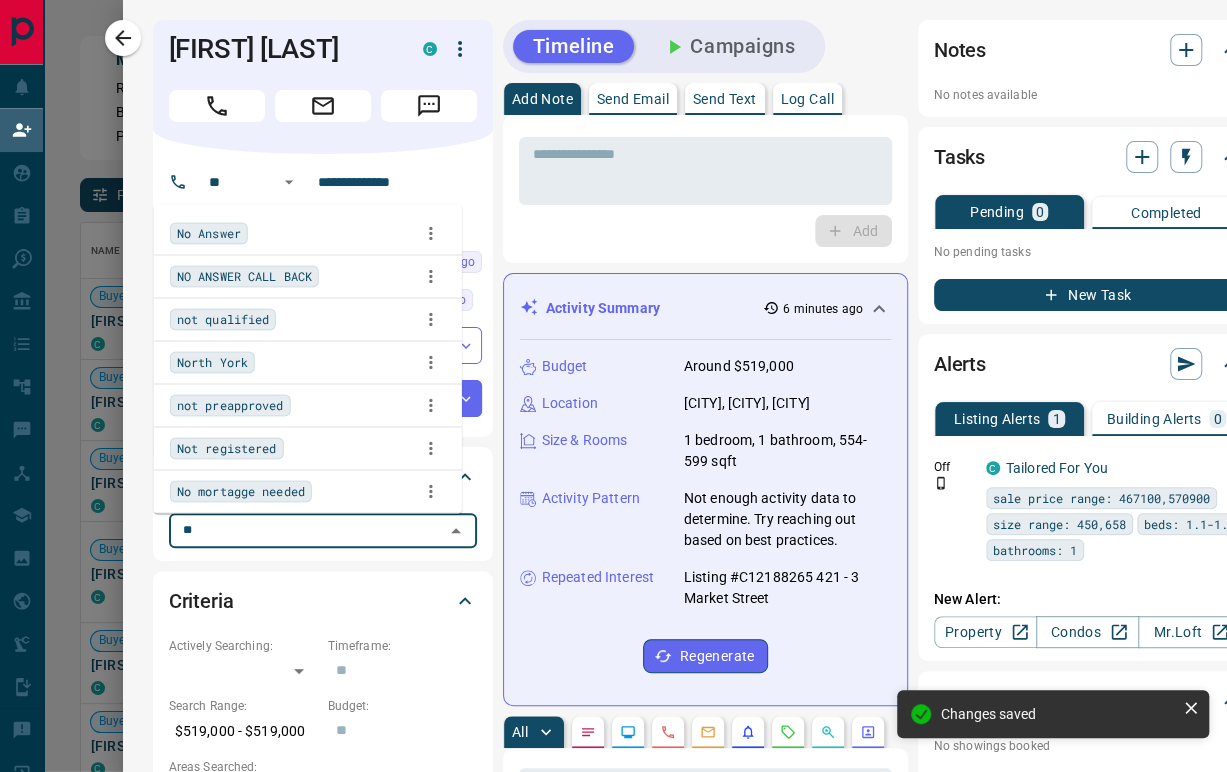 click on "No Answer" at bounding box center (308, 234) 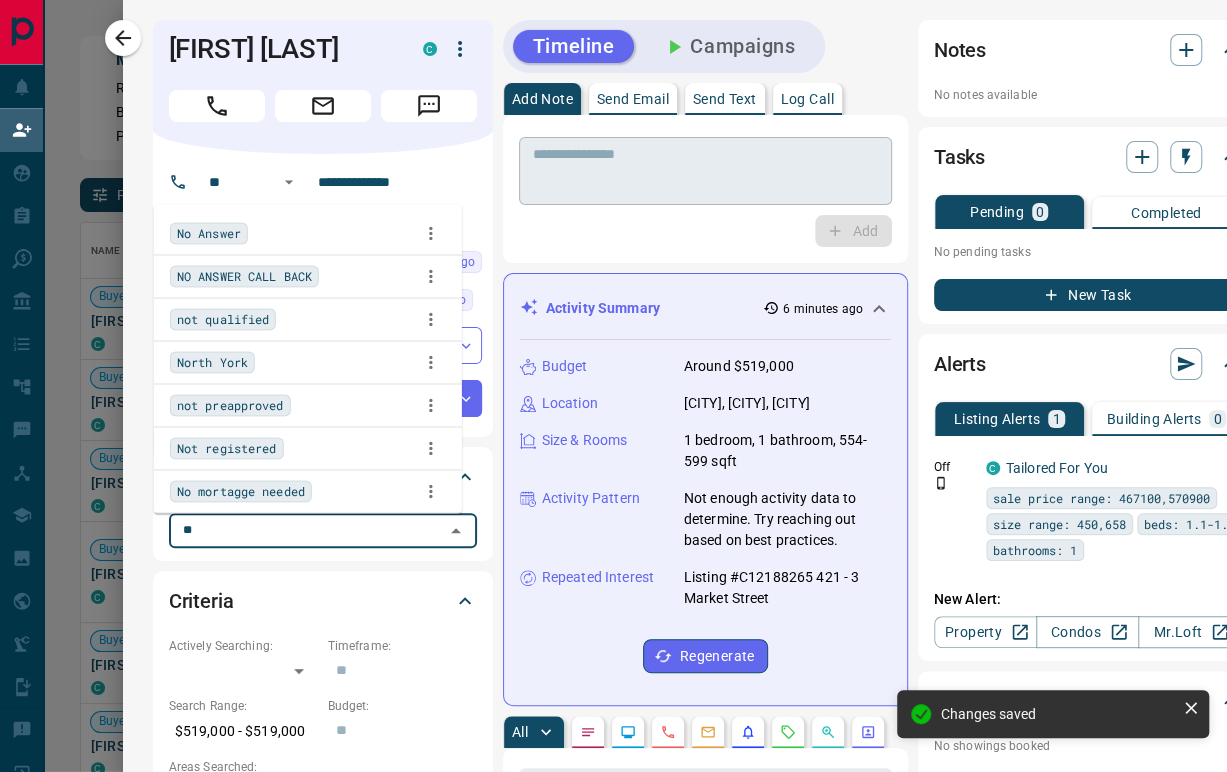 type 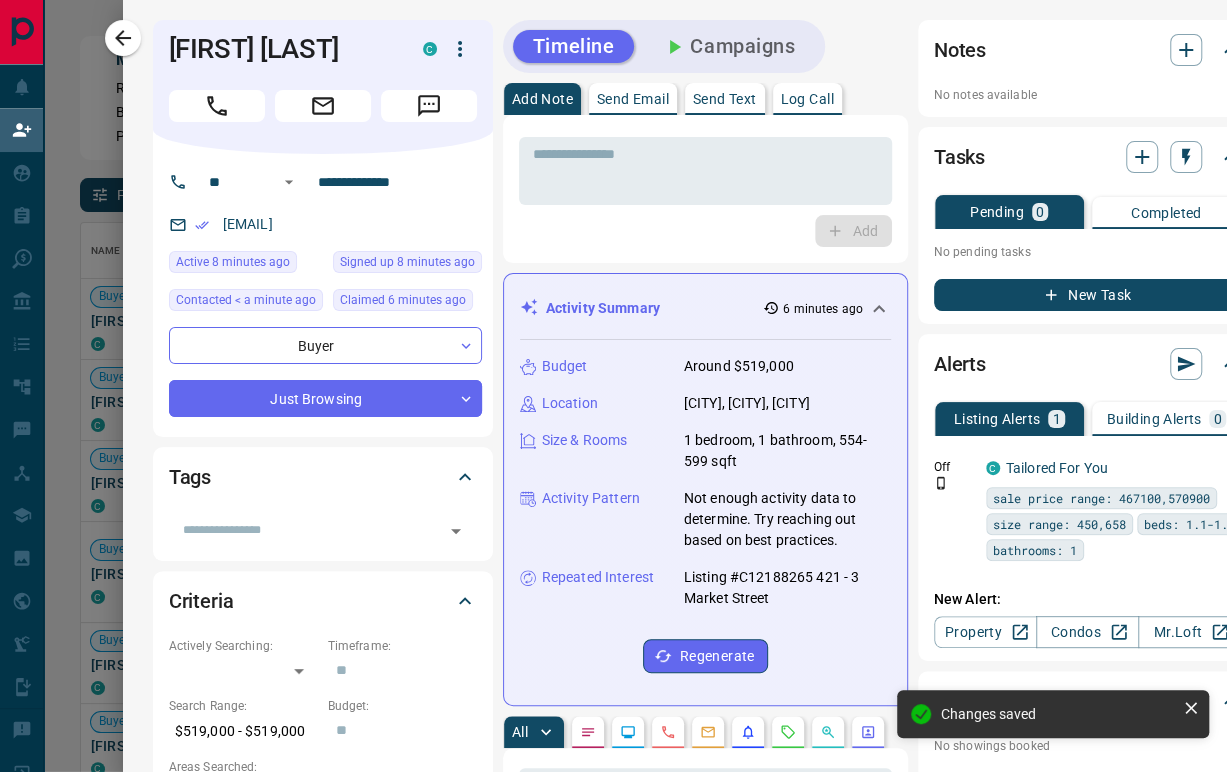 click on "Add" at bounding box center [705, 231] 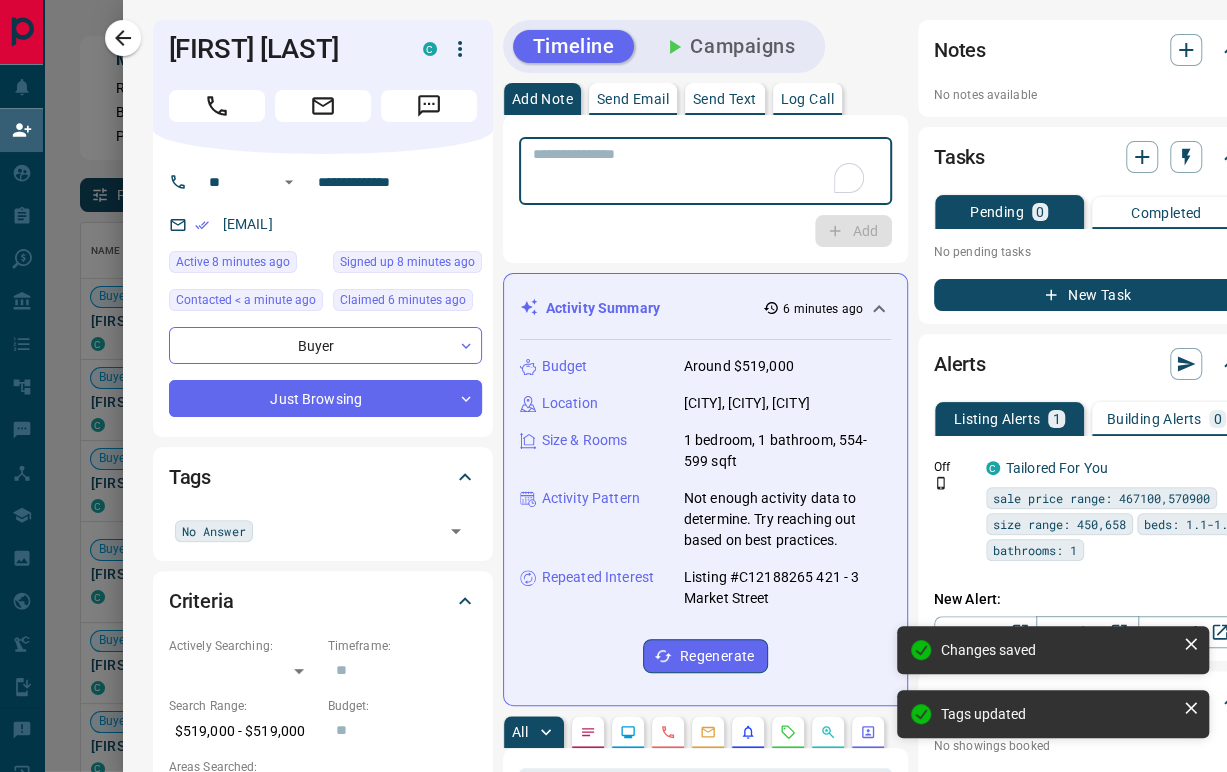 click at bounding box center [705, 171] 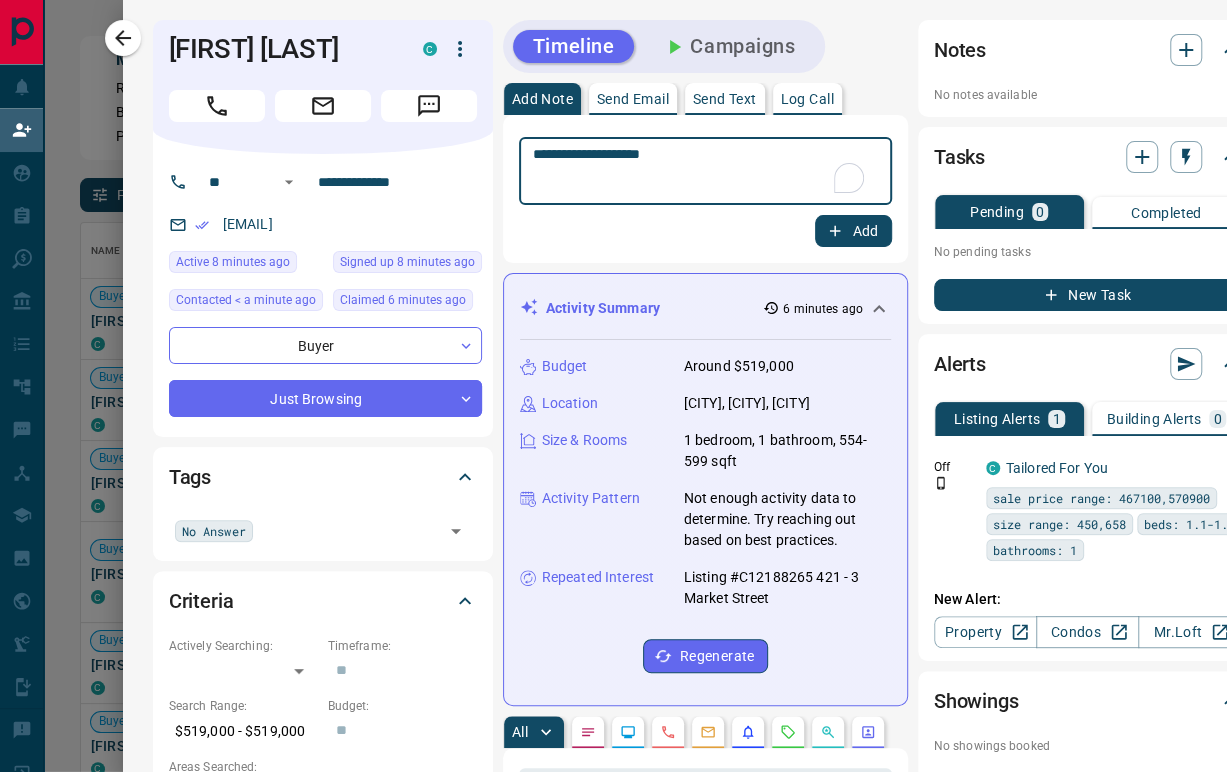 type on "**********" 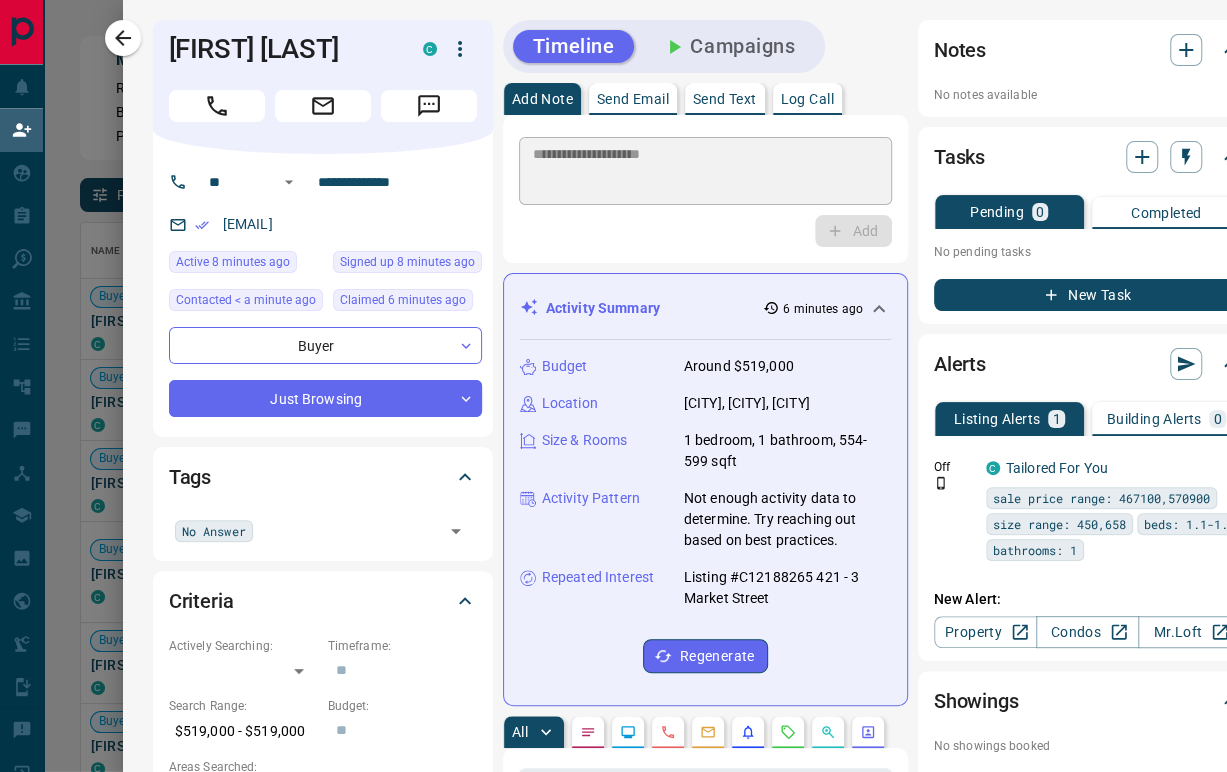 type 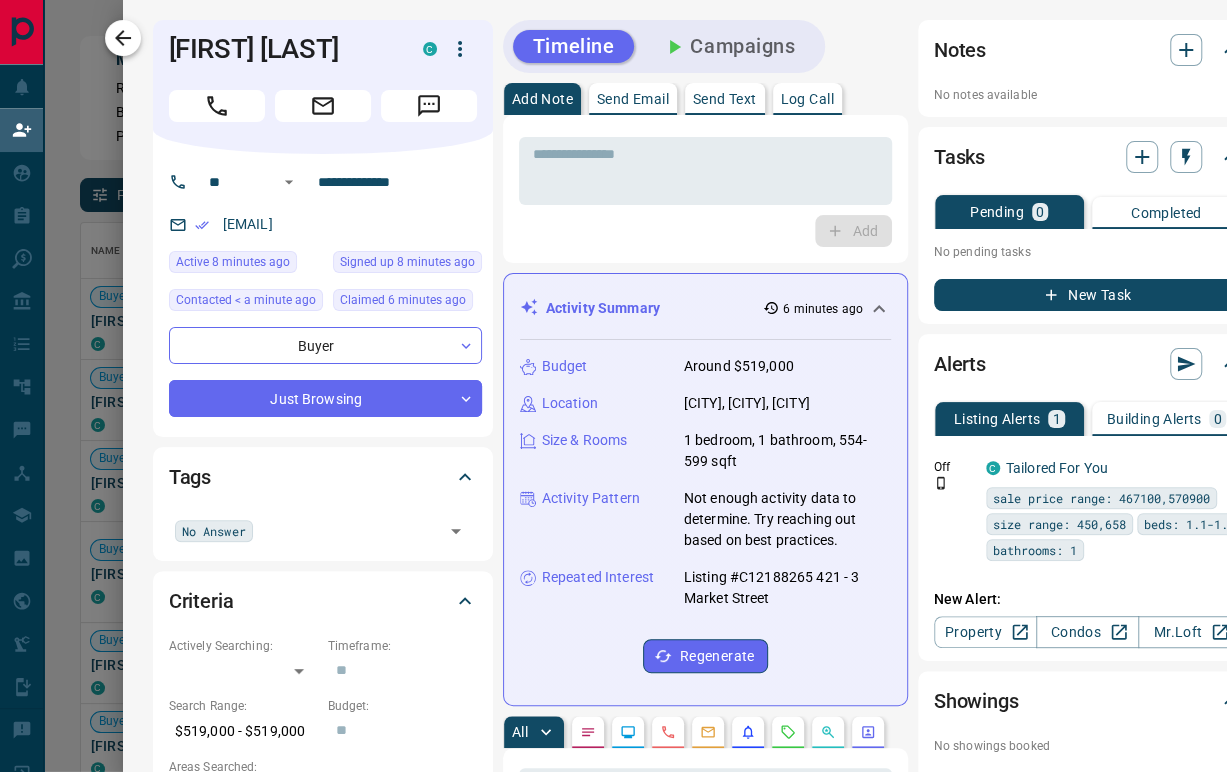 click 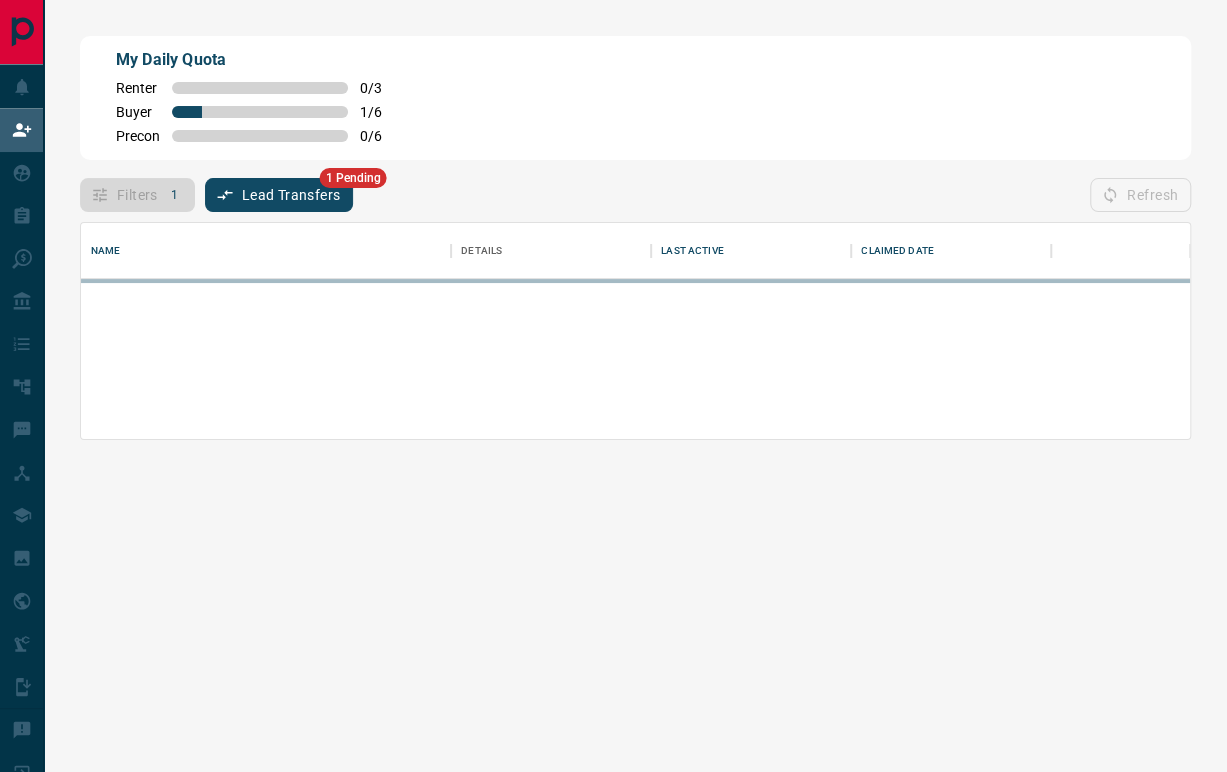 scroll, scrollTop: 0, scrollLeft: 0, axis: both 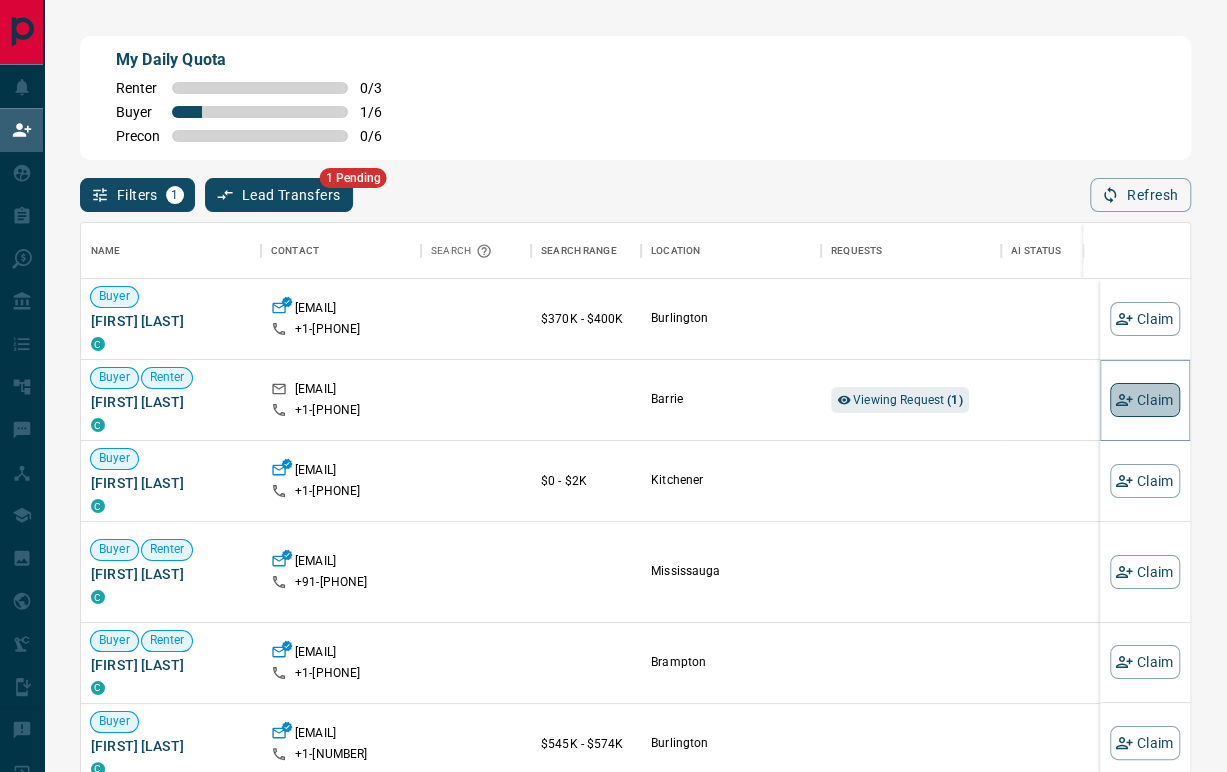 click on "Claim" at bounding box center [1145, 400] 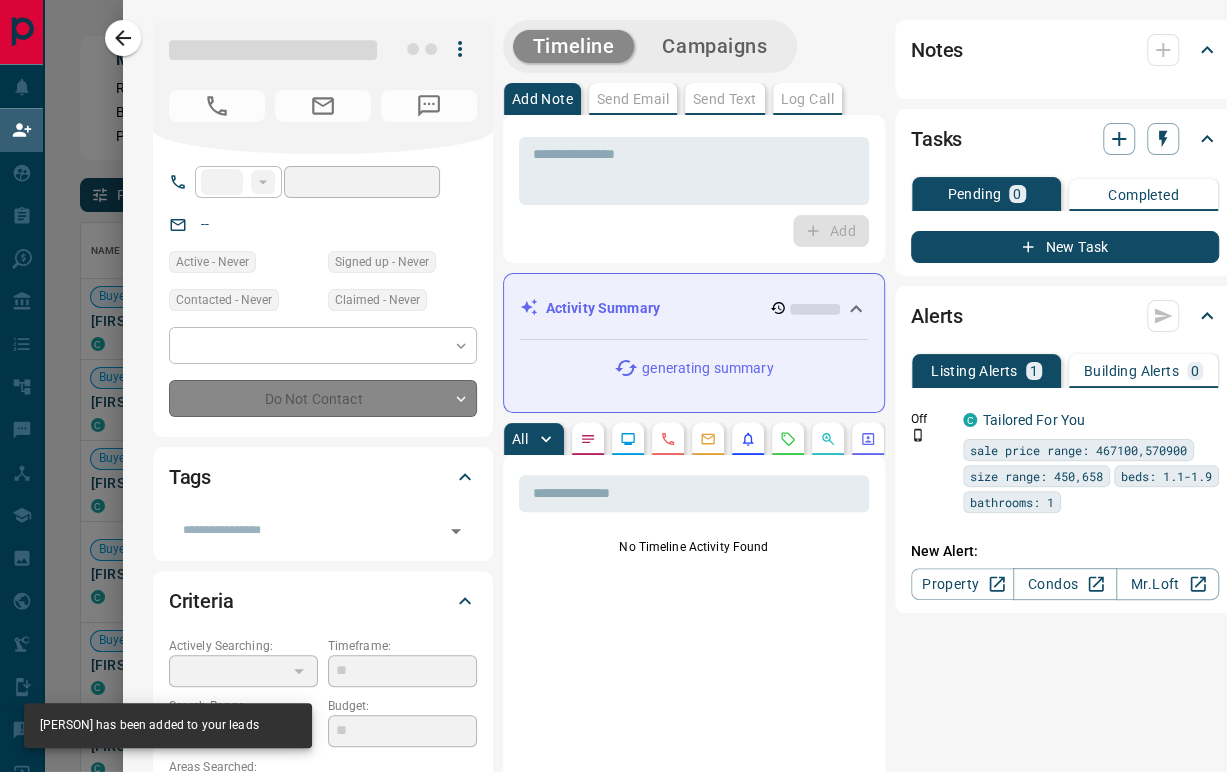 type on "**" 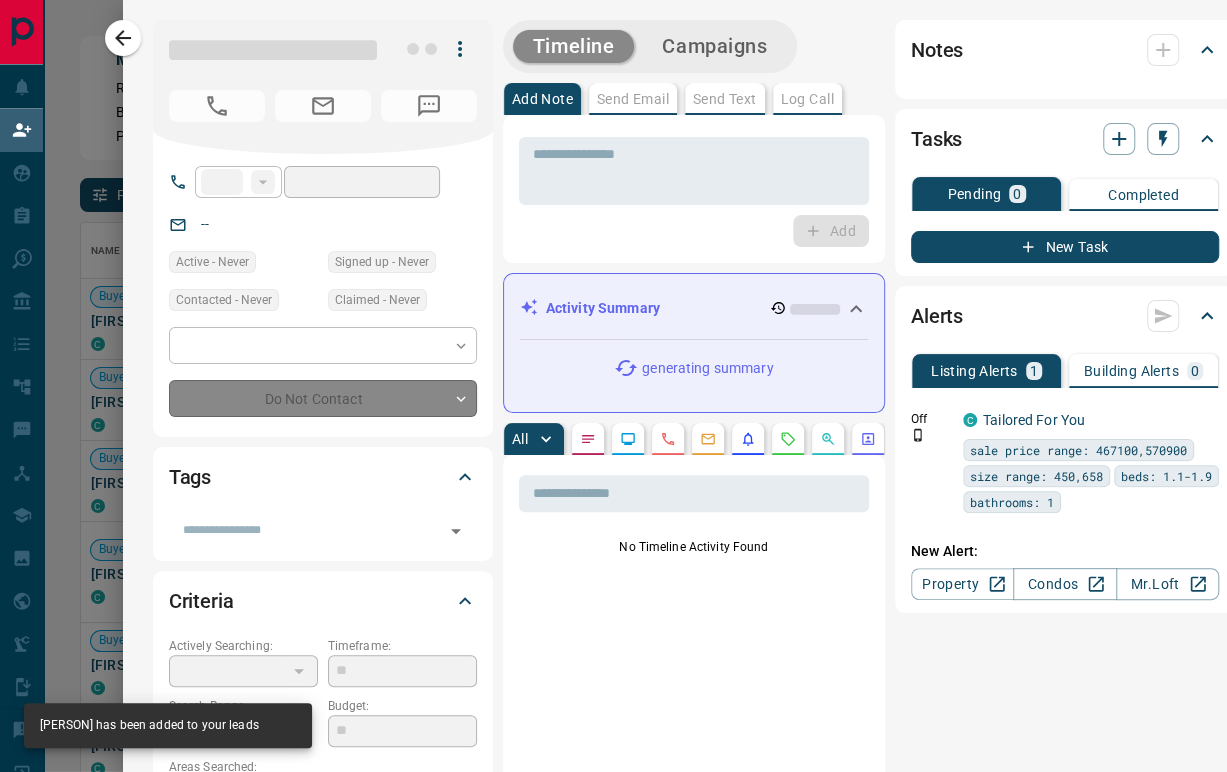 type on "**********" 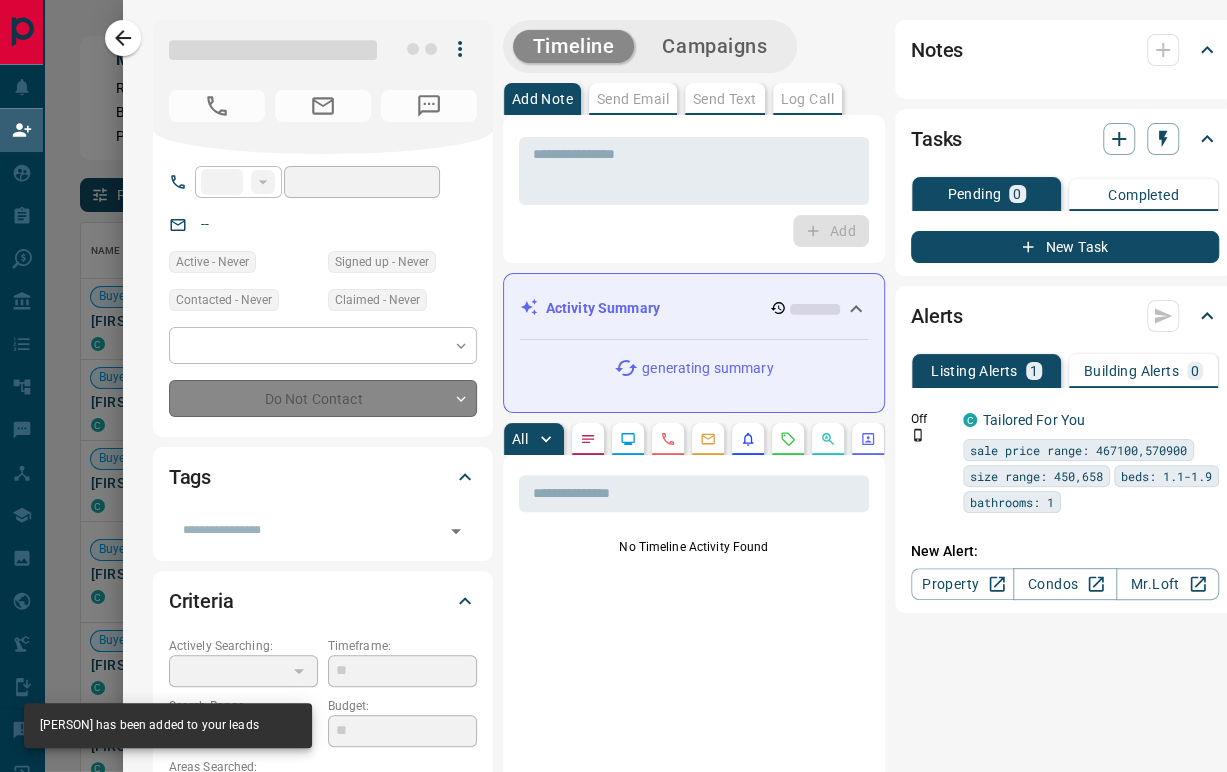 type on "**" 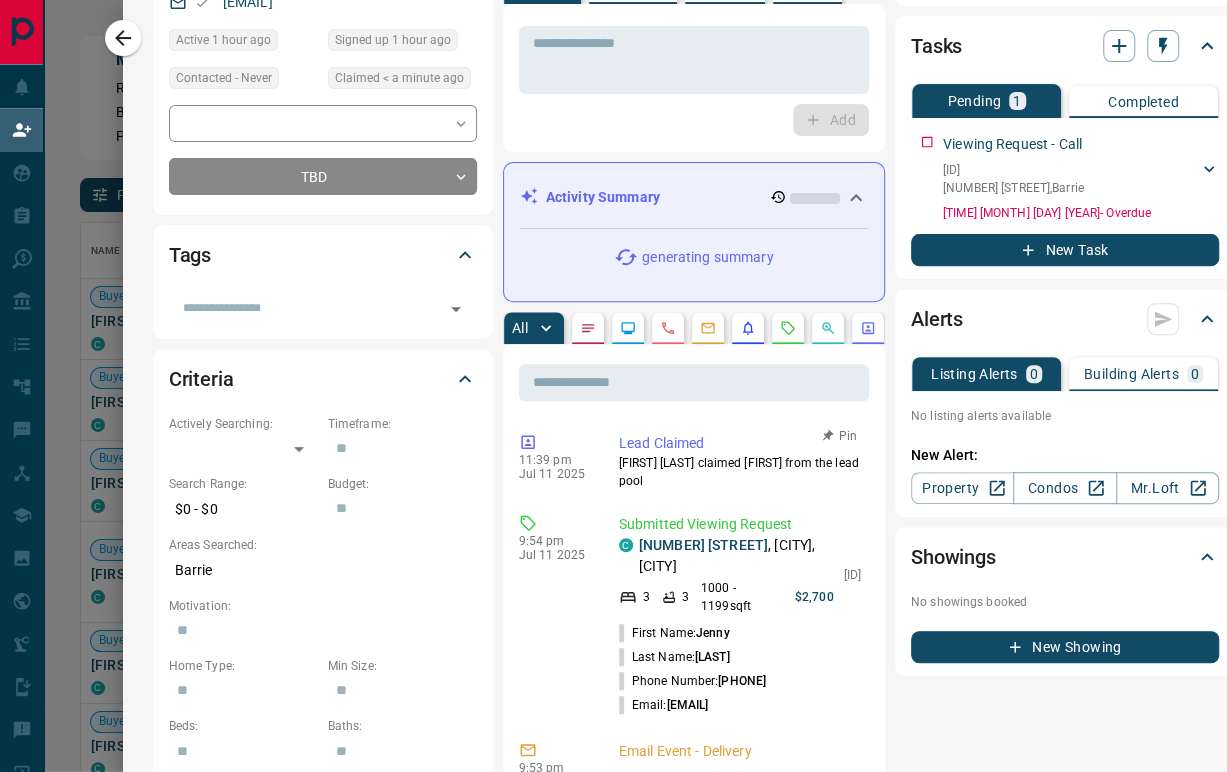 scroll, scrollTop: 0, scrollLeft: 0, axis: both 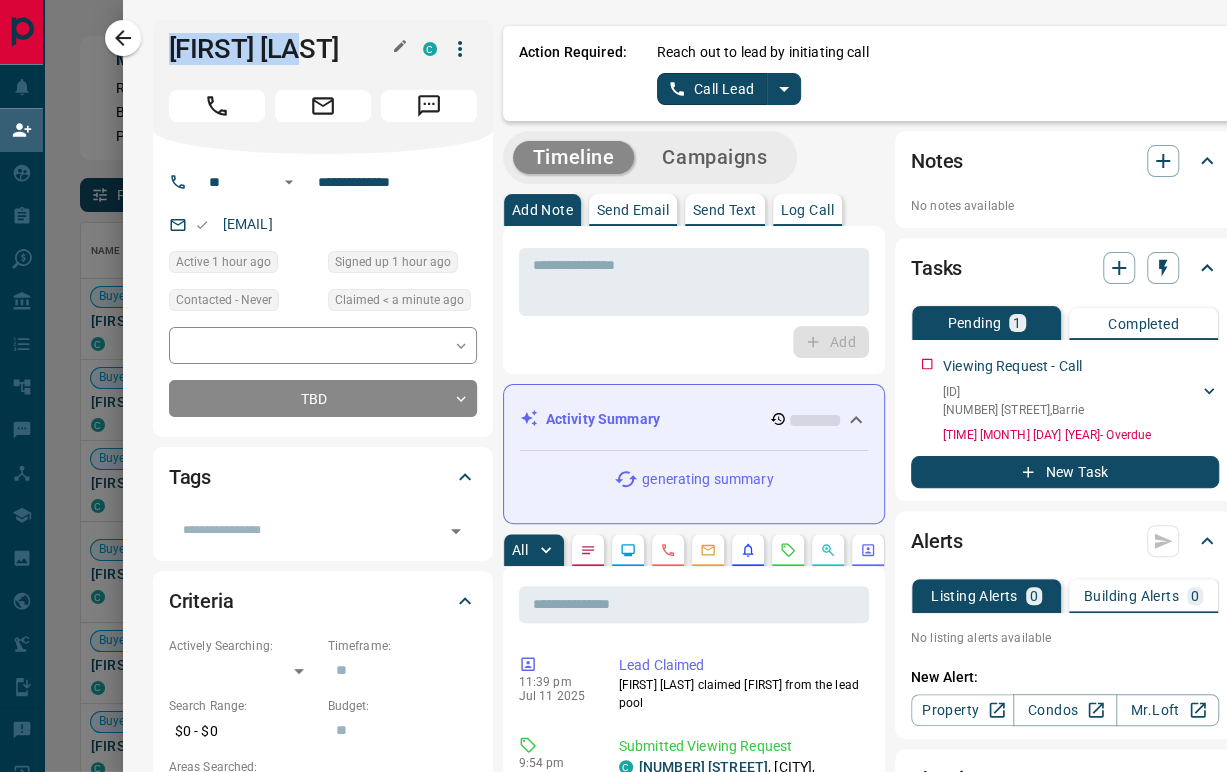 drag, startPoint x: 306, startPoint y: 54, endPoint x: 160, endPoint y: 56, distance: 146.0137 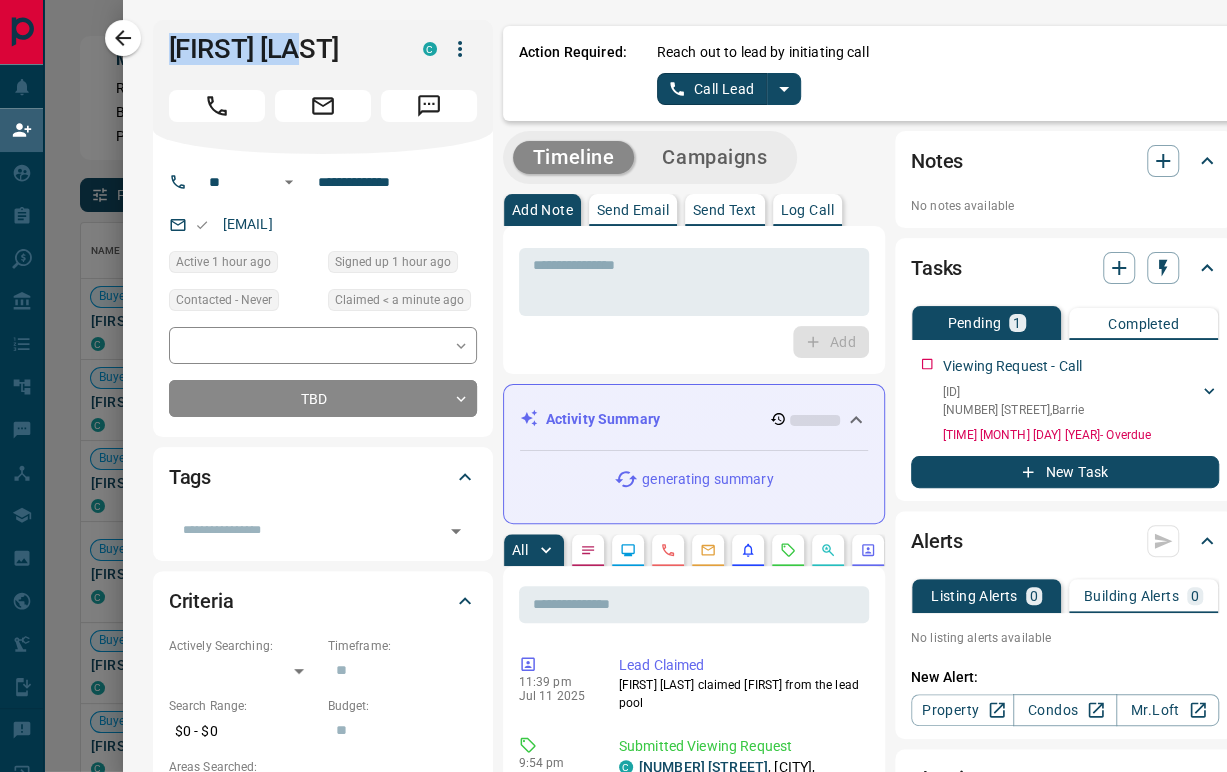 copy on "[FIRST] [LAST]" 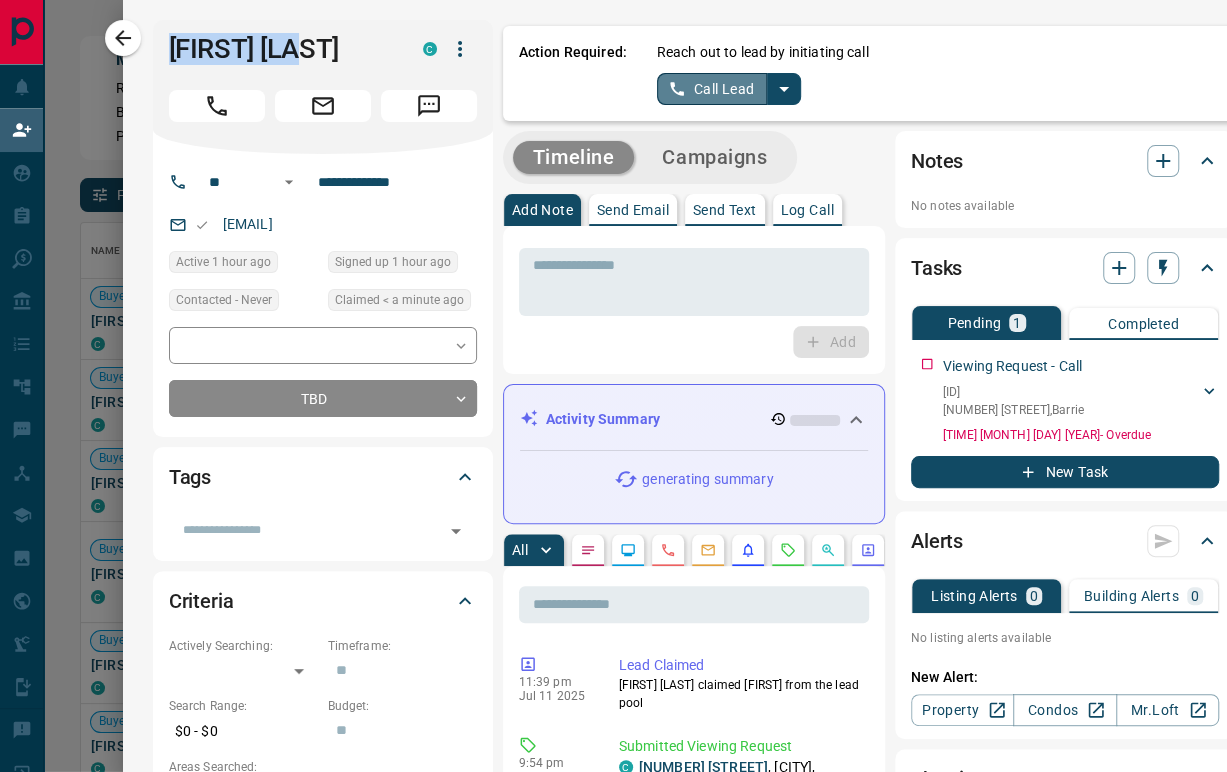 click on "Call Lead" at bounding box center [712, 89] 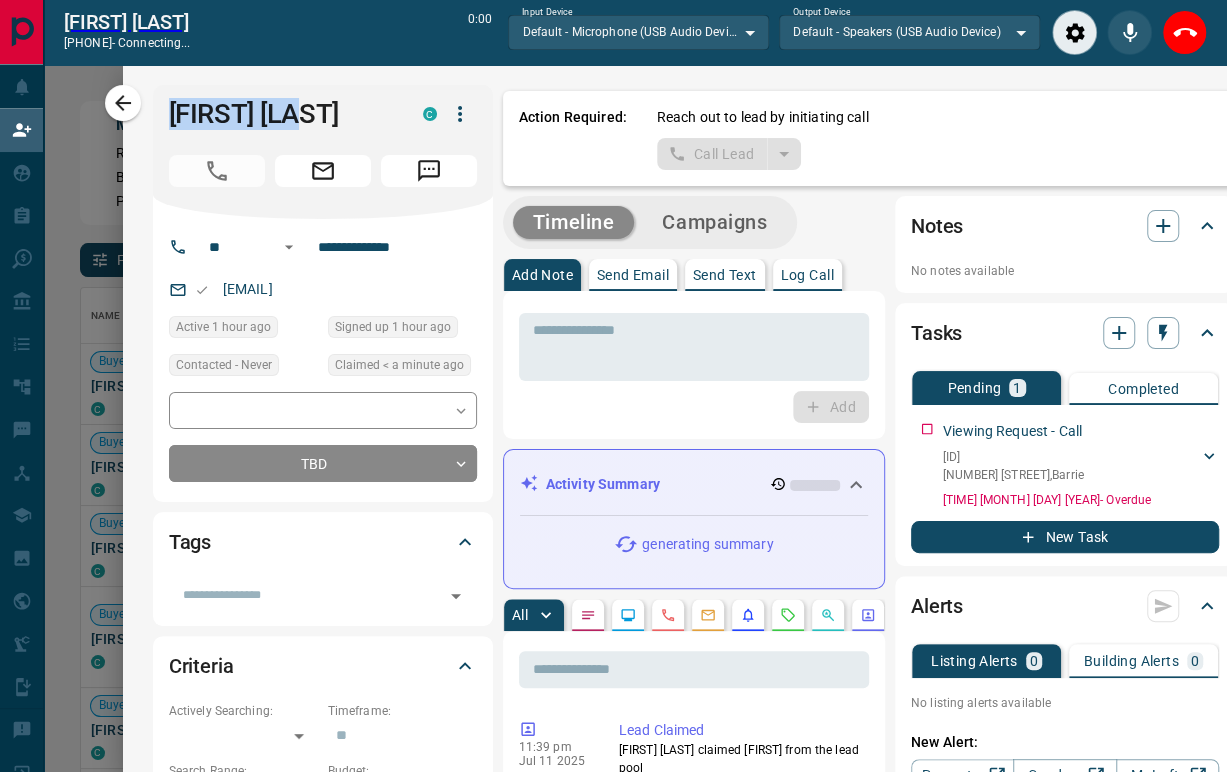 scroll, scrollTop: 519, scrollLeft: 1091, axis: both 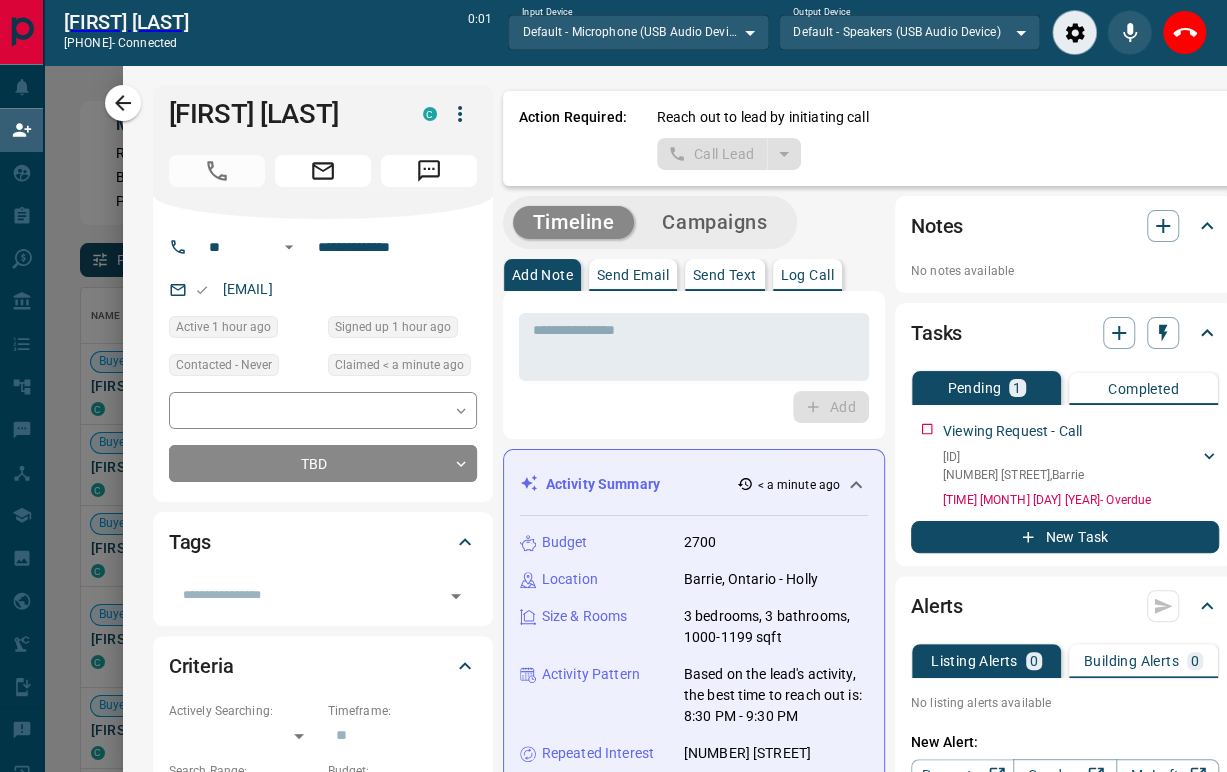 click on "Add" at bounding box center (694, 407) 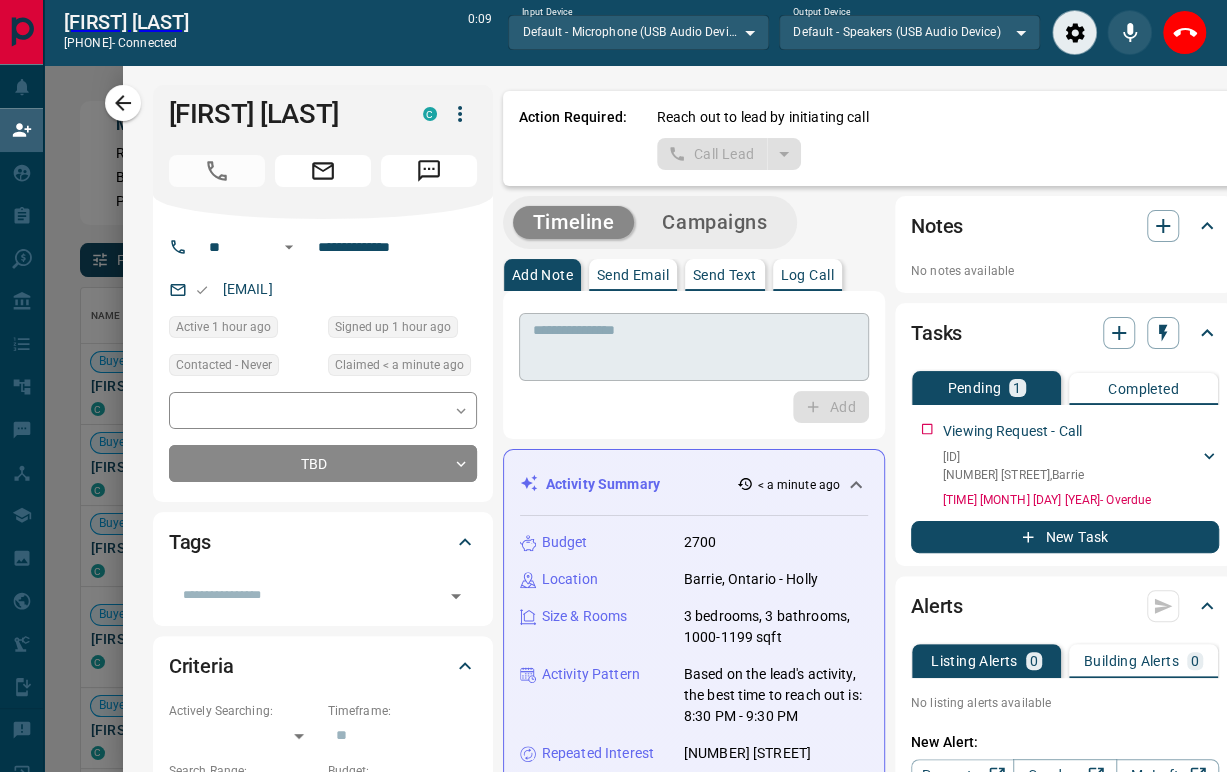 click at bounding box center (694, 347) 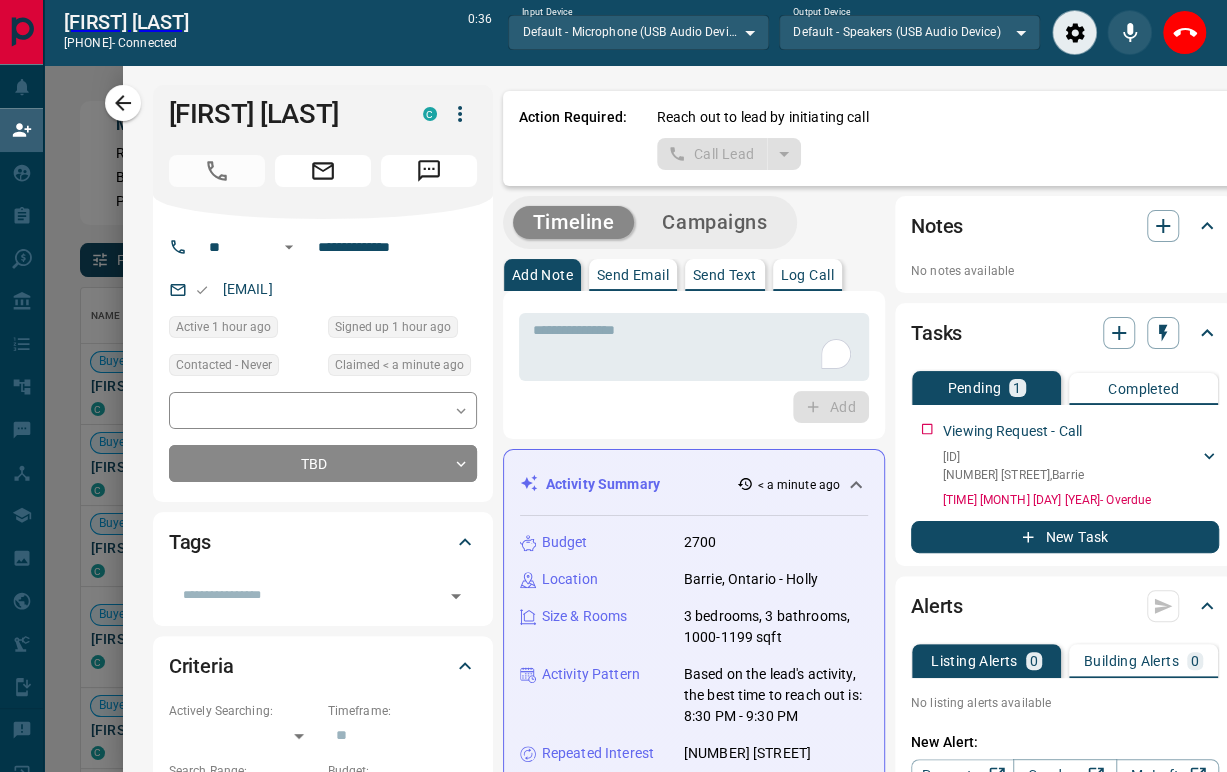 click on "Notes" at bounding box center [1053, 226] 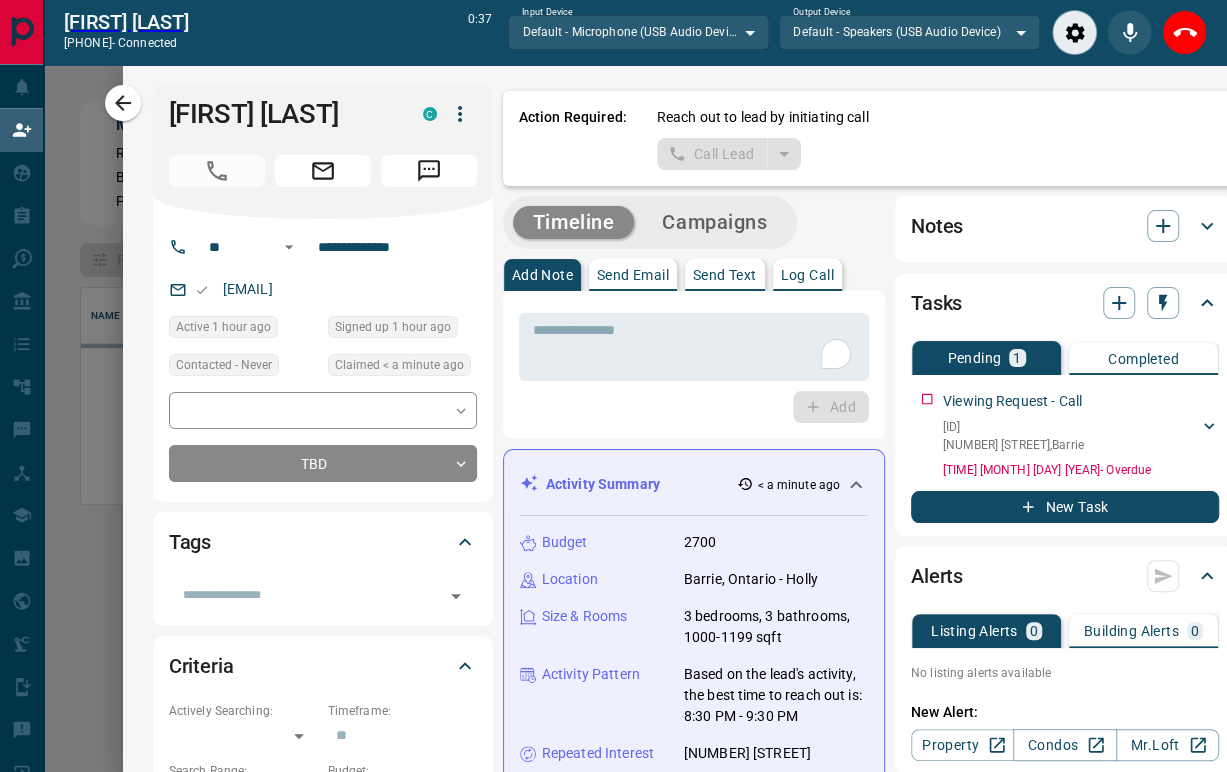 scroll, scrollTop: 17, scrollLeft: 17, axis: both 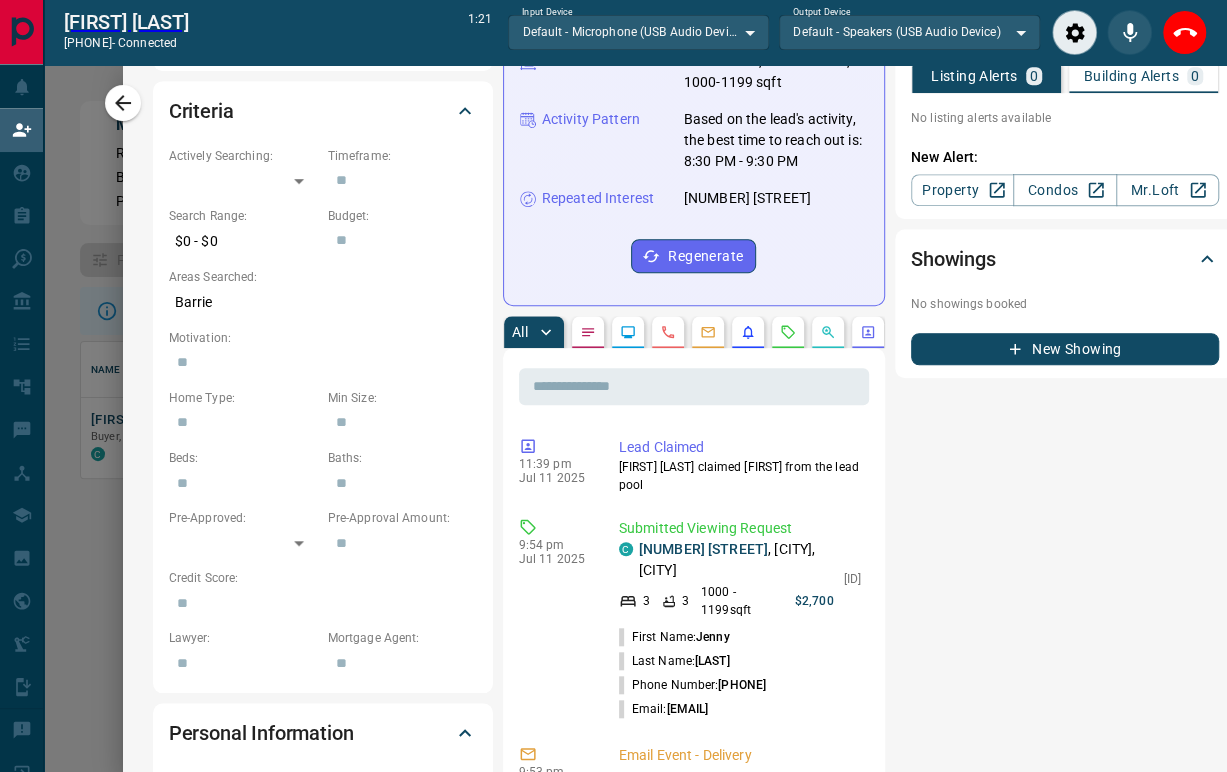 click on "Notes No notes available Tasks Pending 1 Completed Viewing Request - Call S12245773 60 Southwoods Crescent ,  Barrie Jenny Arias 5488832923 jennyarias1582@gmail.com 11:39 p.m. Jul 11 2025  - Overdue New Task Alerts Listing Alerts 0 Building Alerts 0 No listing alerts available No building alerts available New Alert: Property Condos Mr.Loft Showings No showings booked New Showing" at bounding box center [1065, 646] 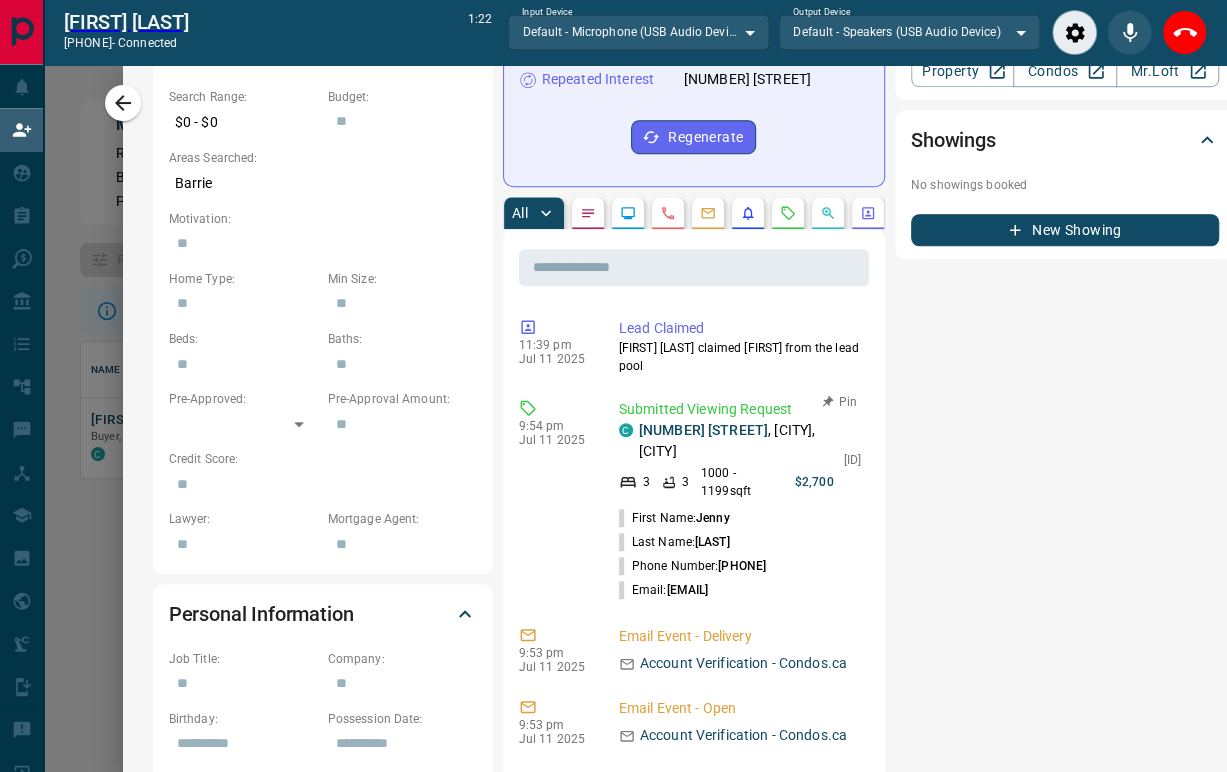scroll, scrollTop: 777, scrollLeft: 0, axis: vertical 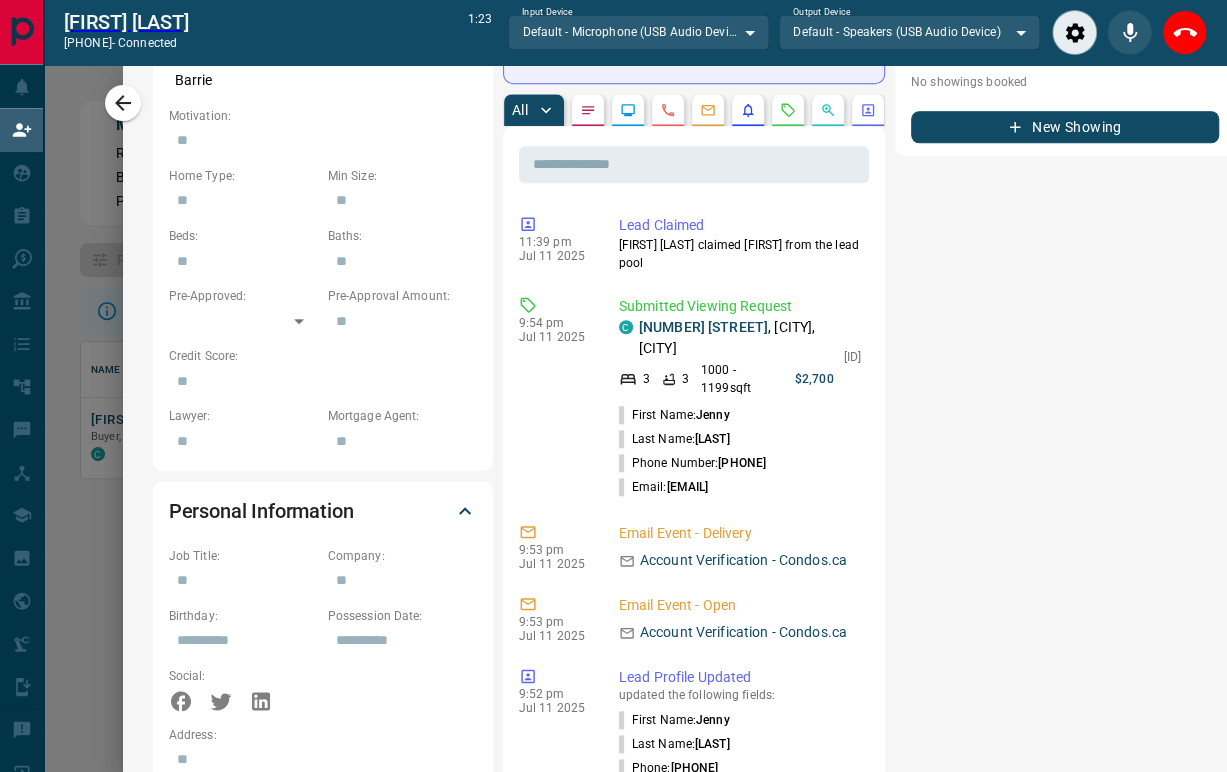 click on "Notes No notes available Tasks Pending 1 Completed Viewing Request - Call S12245773 60 Southwoods Crescent ,  Barrie Jenny Arias 5488832923 jennyarias1582@gmail.com 11:39 p.m. Jul 11 2025  - Overdue New Task Alerts Listing Alerts 0 Building Alerts 0 No listing alerts available No building alerts available New Alert: Property Condos Mr.Loft Showings No showings booked New Showing" at bounding box center (1065, 424) 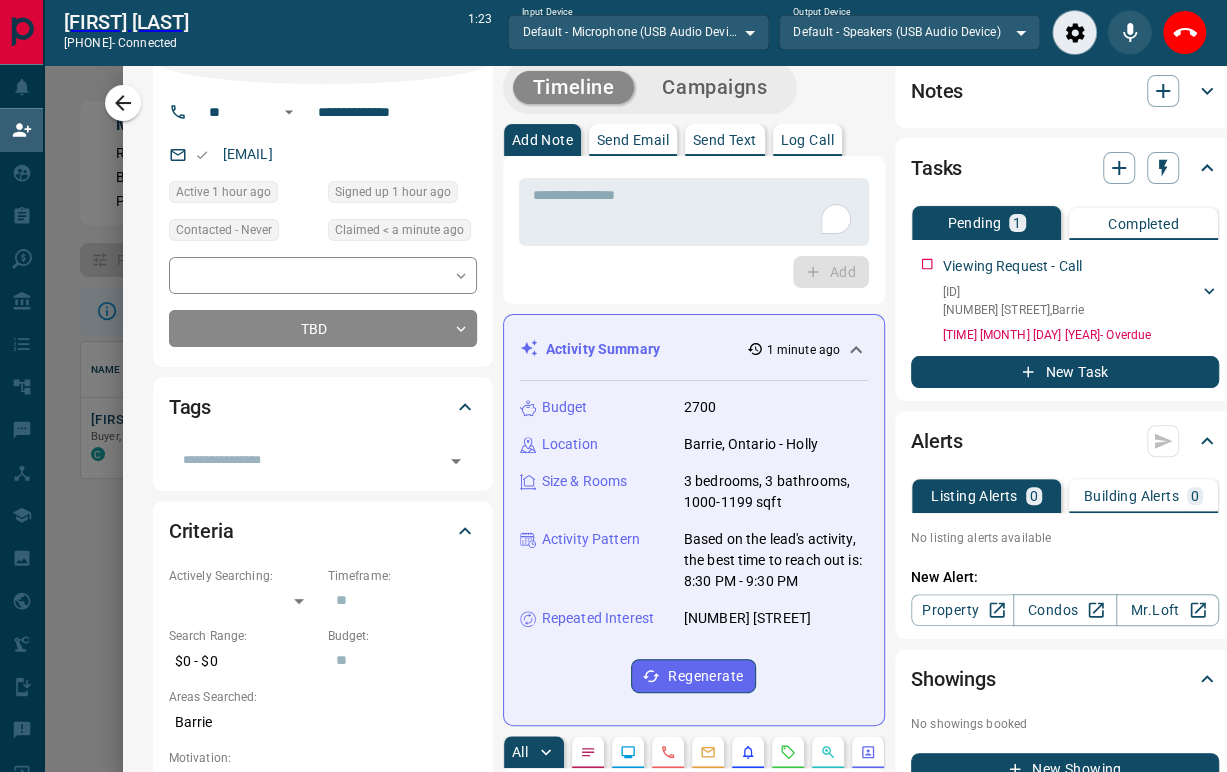 scroll, scrollTop: 0, scrollLeft: 0, axis: both 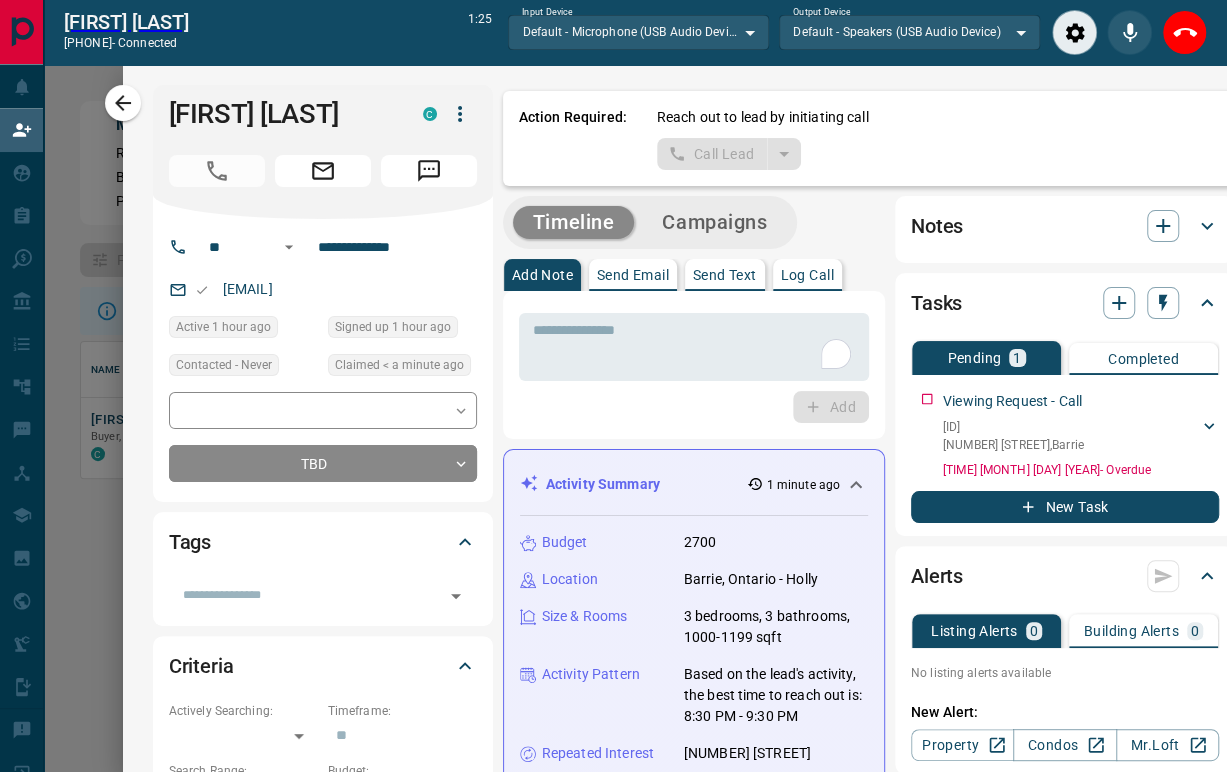 click on "Add" at bounding box center (694, 407) 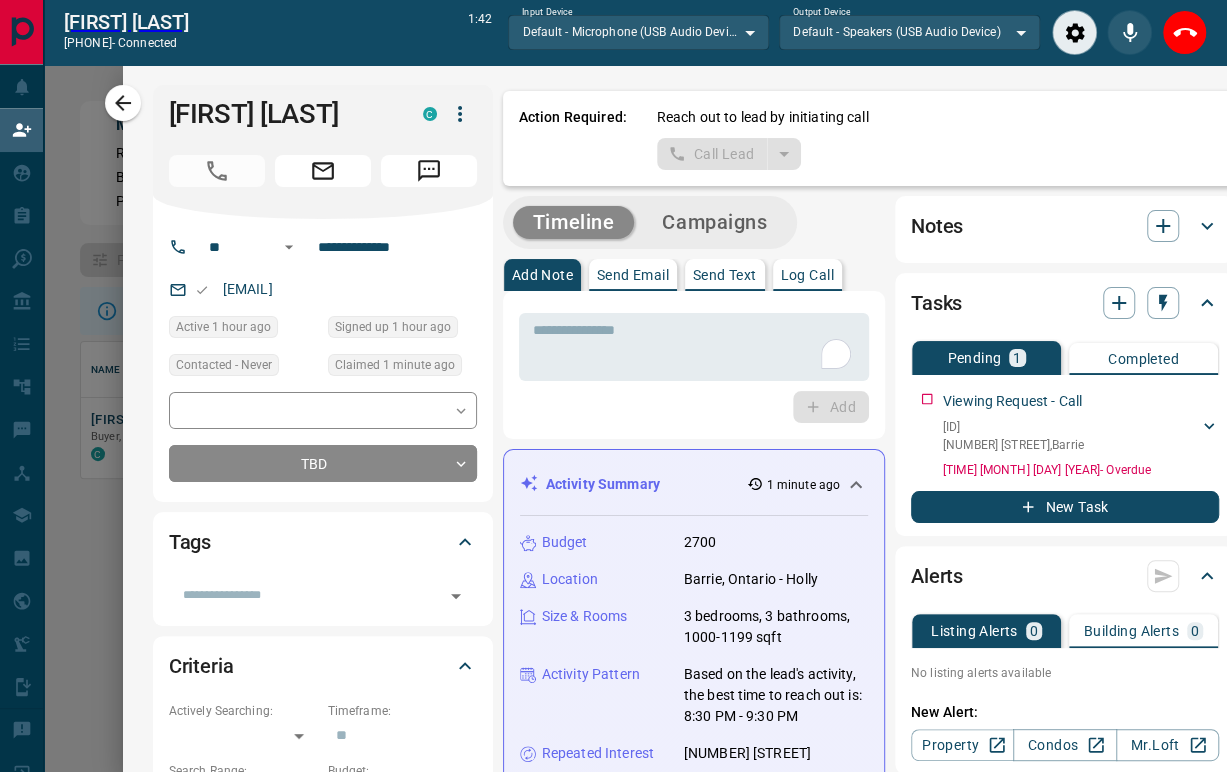 click on "Add" at bounding box center [694, 407] 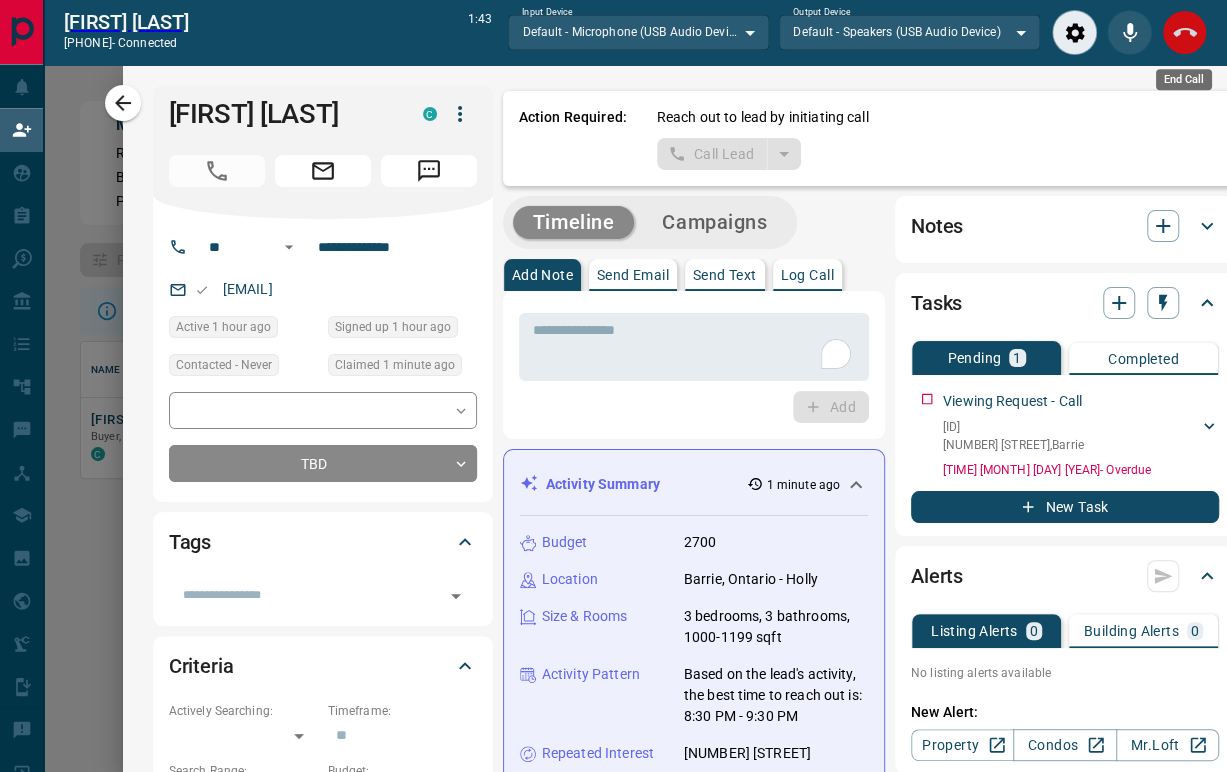 click 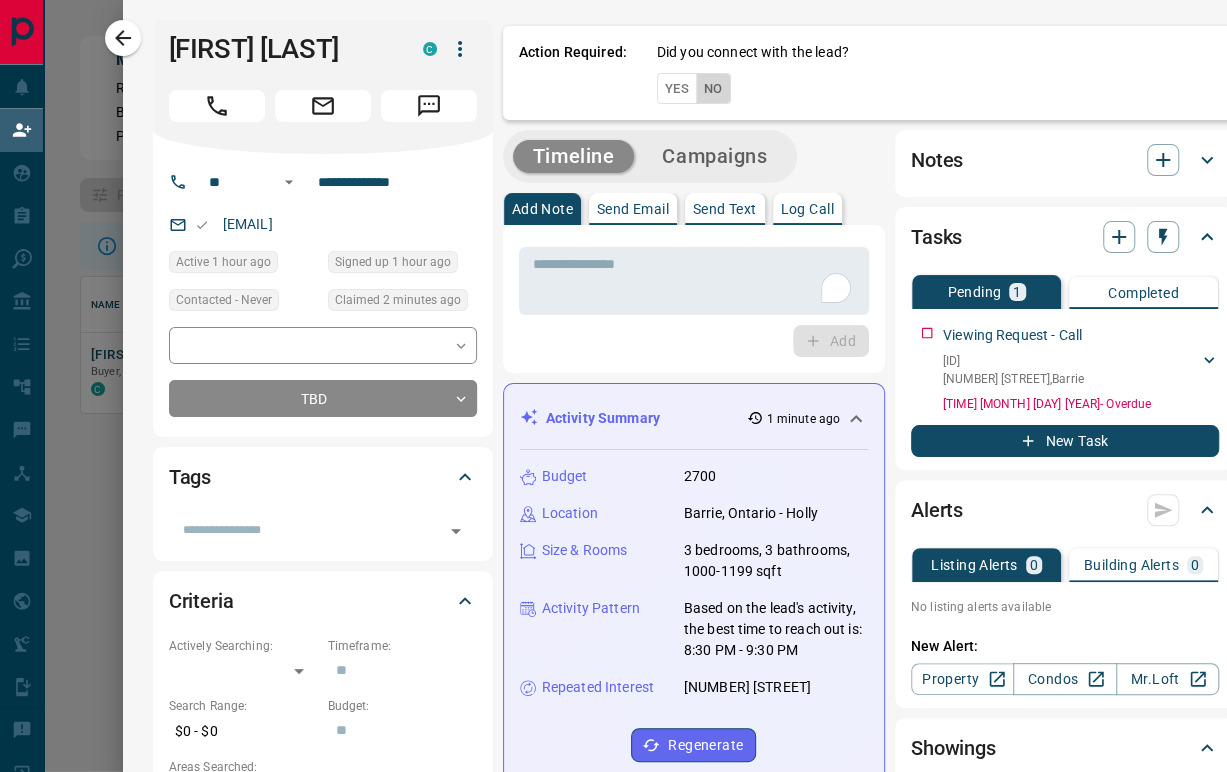 click on "No" at bounding box center (713, 88) 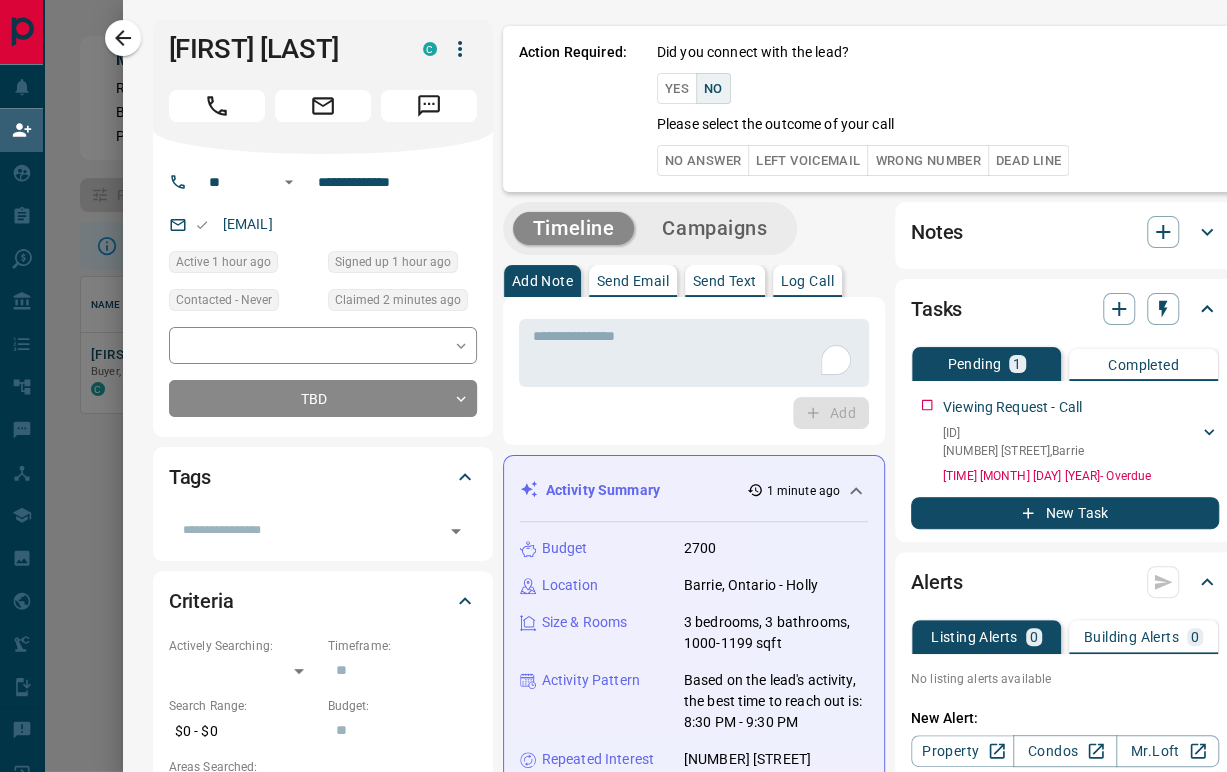 click on "Left Voicemail" at bounding box center [808, 160] 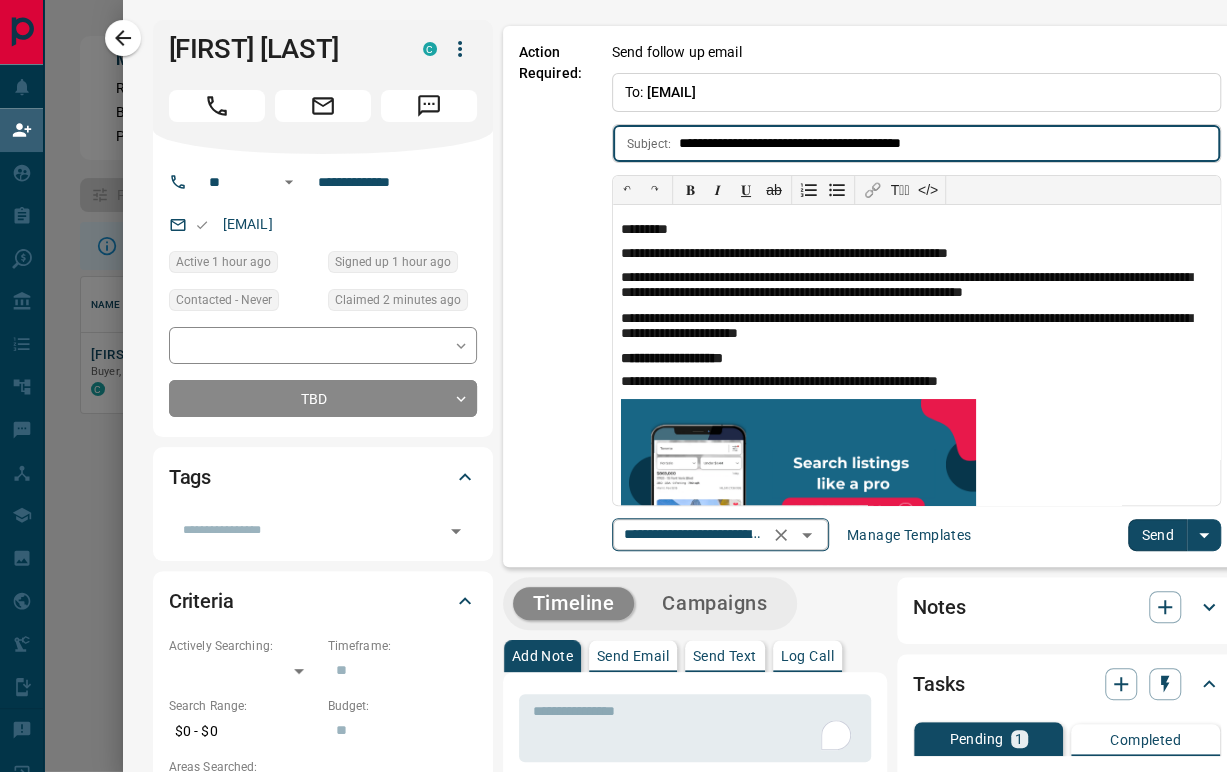 click 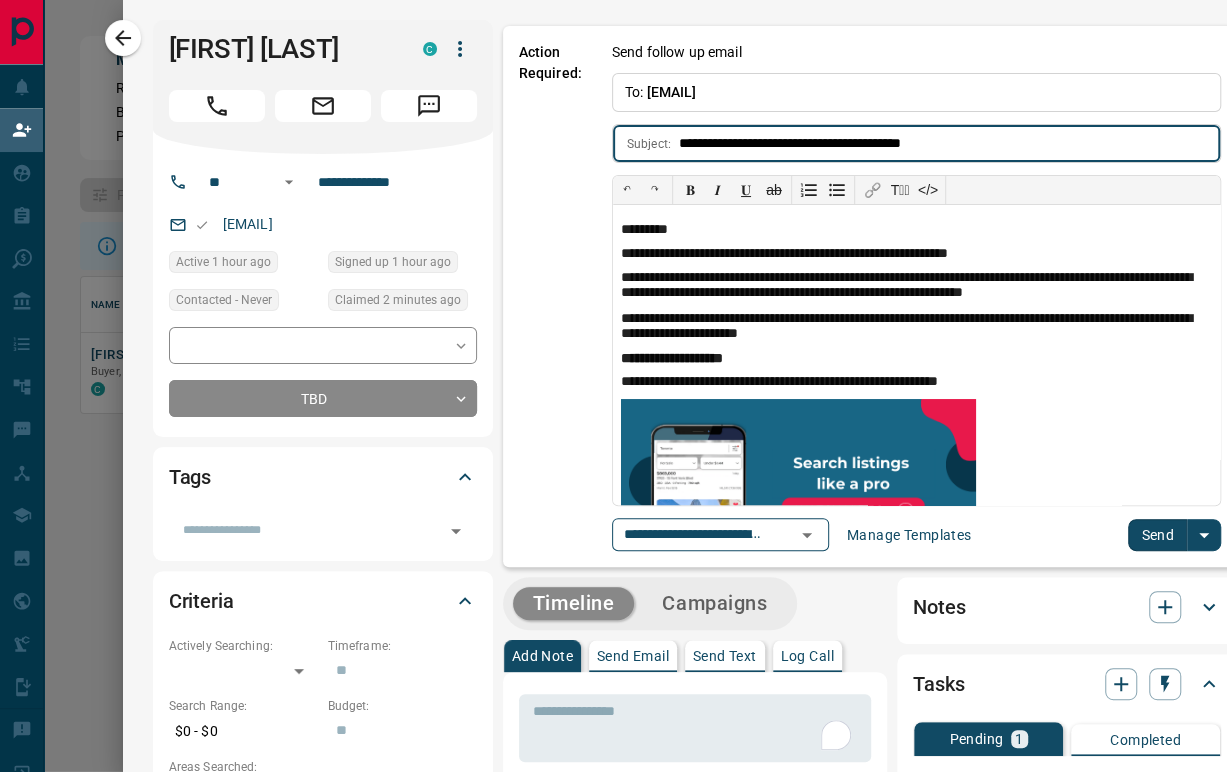 type 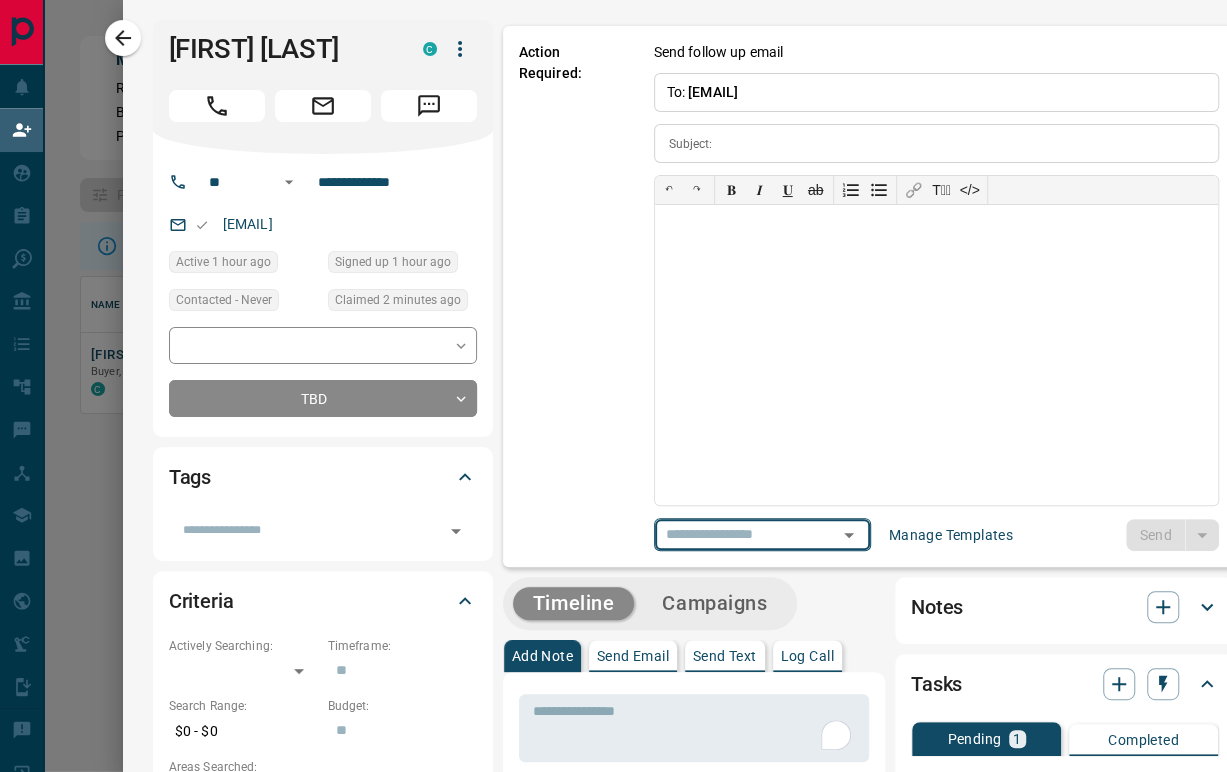 scroll, scrollTop: 0, scrollLeft: 0, axis: both 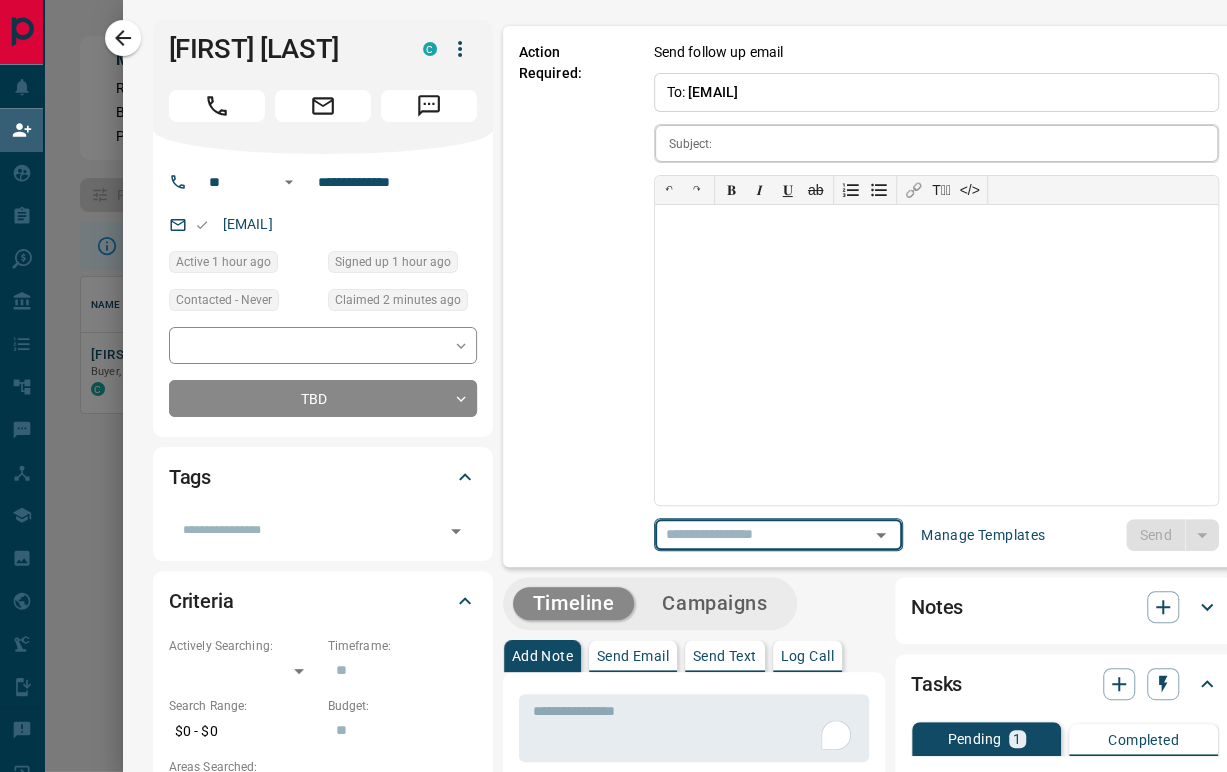 click at bounding box center (968, 143) 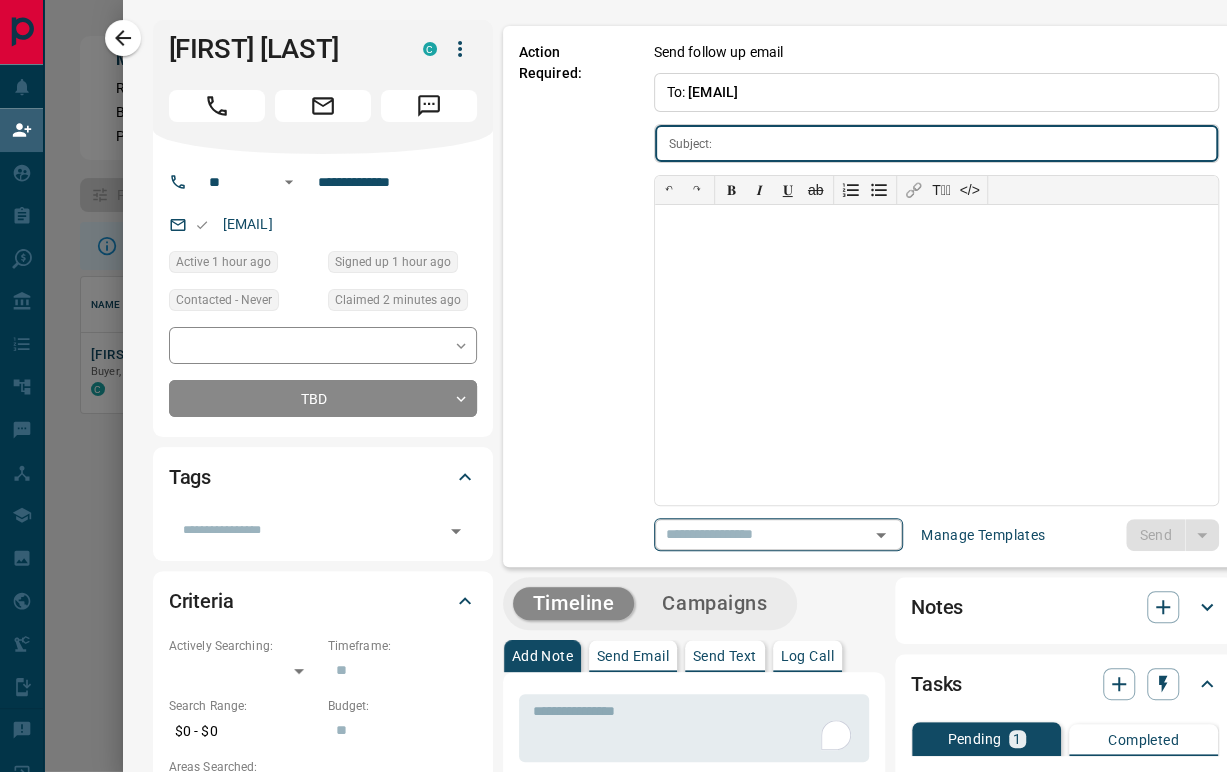 click 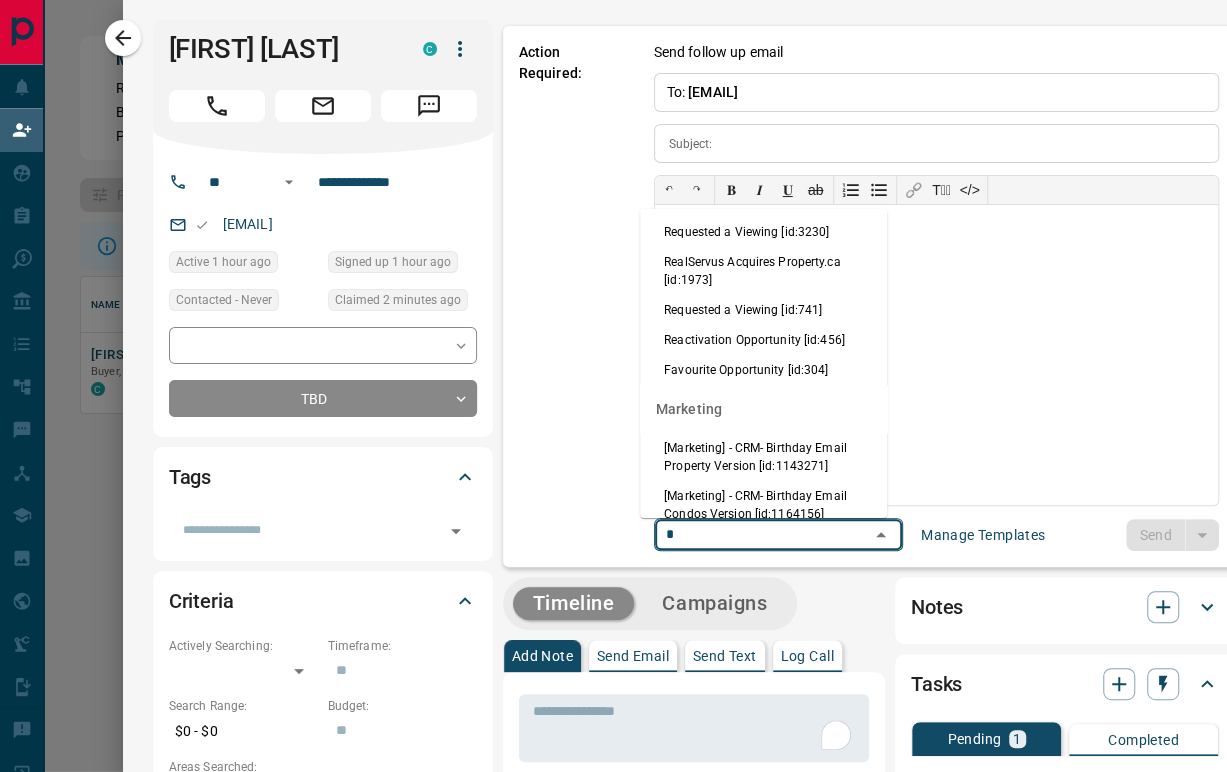 click on "Requested a Viewing [id:3230]" at bounding box center [763, 232] 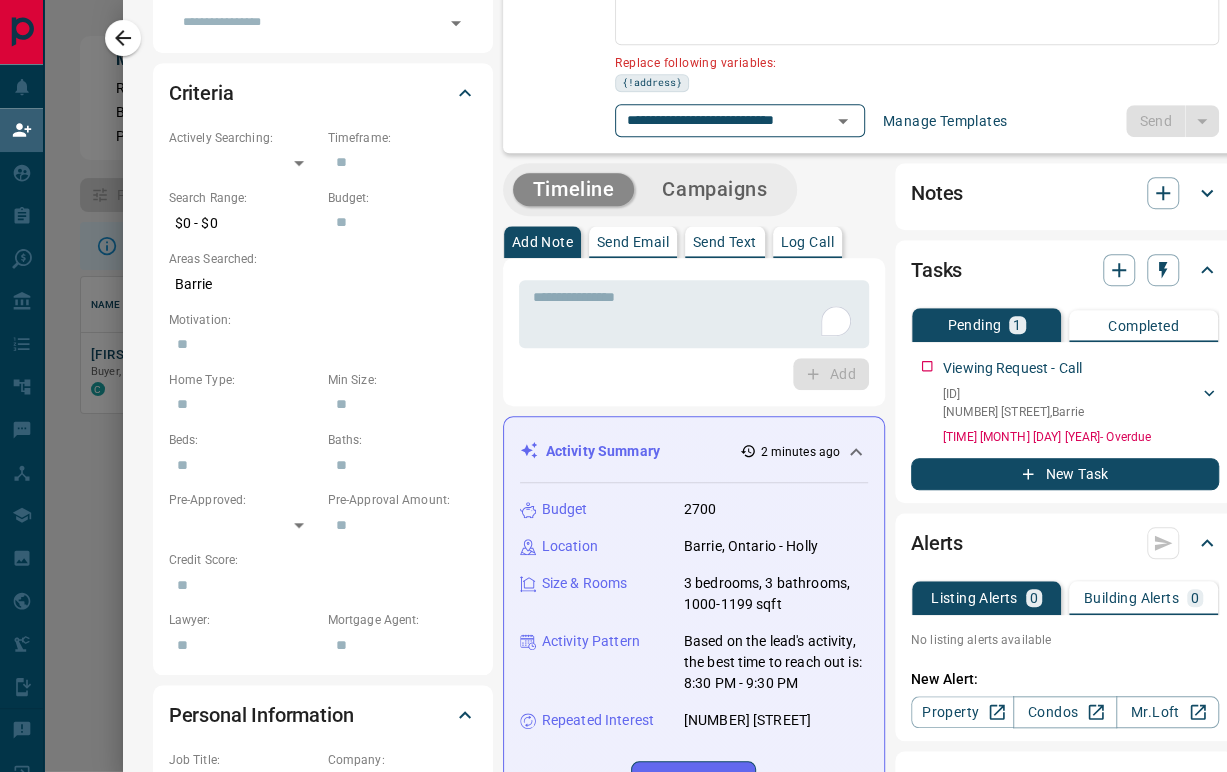 scroll, scrollTop: 666, scrollLeft: 0, axis: vertical 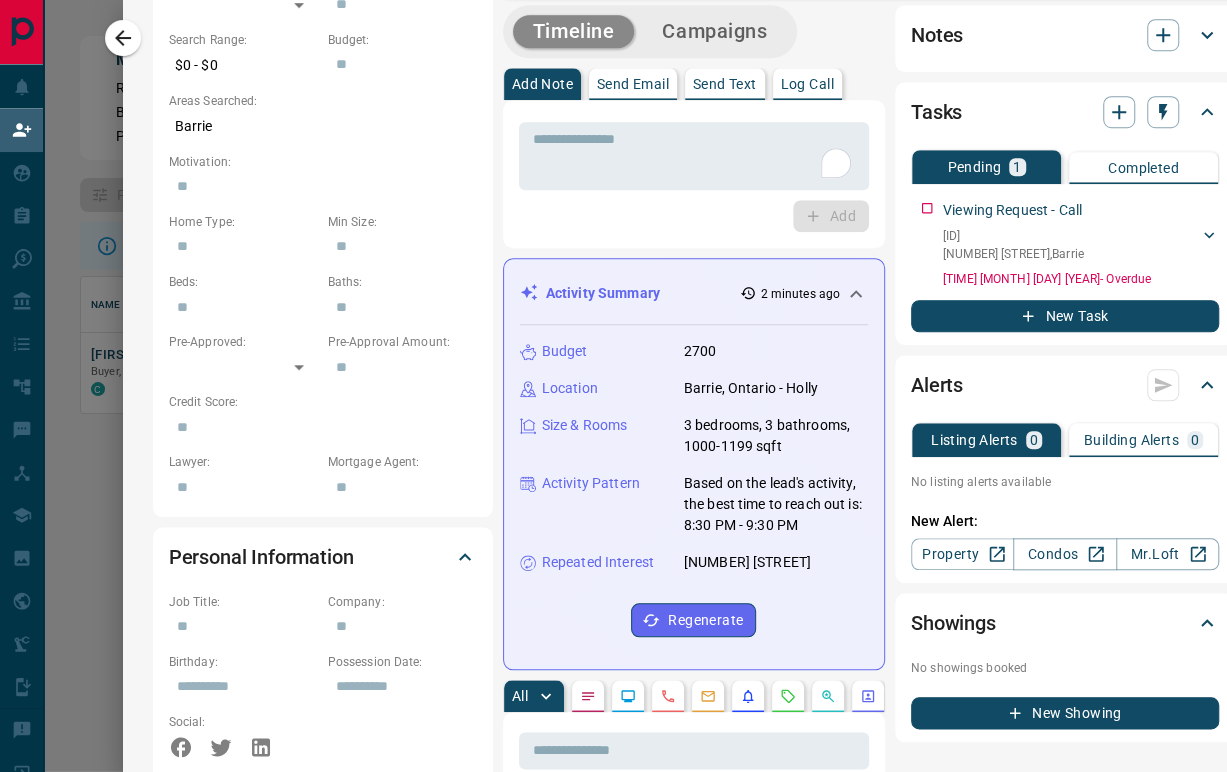 click on "[NUMBER] [STREET]" at bounding box center (747, 562) 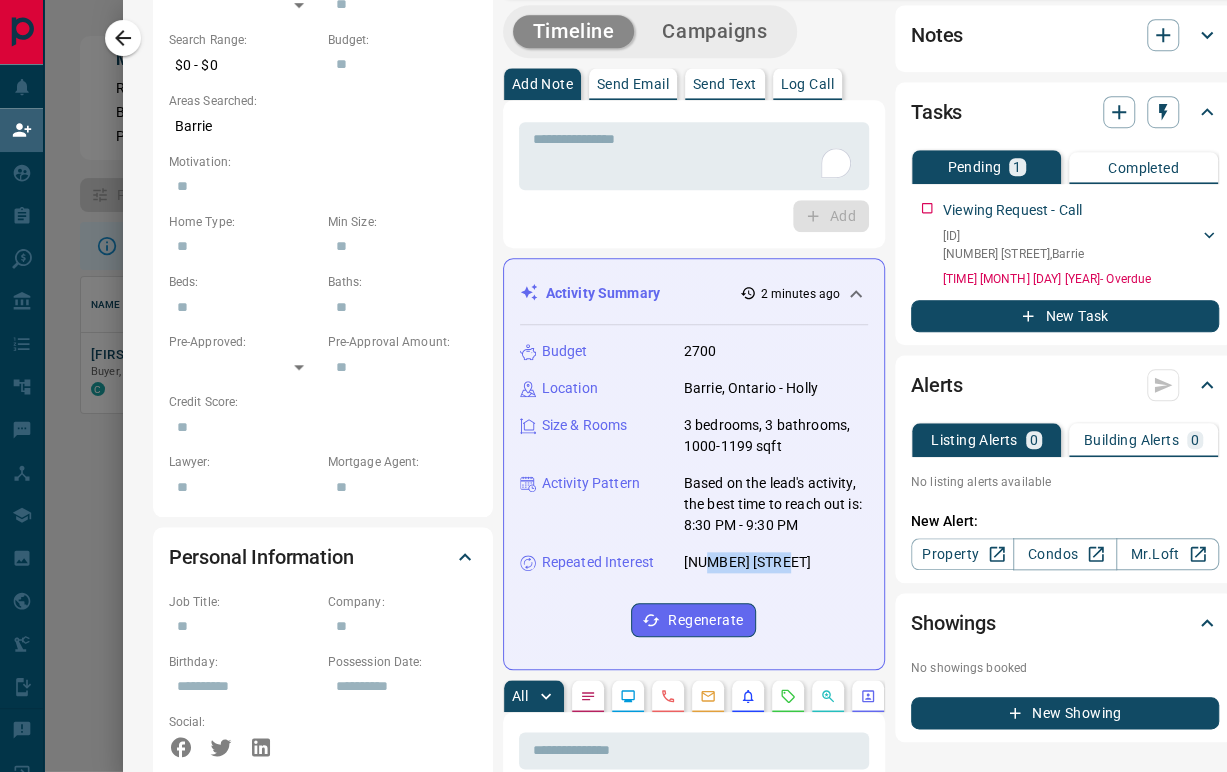 click on "[NUMBER] [STREET]" at bounding box center (747, 562) 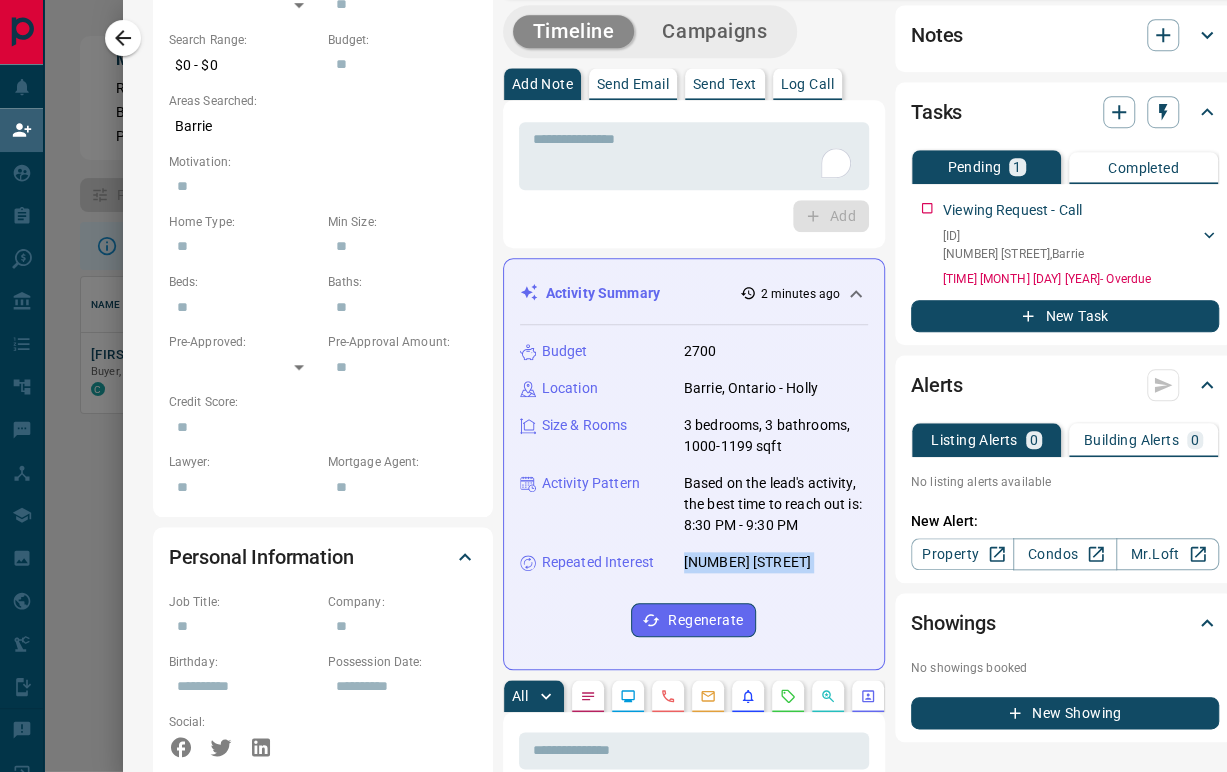 click on "[NUMBER] [STREET]" at bounding box center (747, 562) 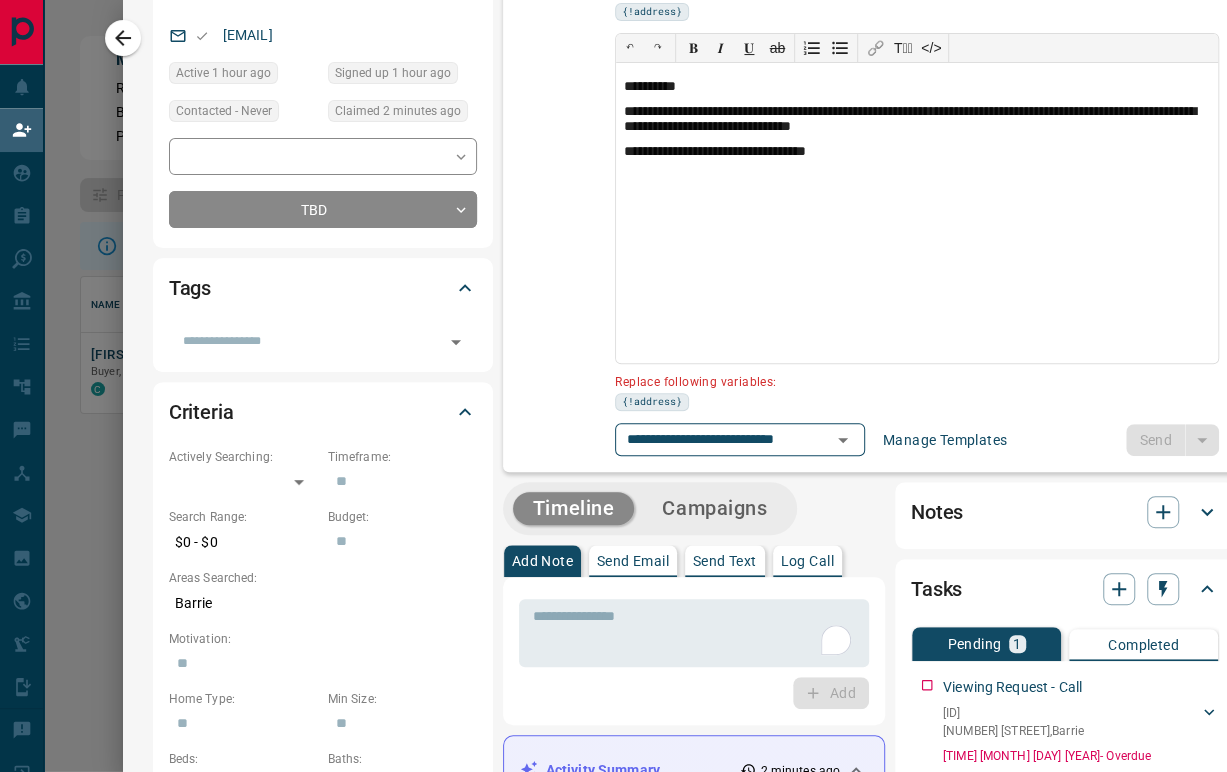 scroll, scrollTop: 0, scrollLeft: 0, axis: both 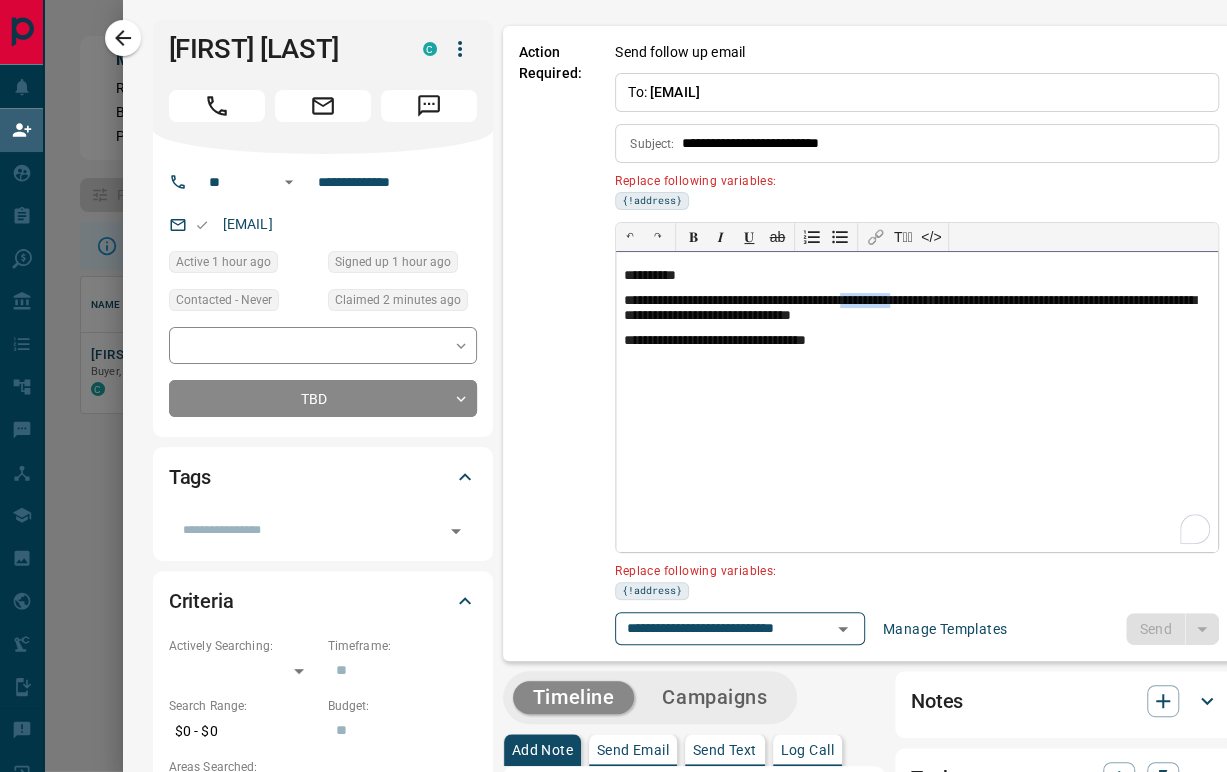 drag, startPoint x: 892, startPoint y: 298, endPoint x: 954, endPoint y: 299, distance: 62.008064 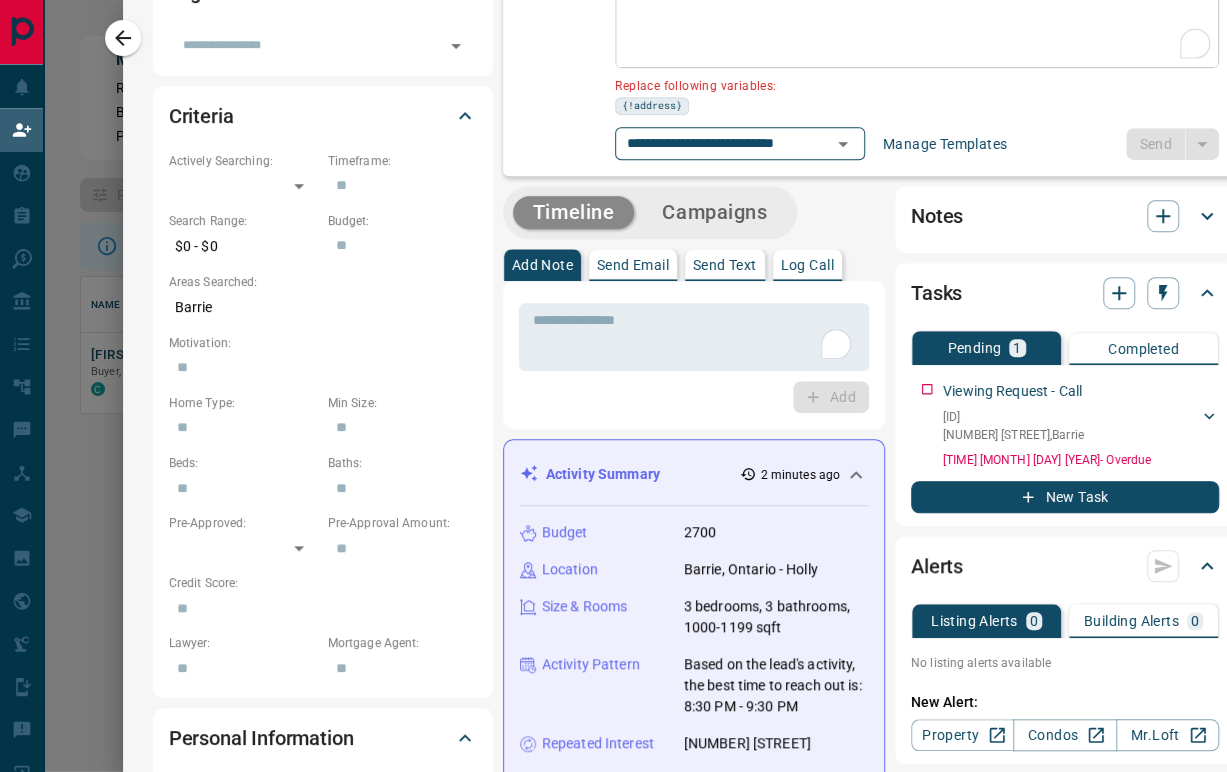 scroll, scrollTop: 555, scrollLeft: 0, axis: vertical 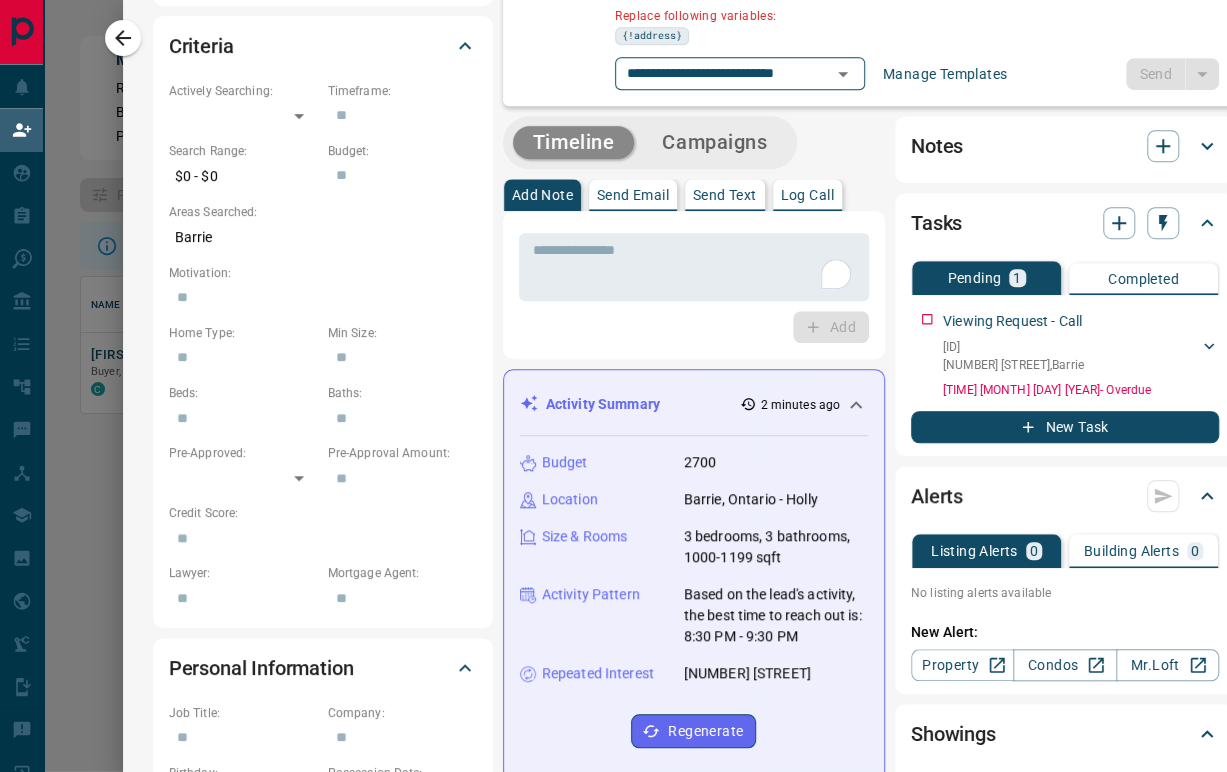 drag, startPoint x: 834, startPoint y: 674, endPoint x: 661, endPoint y: 674, distance: 173 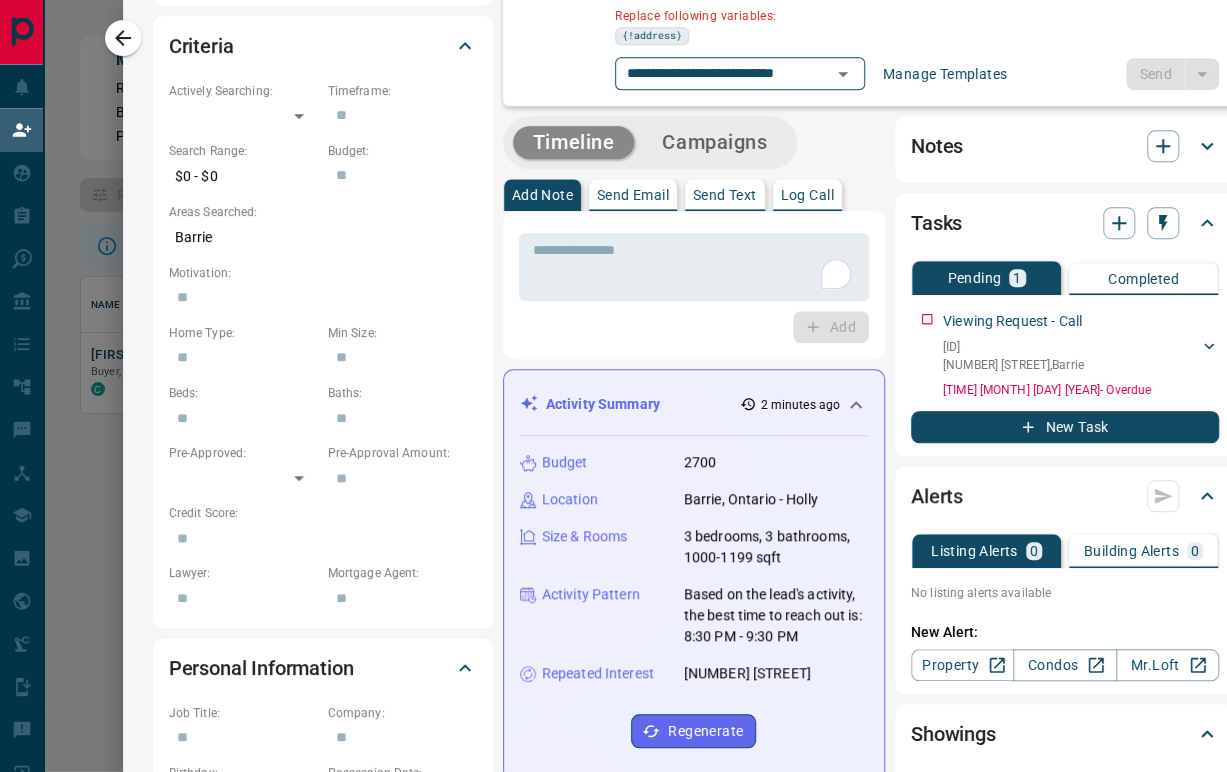 click on "Repeated Interest 60 Southwoods Crescent" at bounding box center [694, 673] 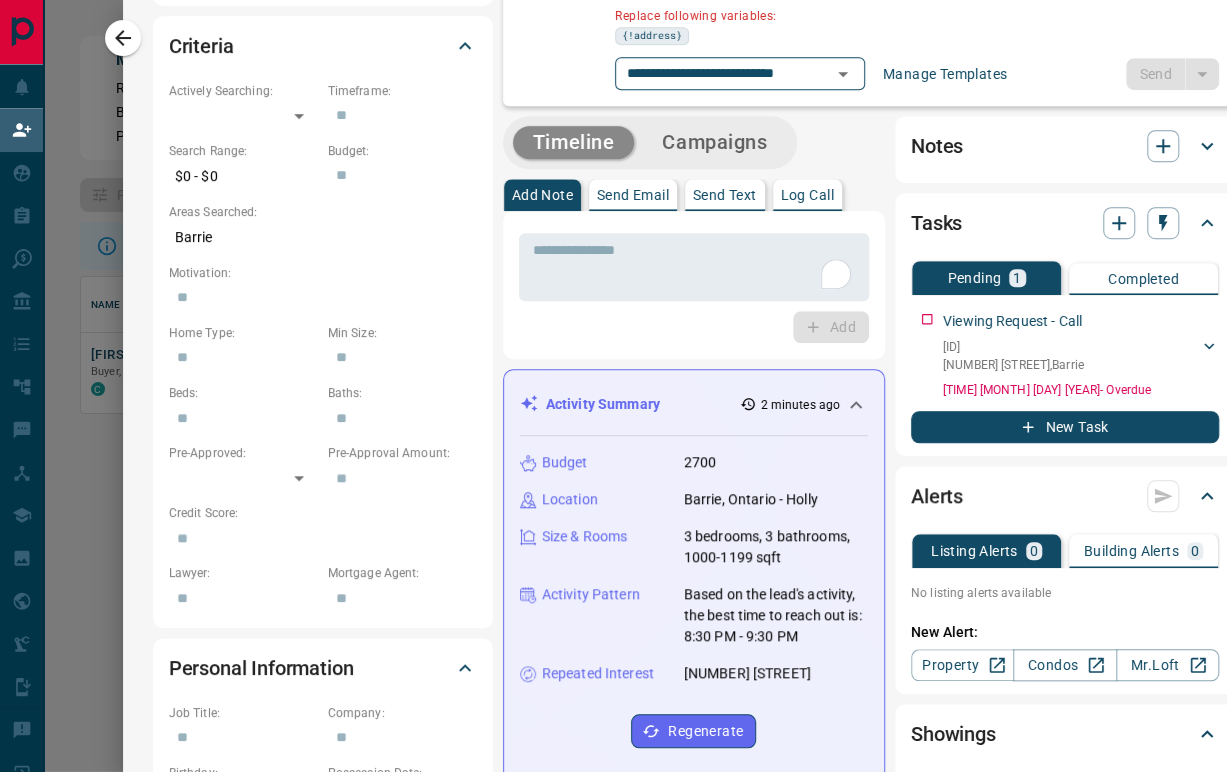 copy on "[NUMBER] [STREET]" 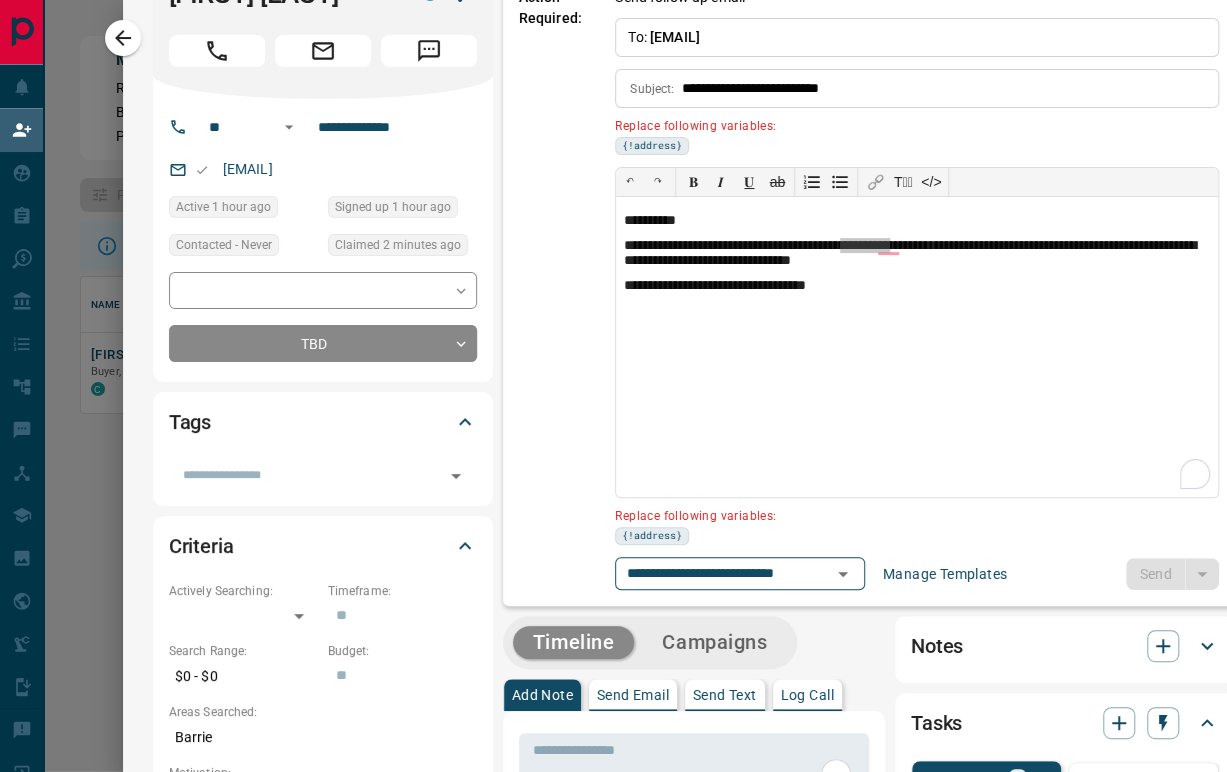 scroll, scrollTop: 0, scrollLeft: 0, axis: both 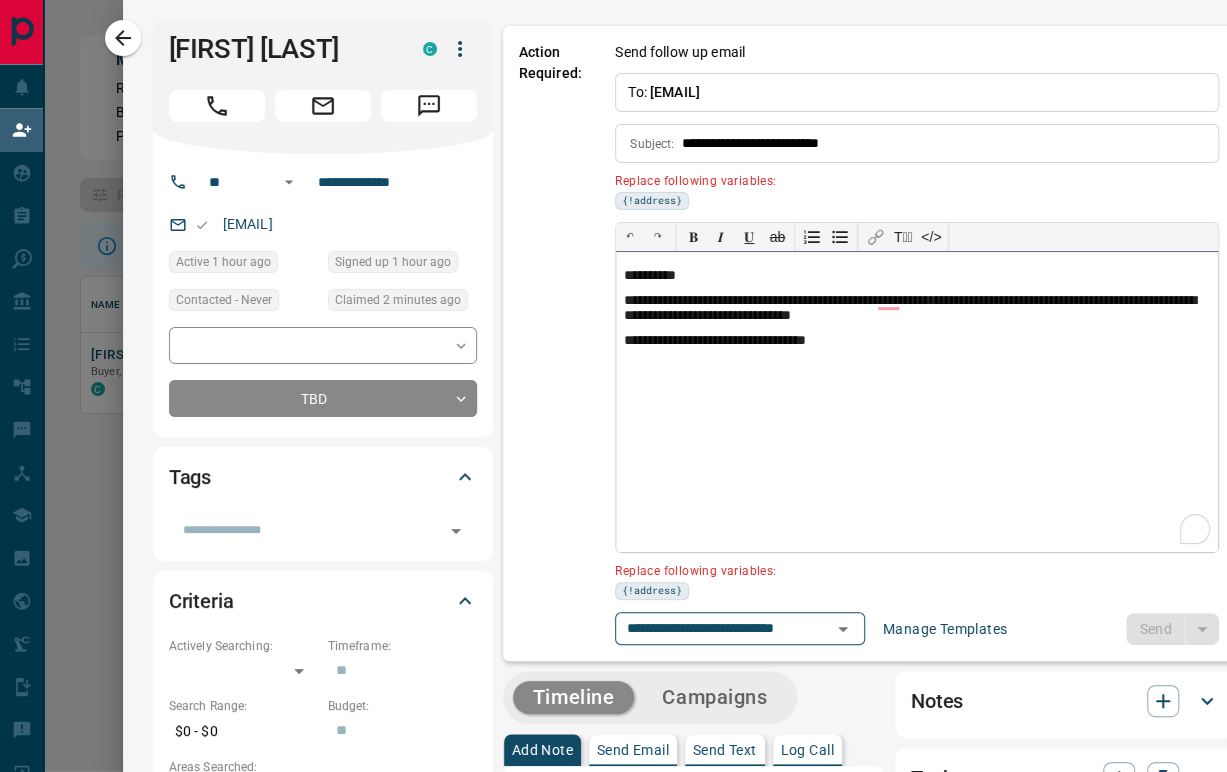 click on "**********" at bounding box center (917, 402) 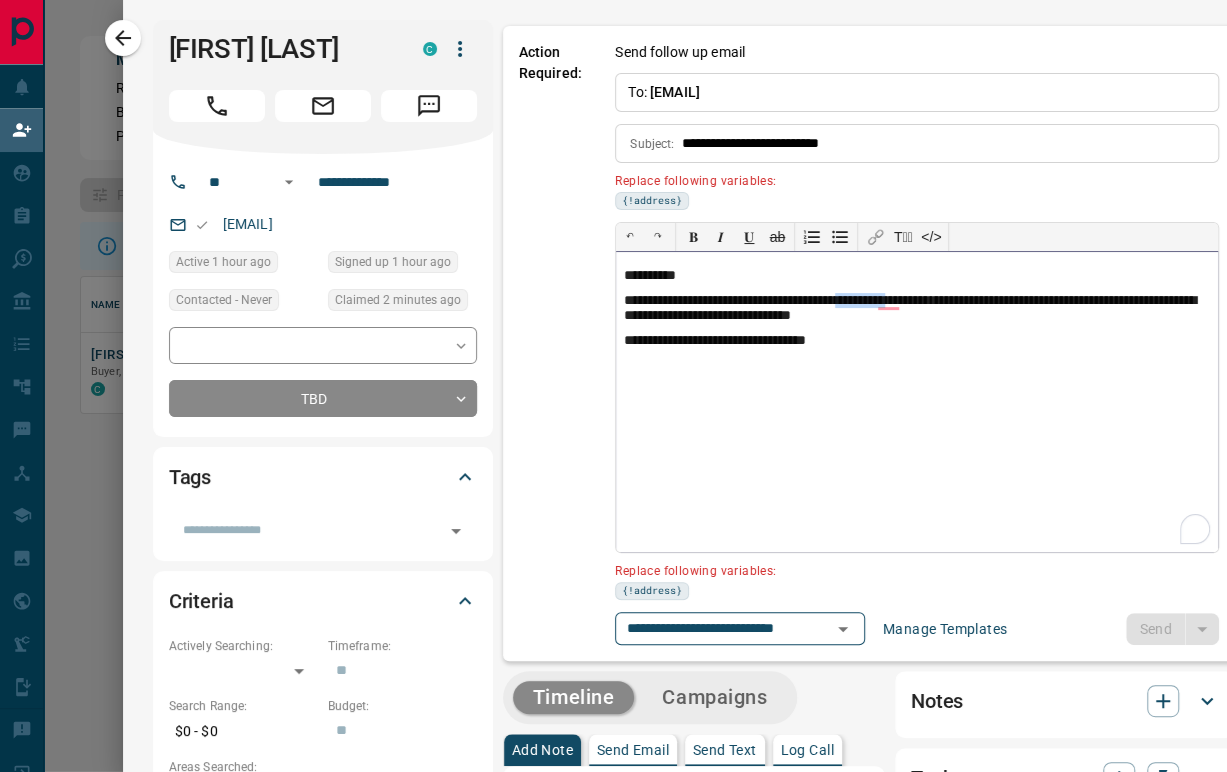 drag, startPoint x: 952, startPoint y: 298, endPoint x: 888, endPoint y: 306, distance: 64.49806 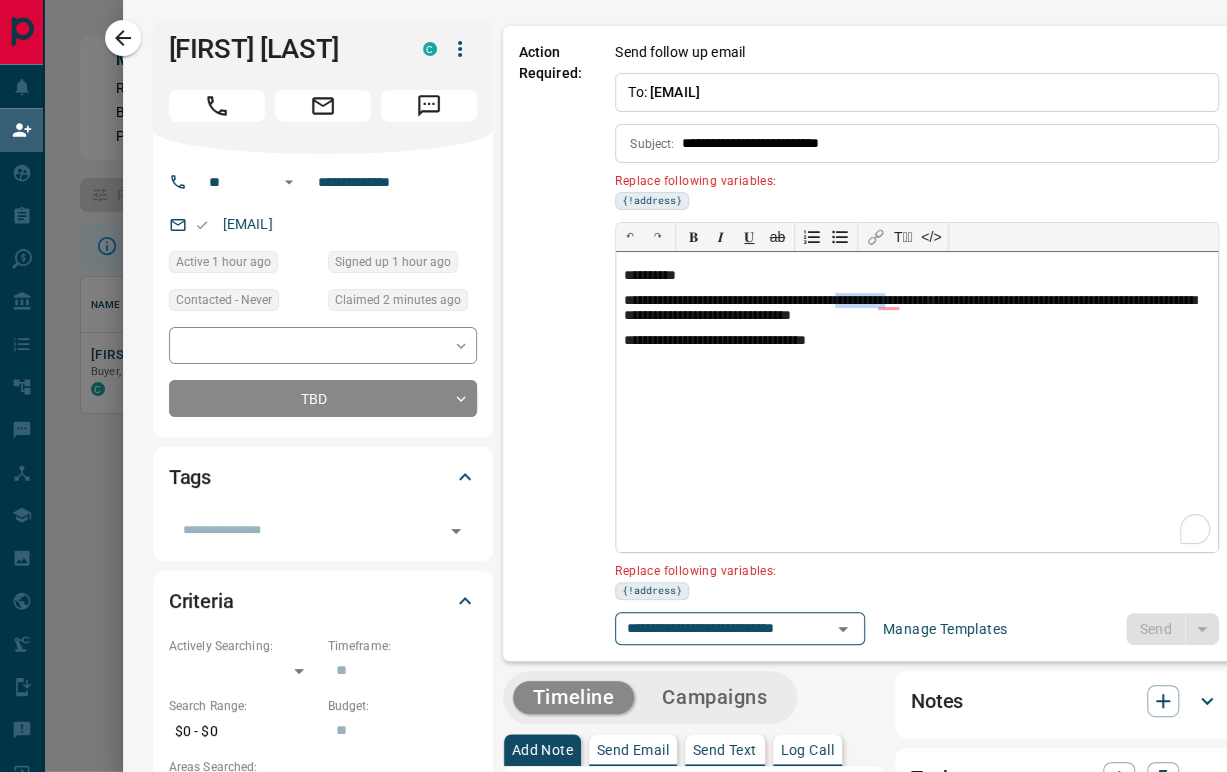 click on "**********" at bounding box center [917, 309] 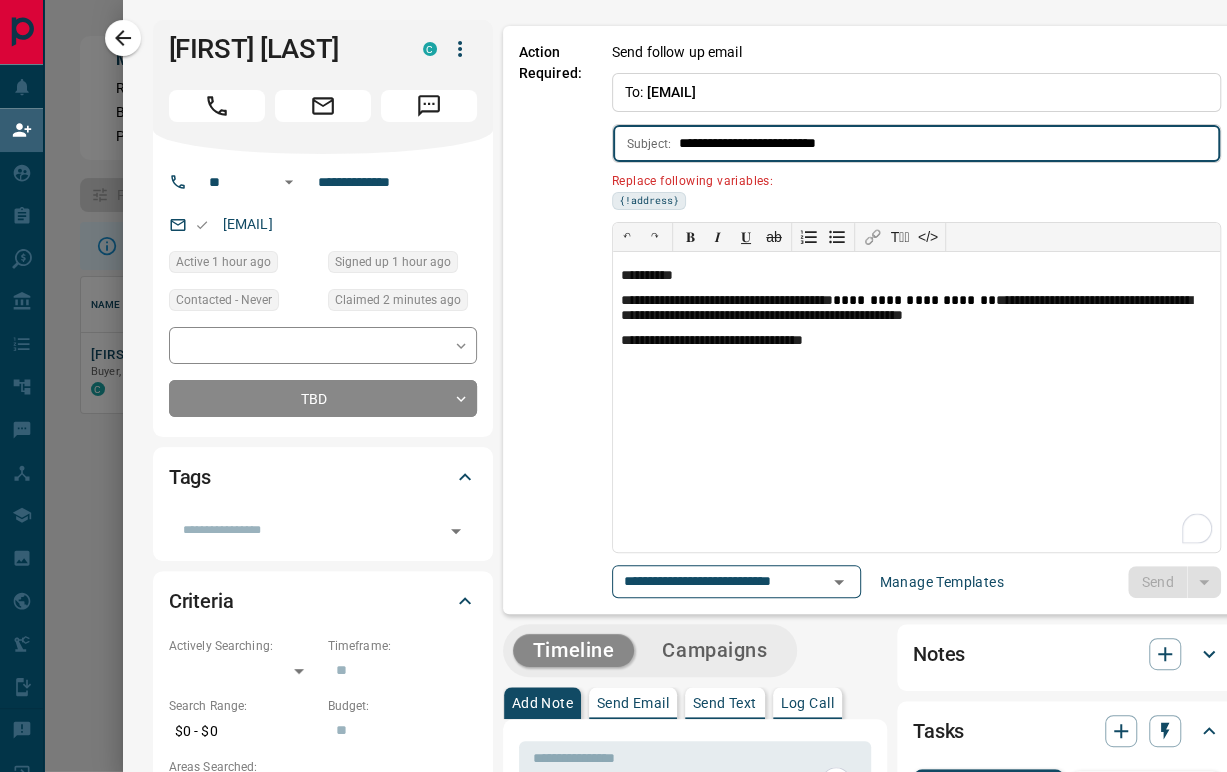 drag, startPoint x: 850, startPoint y: 140, endPoint x: 778, endPoint y: 142, distance: 72.02777 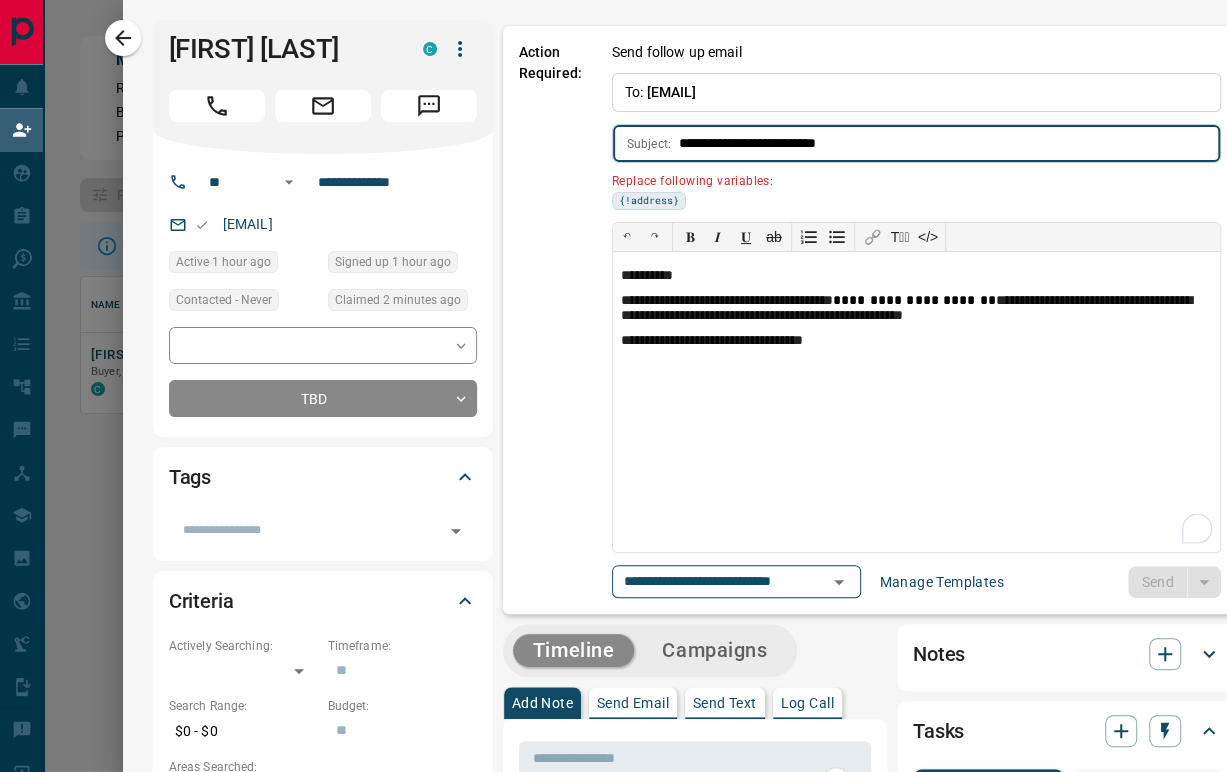 click on "**********" at bounding box center (949, 143) 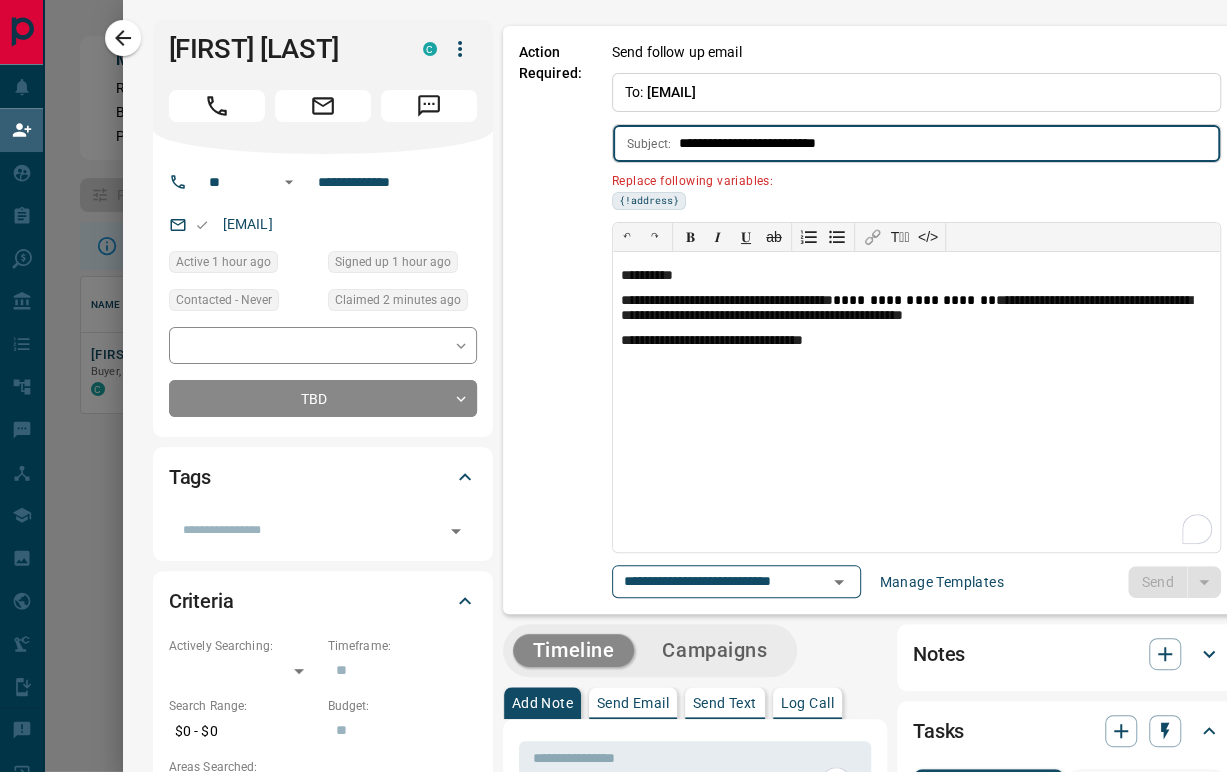 paste on "**********" 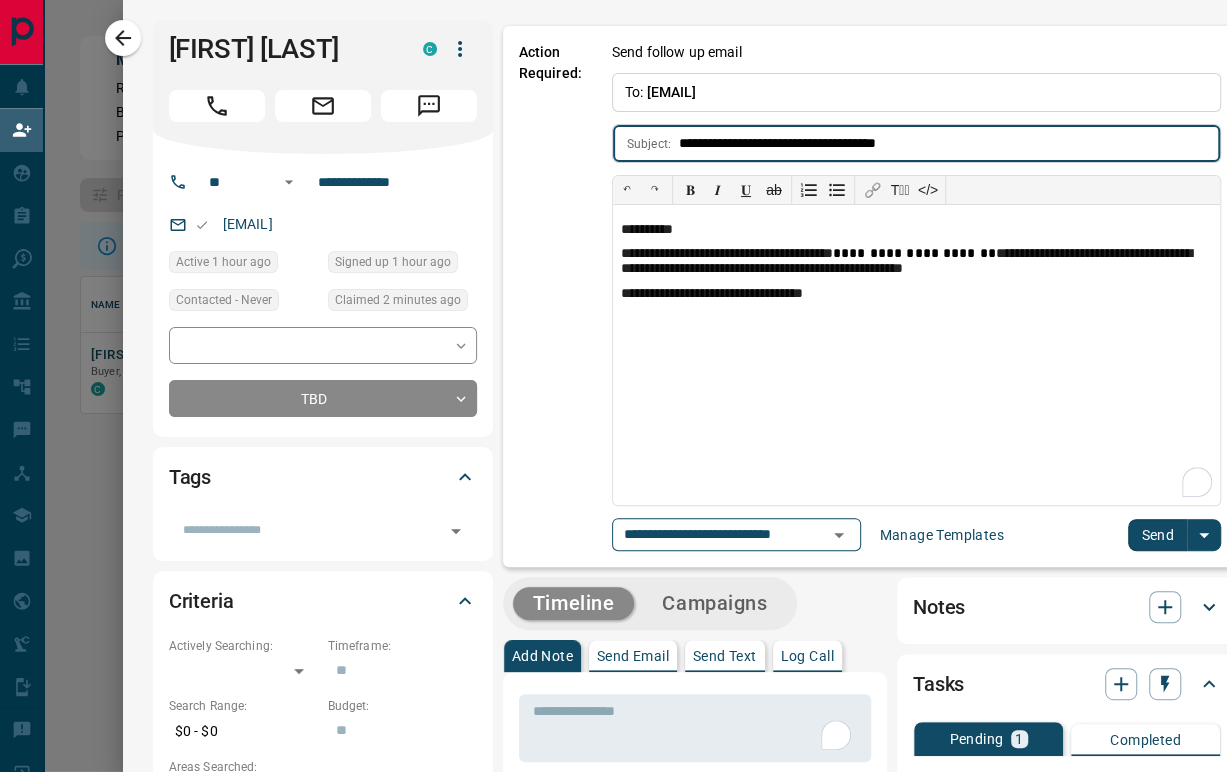 type on "**********" 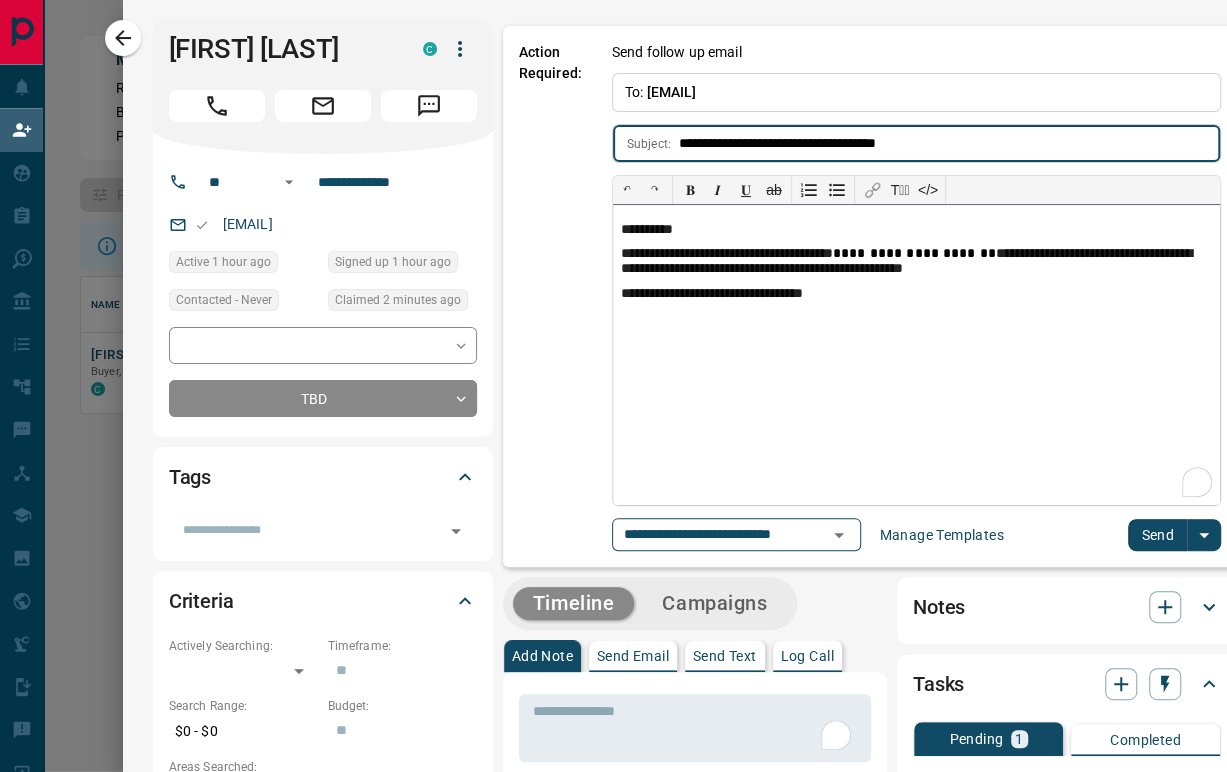 click on "**********" at bounding box center [916, 355] 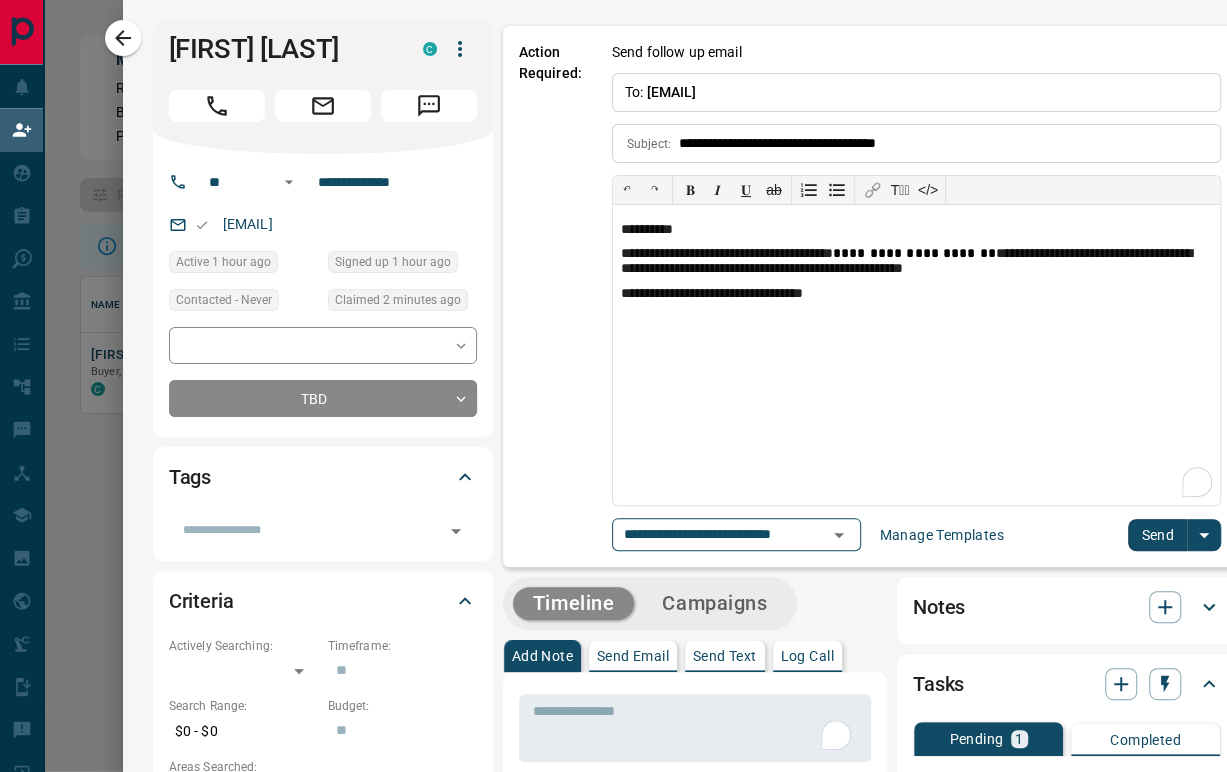 click on "Send" at bounding box center (1157, 535) 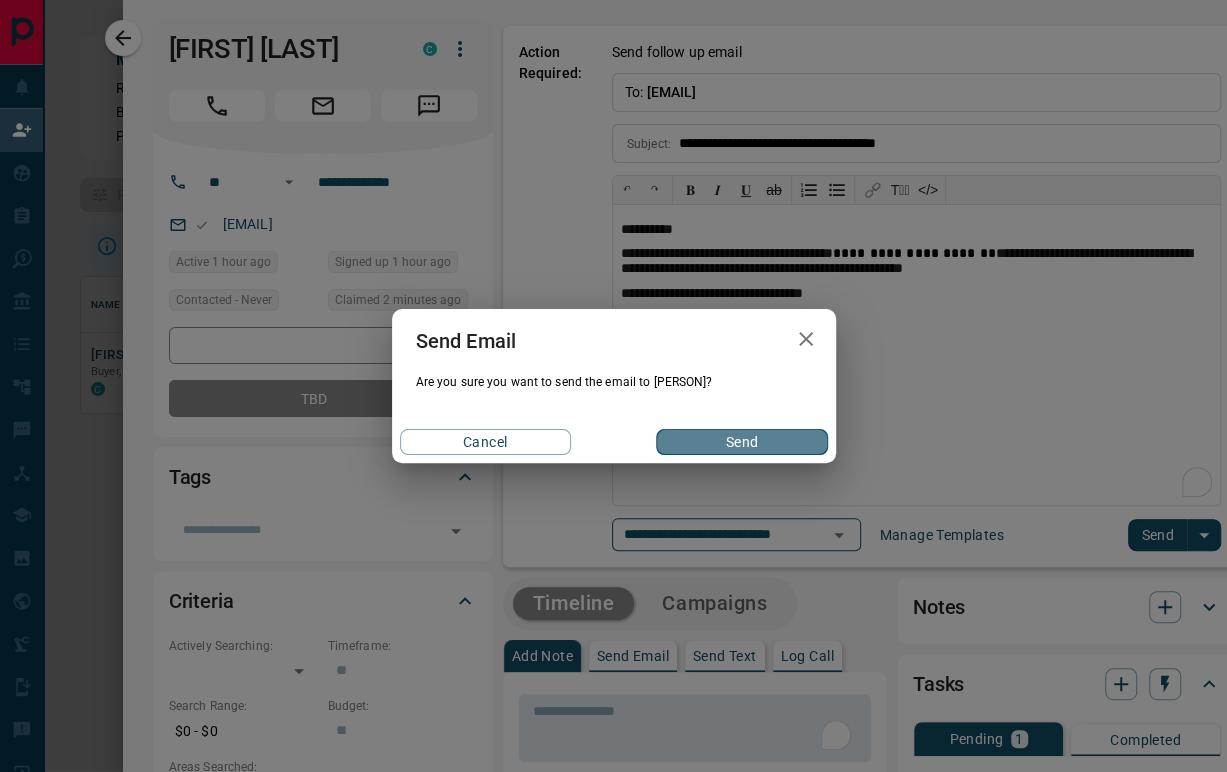 click on "Send" at bounding box center [741, 442] 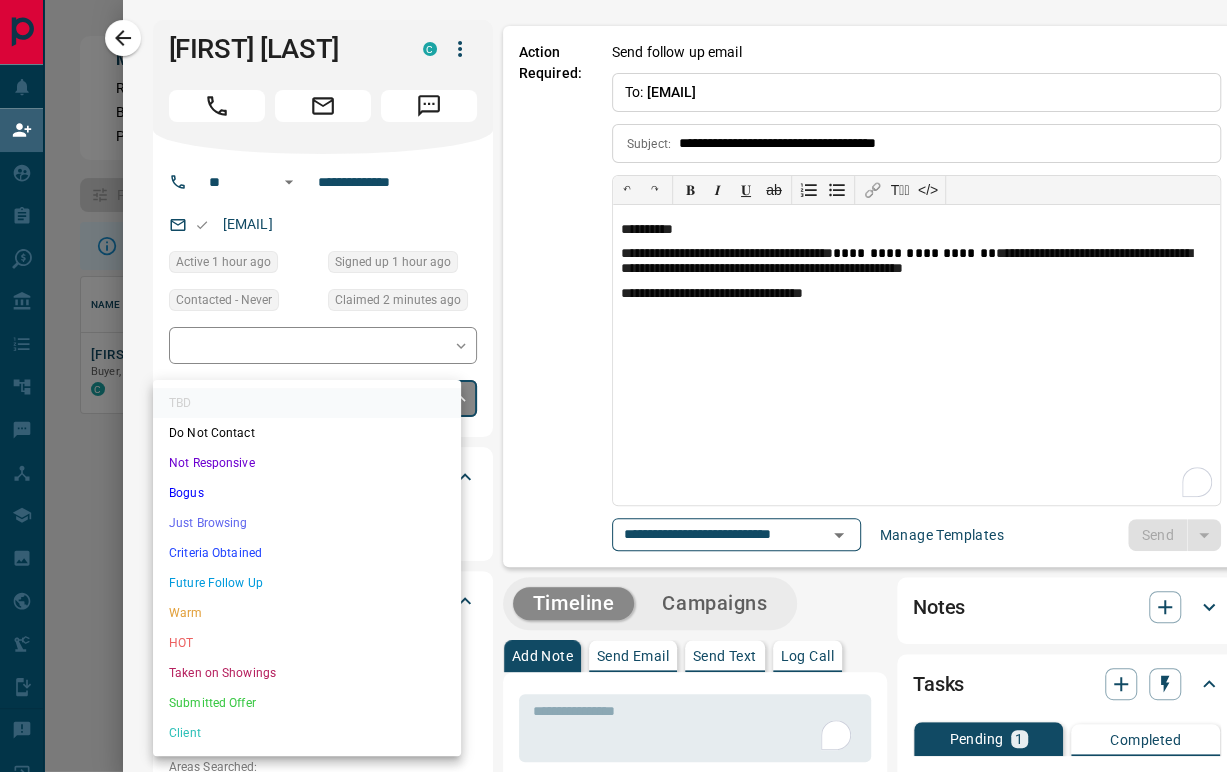 click on "**********" at bounding box center [613, 341] 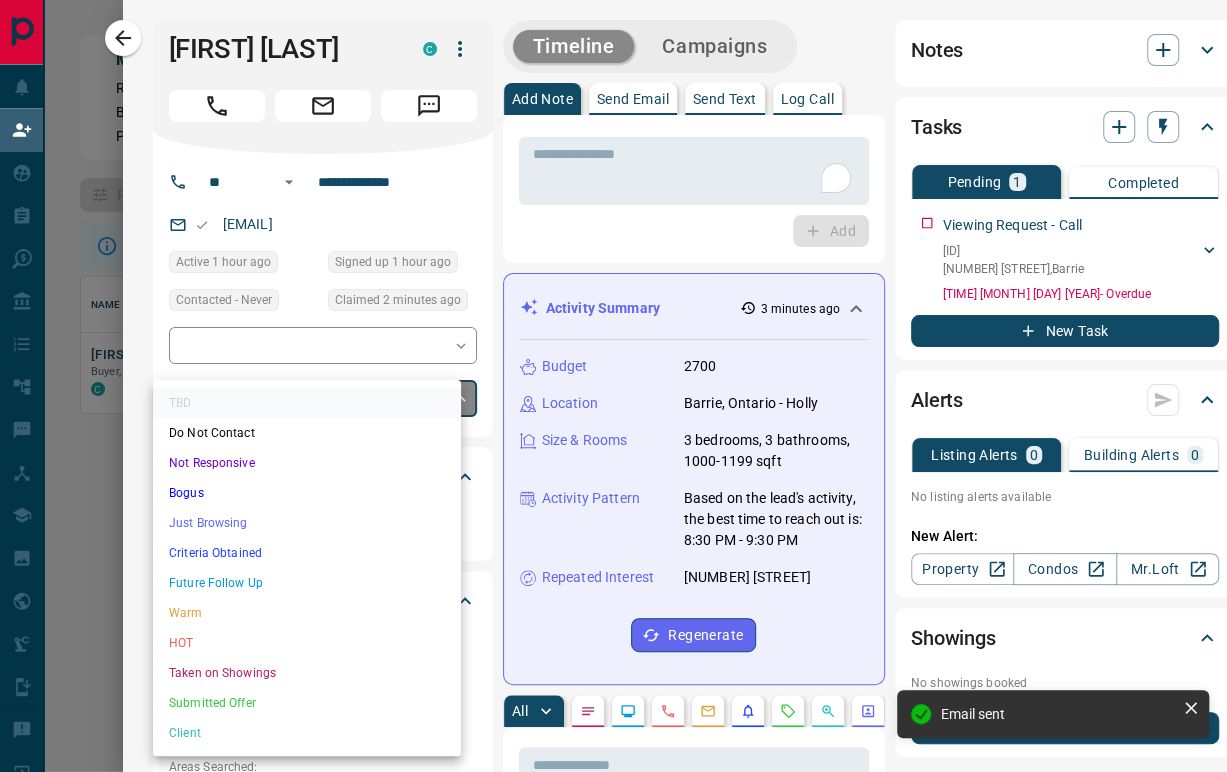 click on "Just Browsing" at bounding box center (307, 523) 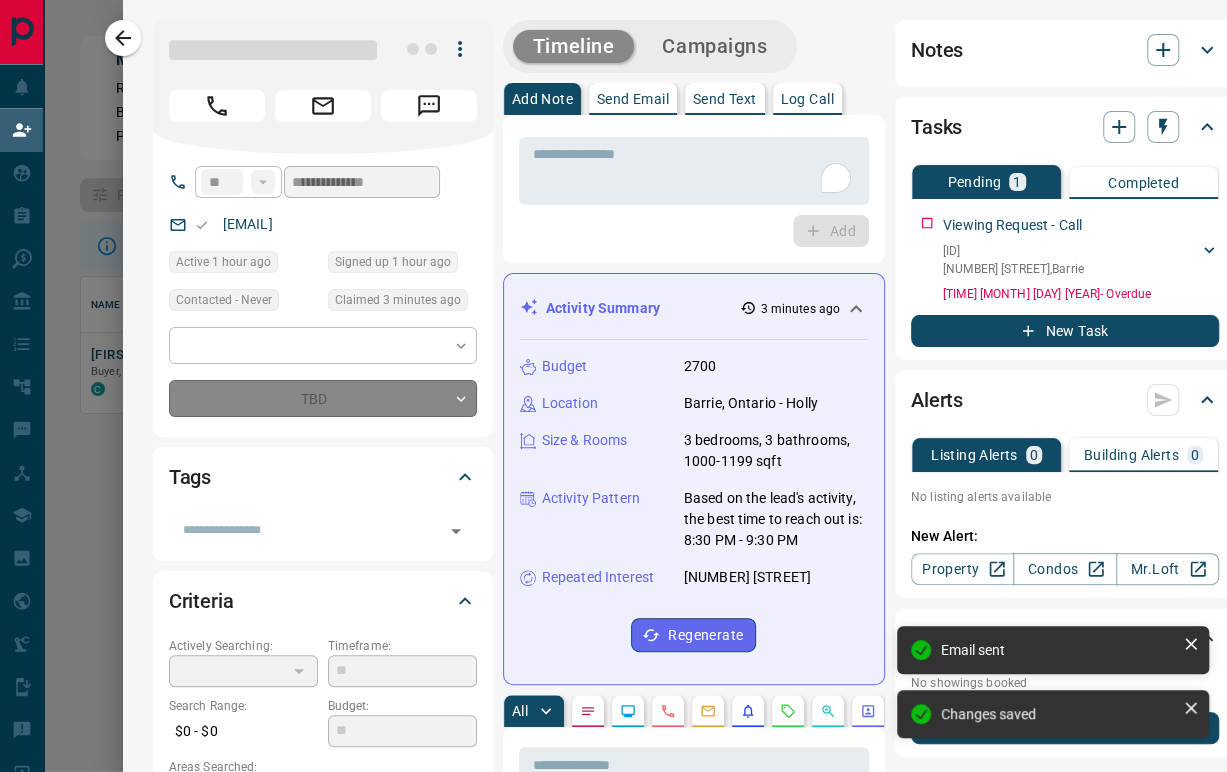 click on "​" at bounding box center (323, 345) 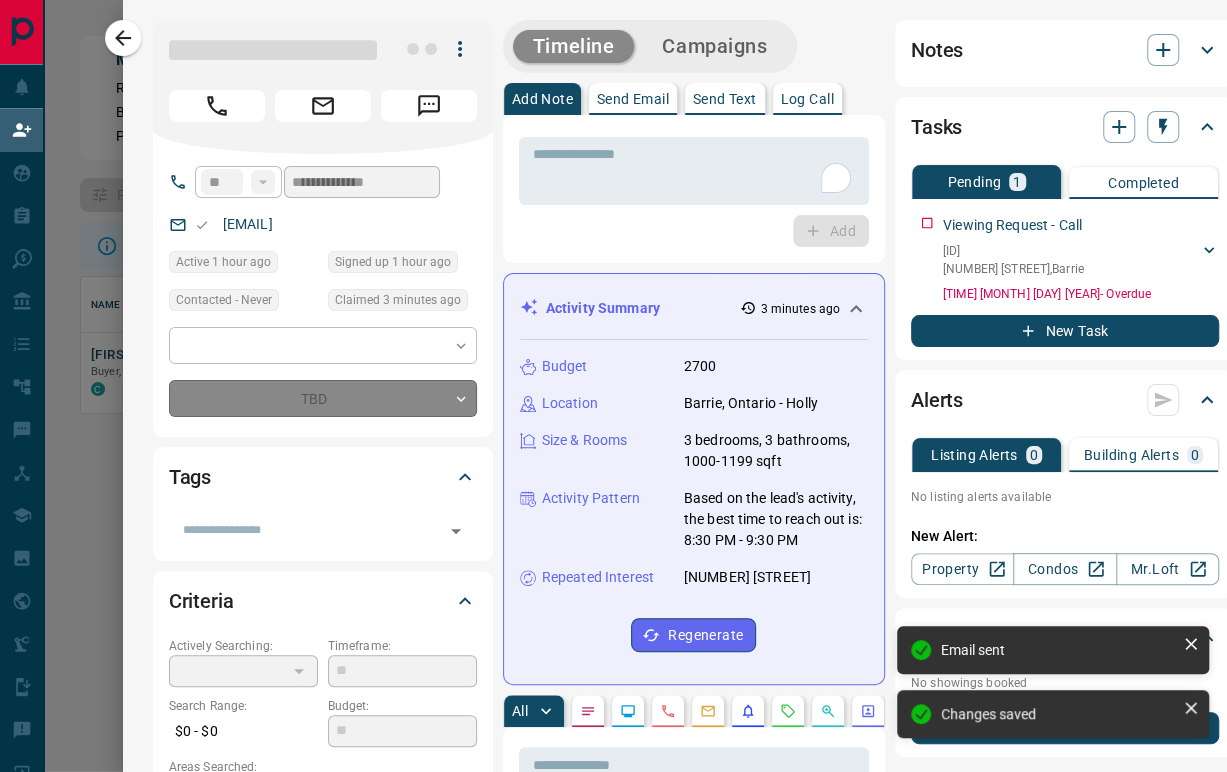 type on "*" 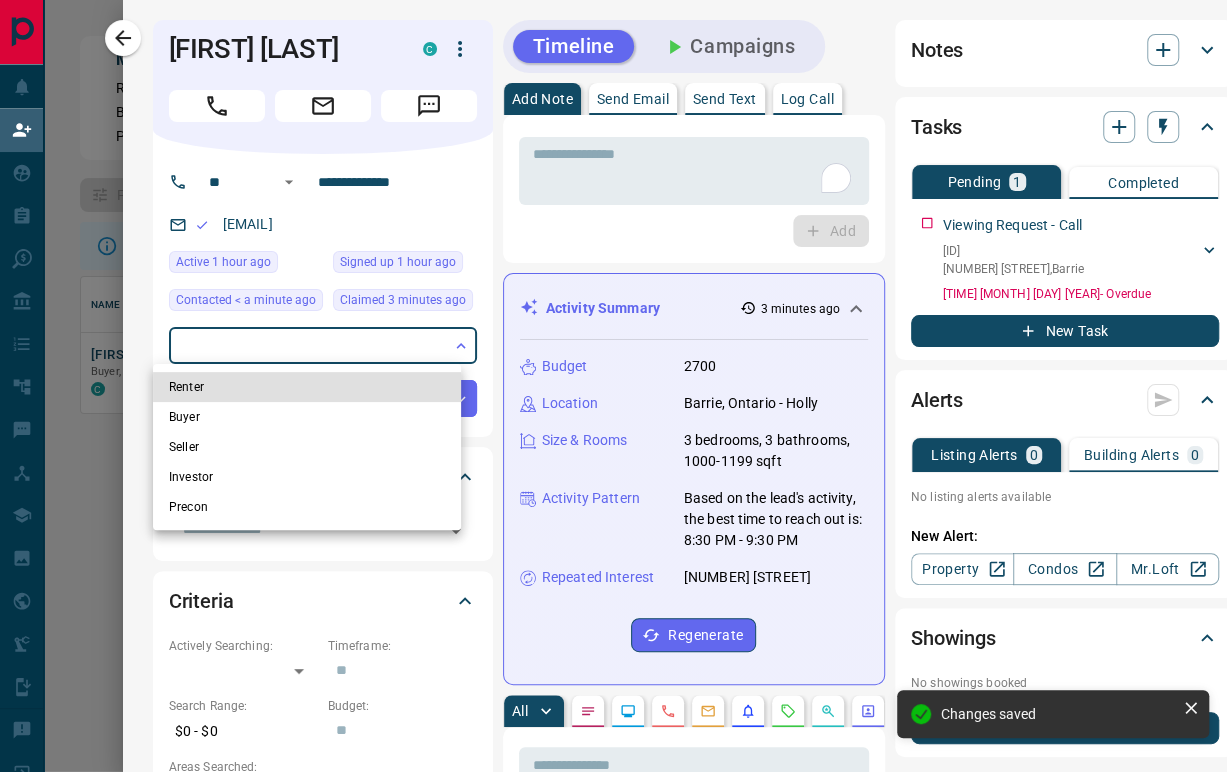 click on "**********" at bounding box center (613, 341) 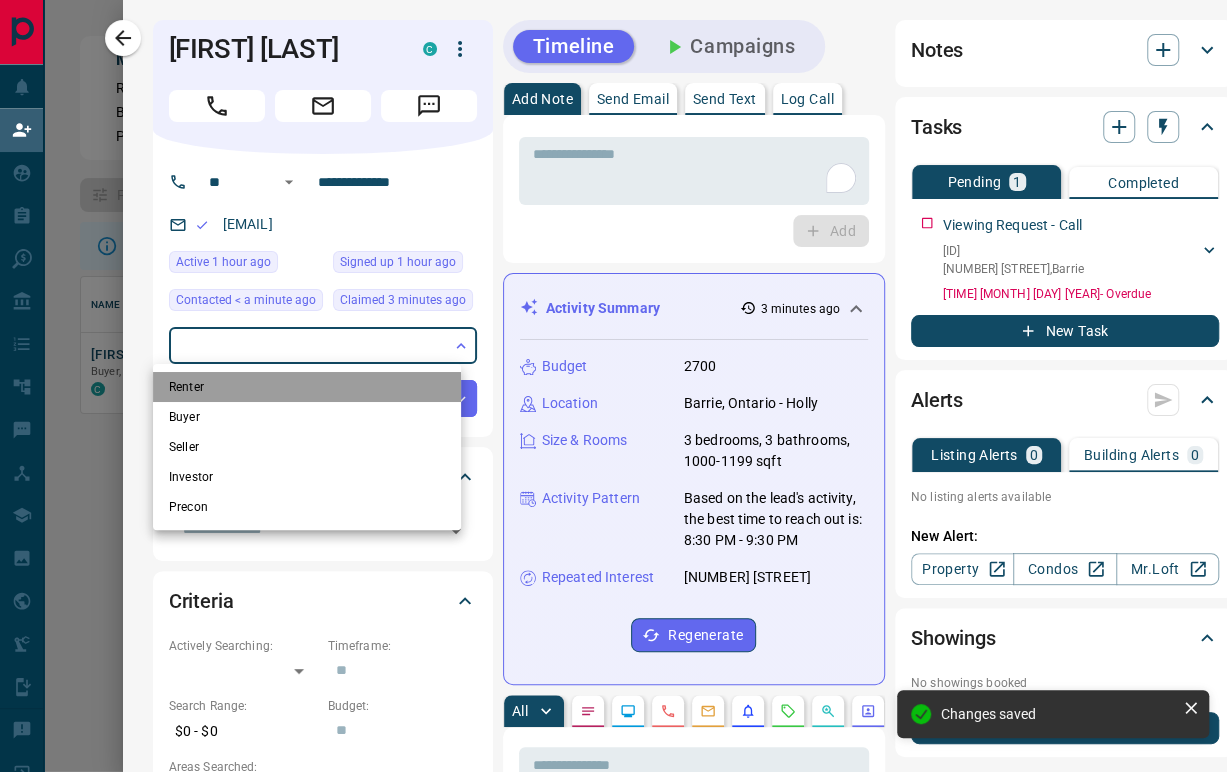 click on "Renter" at bounding box center (307, 387) 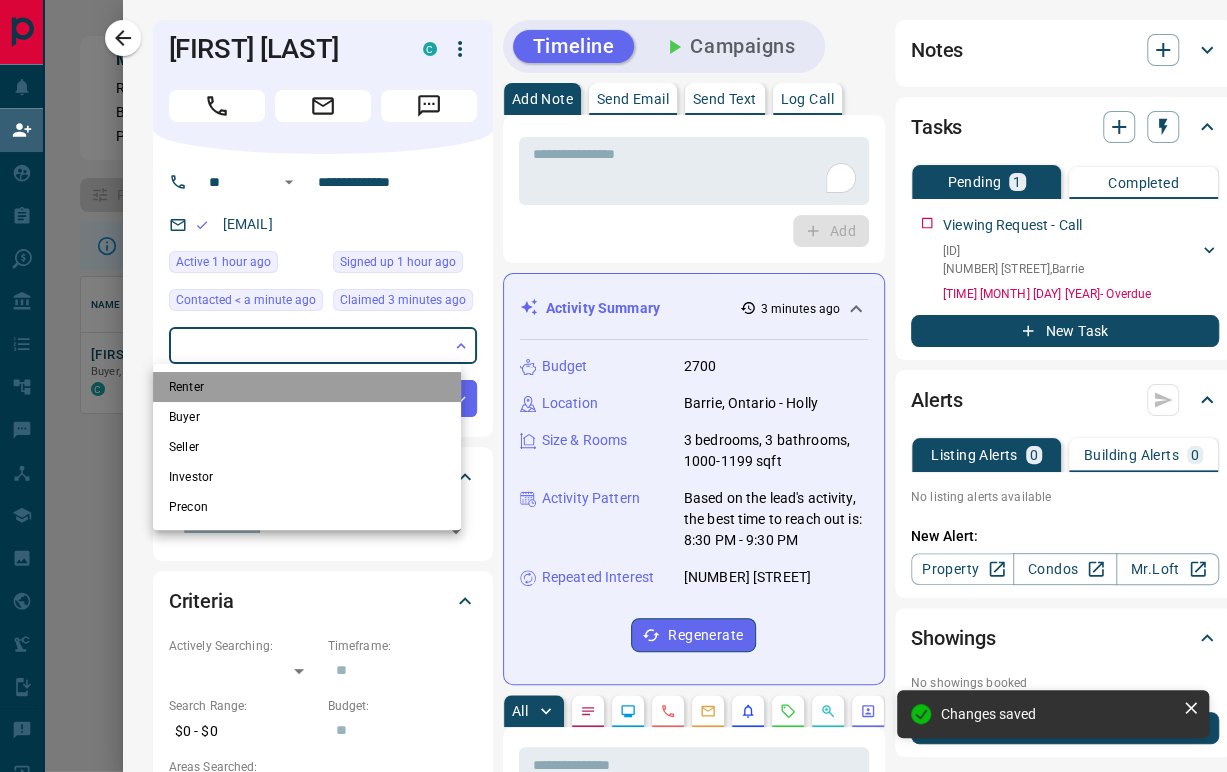 type on "**********" 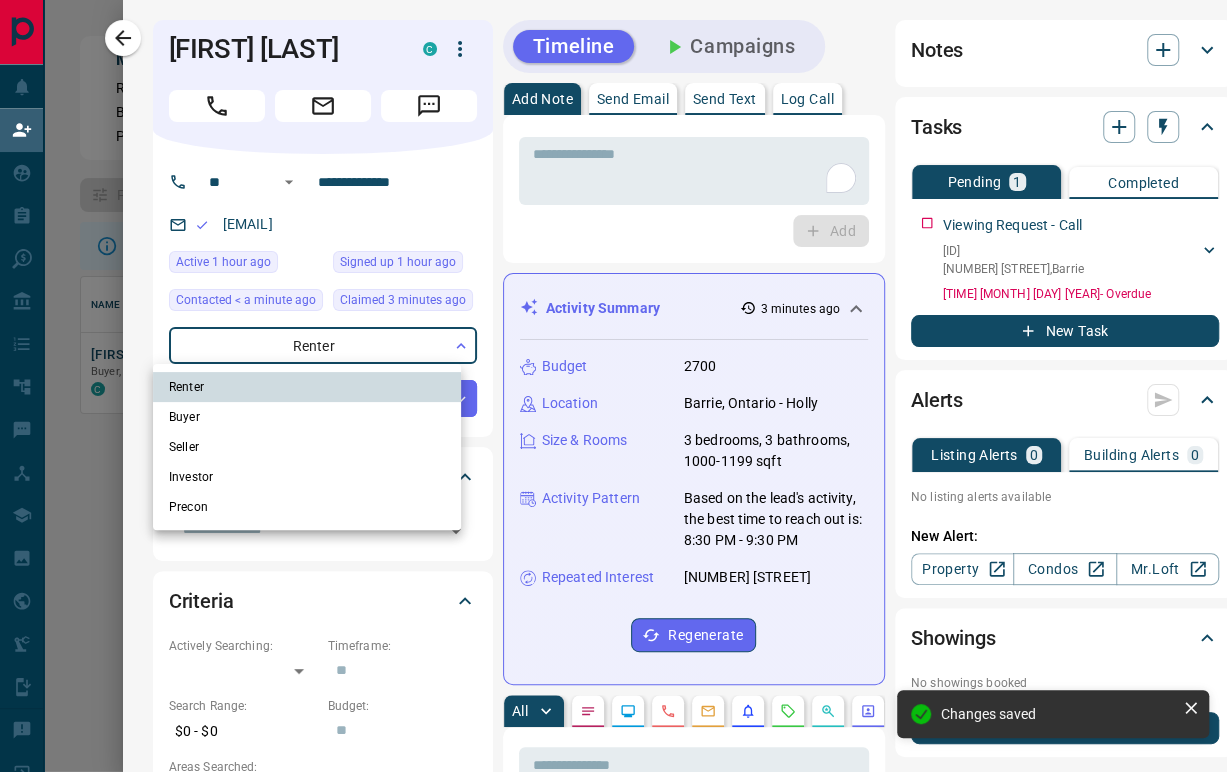 click at bounding box center [613, 386] 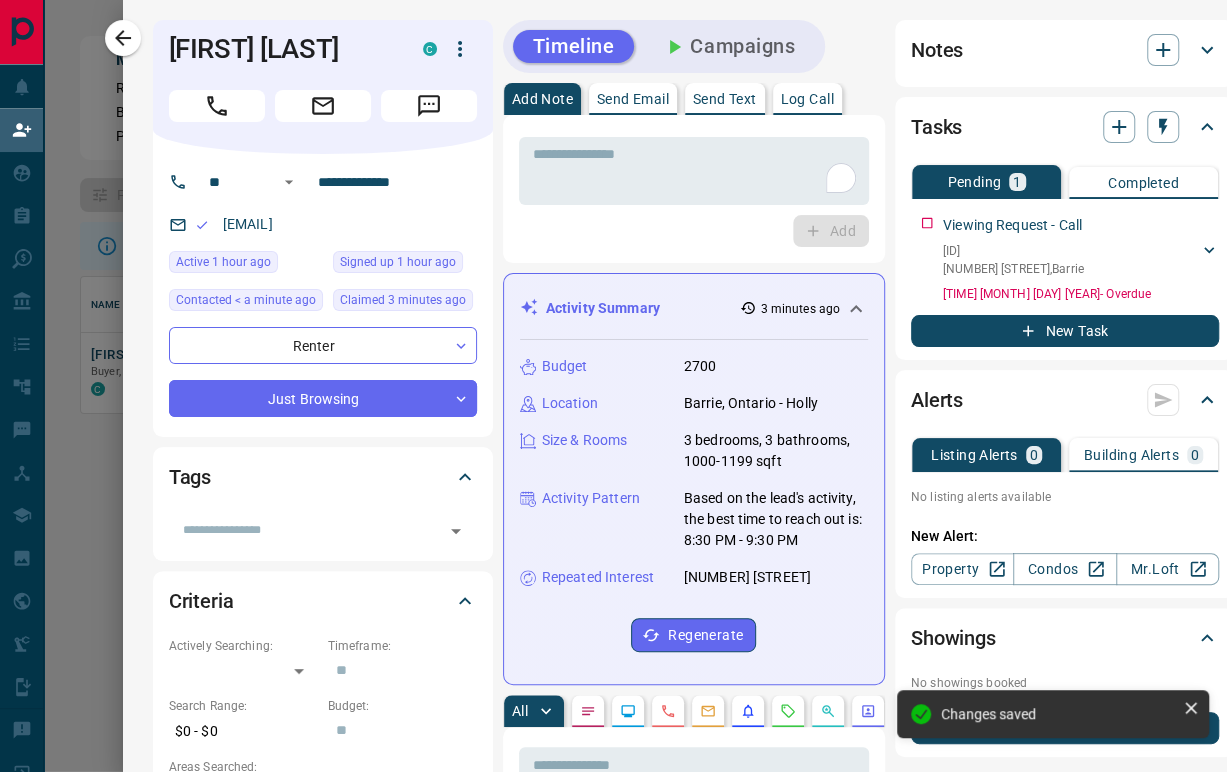 click on "Add" at bounding box center (694, 231) 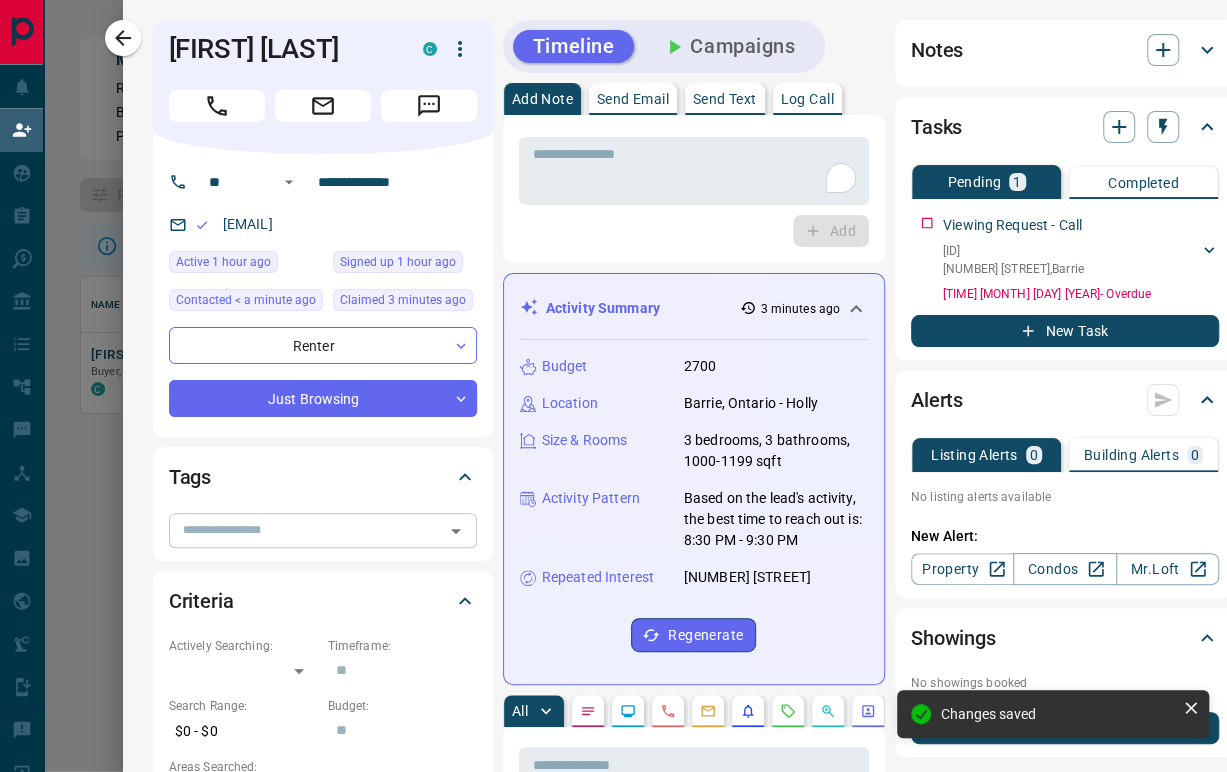 click at bounding box center [306, 530] 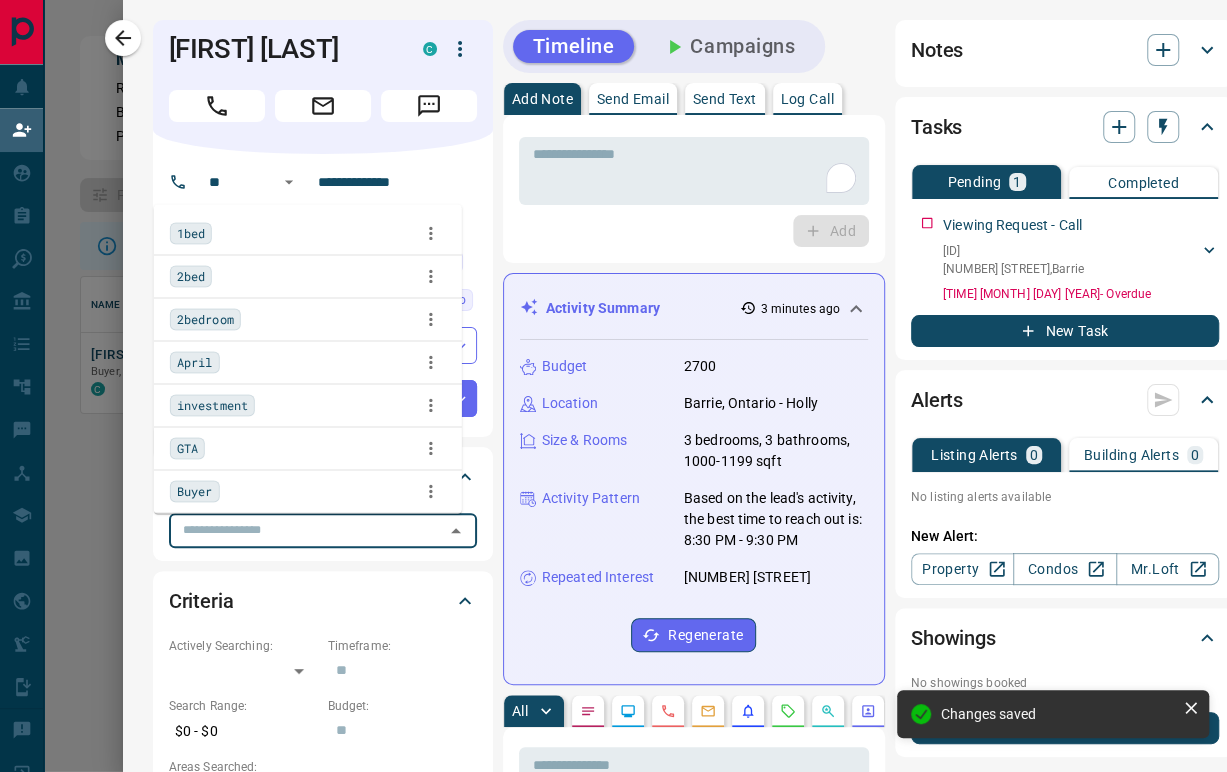 type on "*" 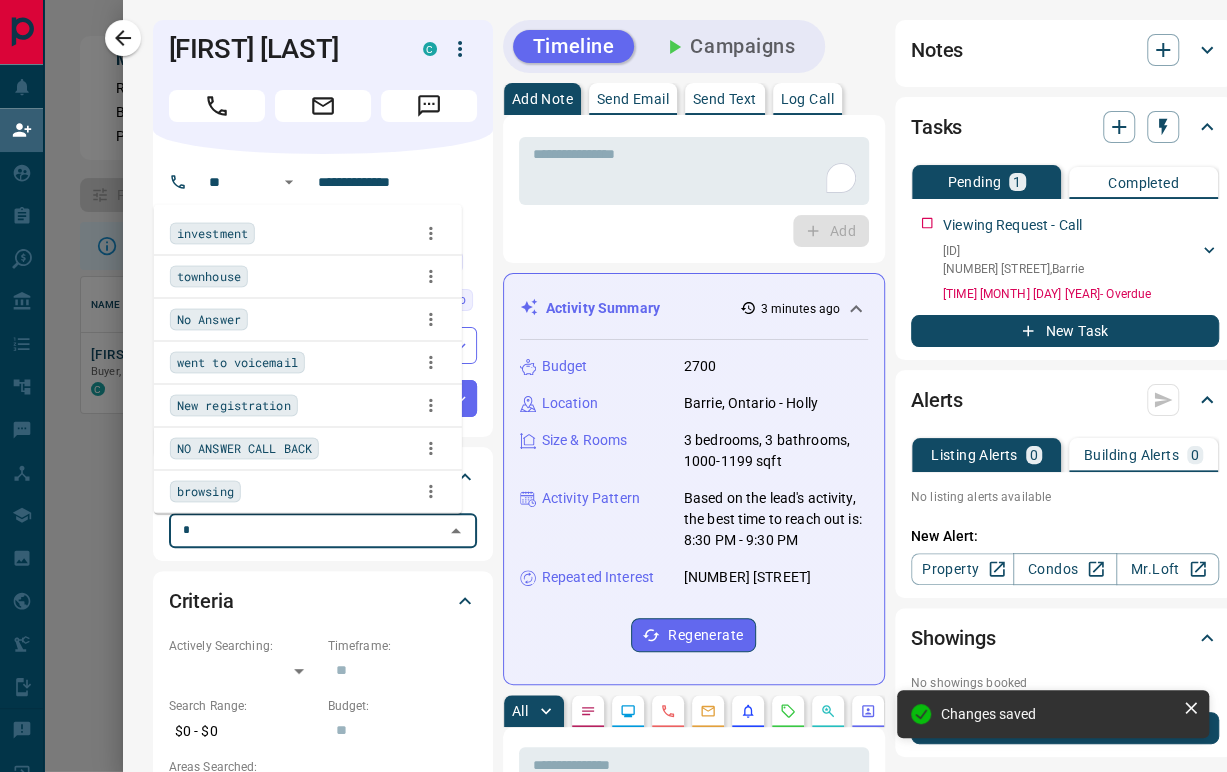 click on "No Answer" at bounding box center [308, 320] 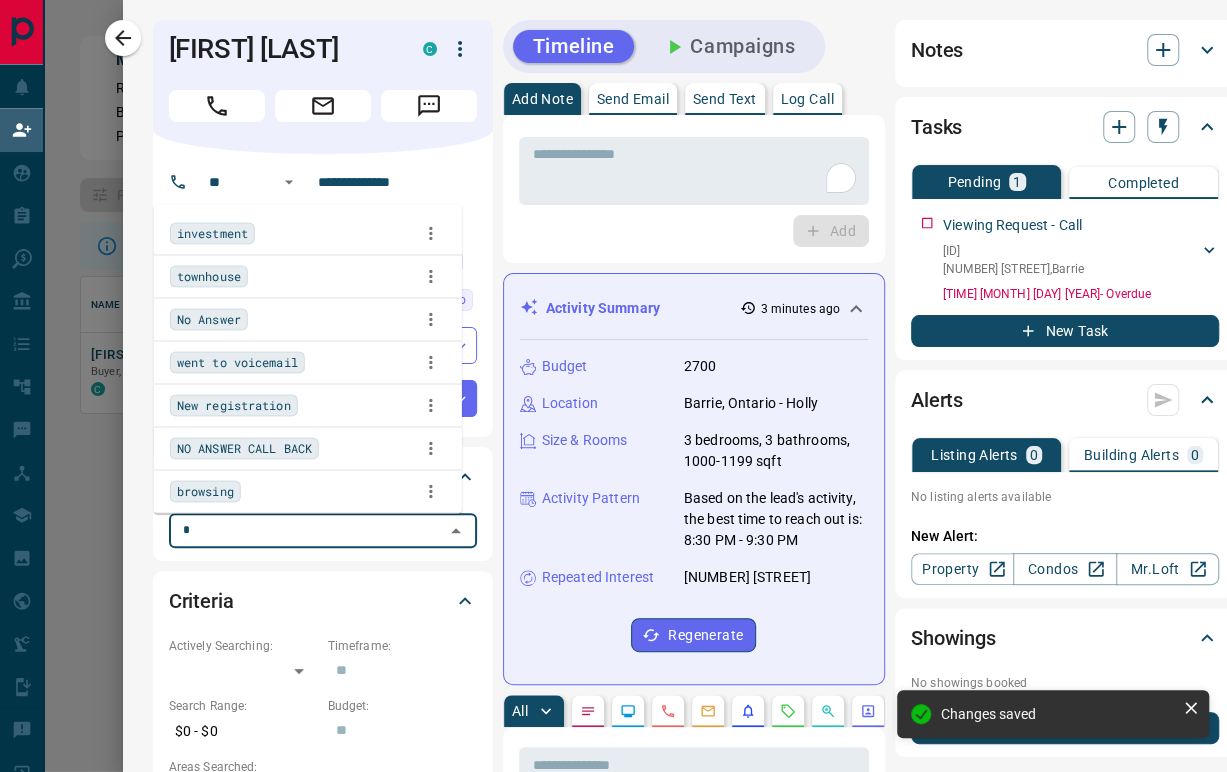 type 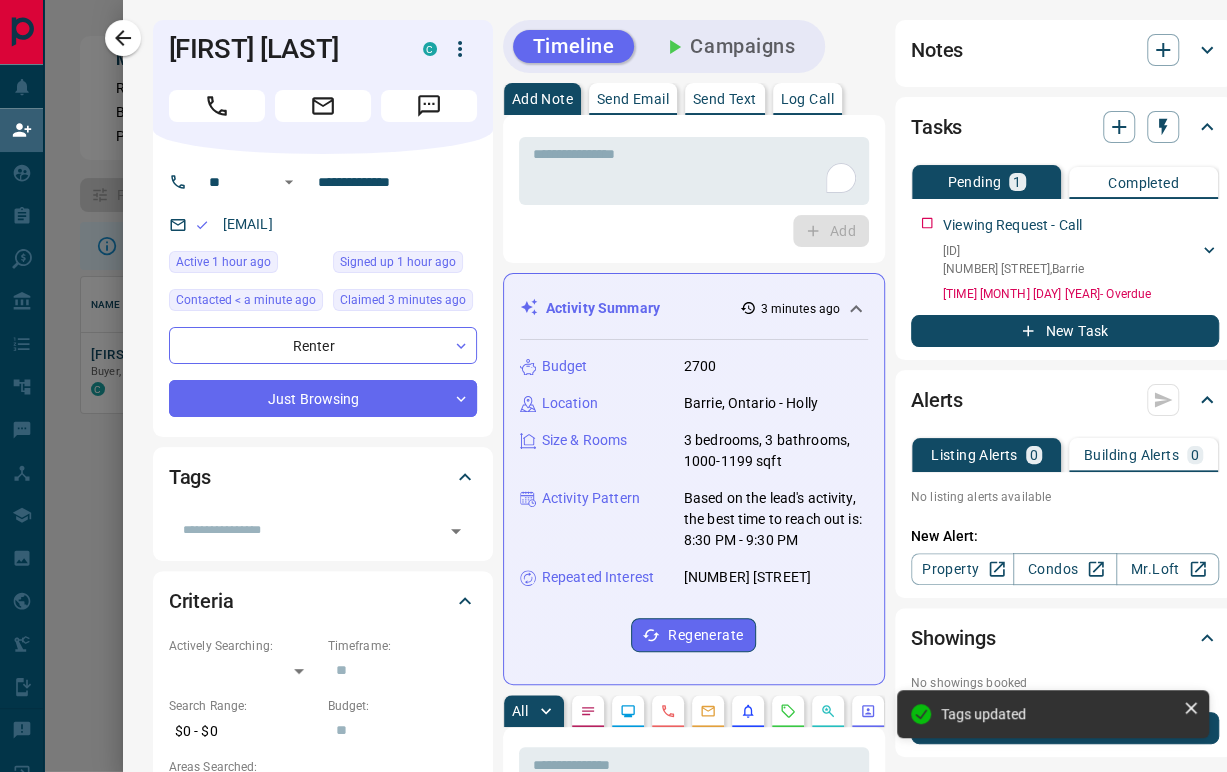 click on "Add" at bounding box center [694, 231] 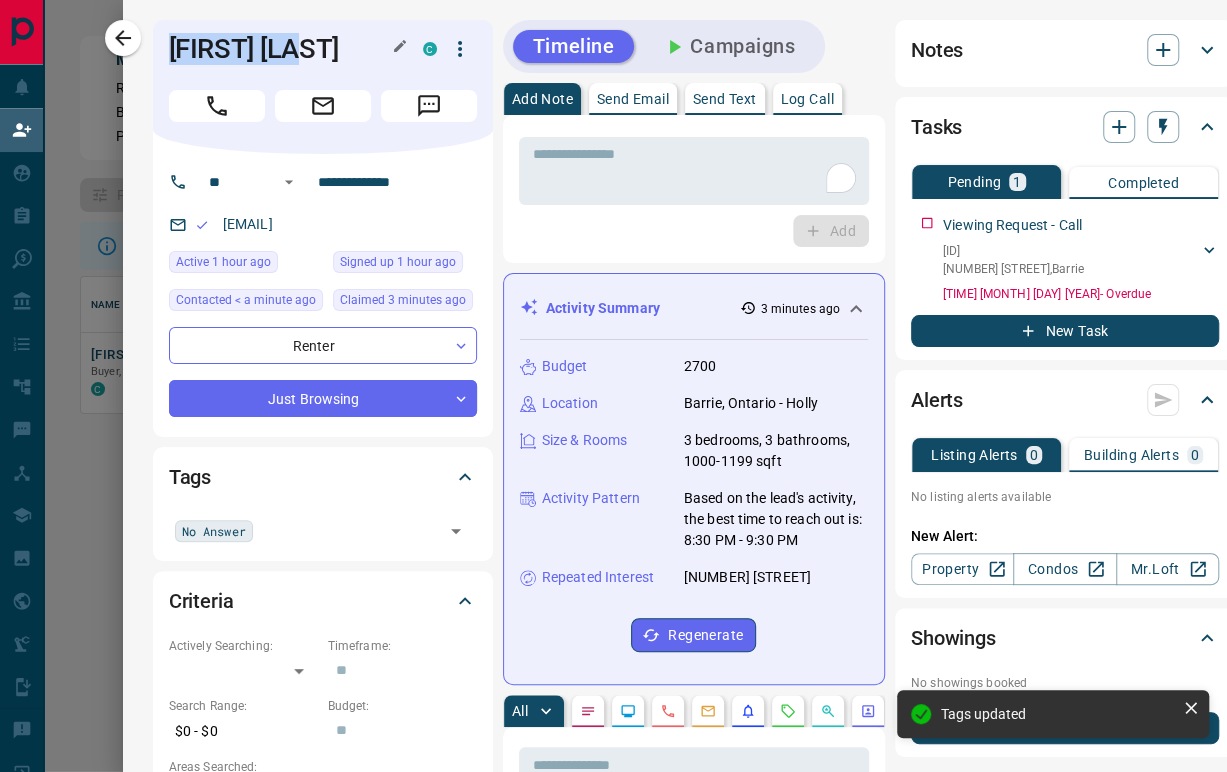 drag, startPoint x: 328, startPoint y: 54, endPoint x: 153, endPoint y: 54, distance: 175 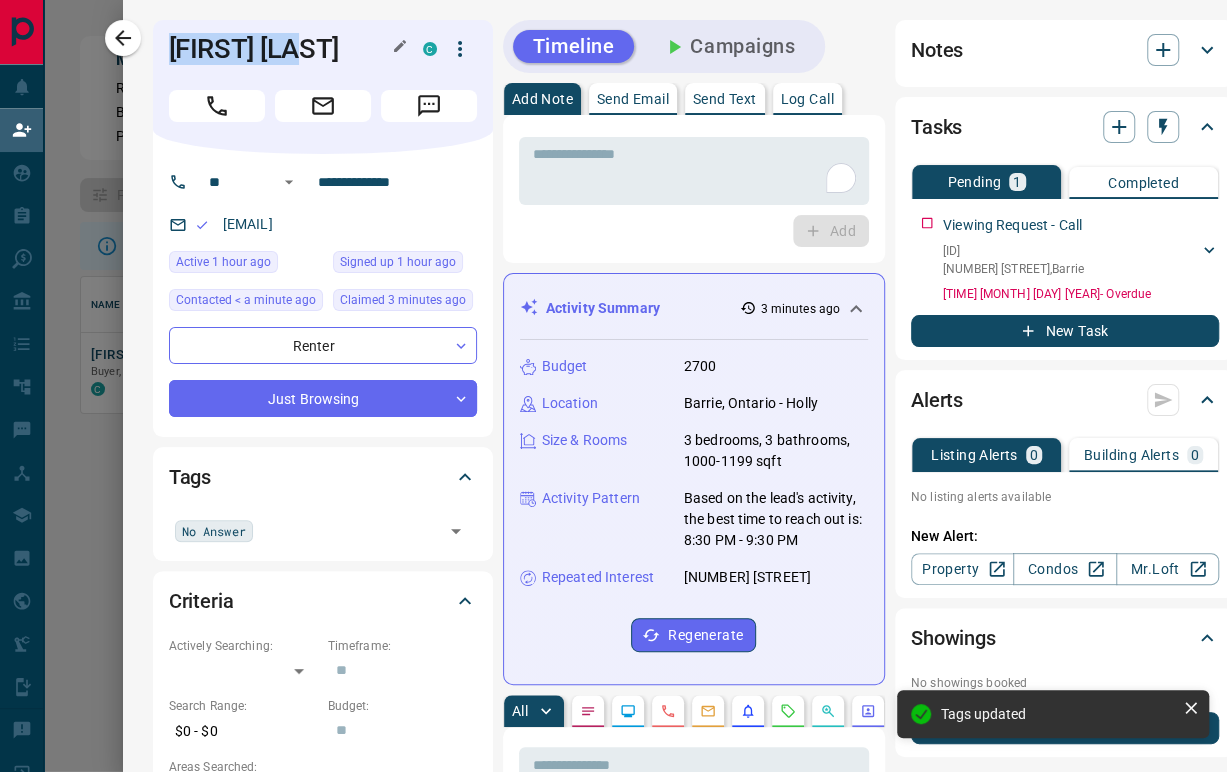 click on "[FIRST] [LAST]" at bounding box center (281, 49) 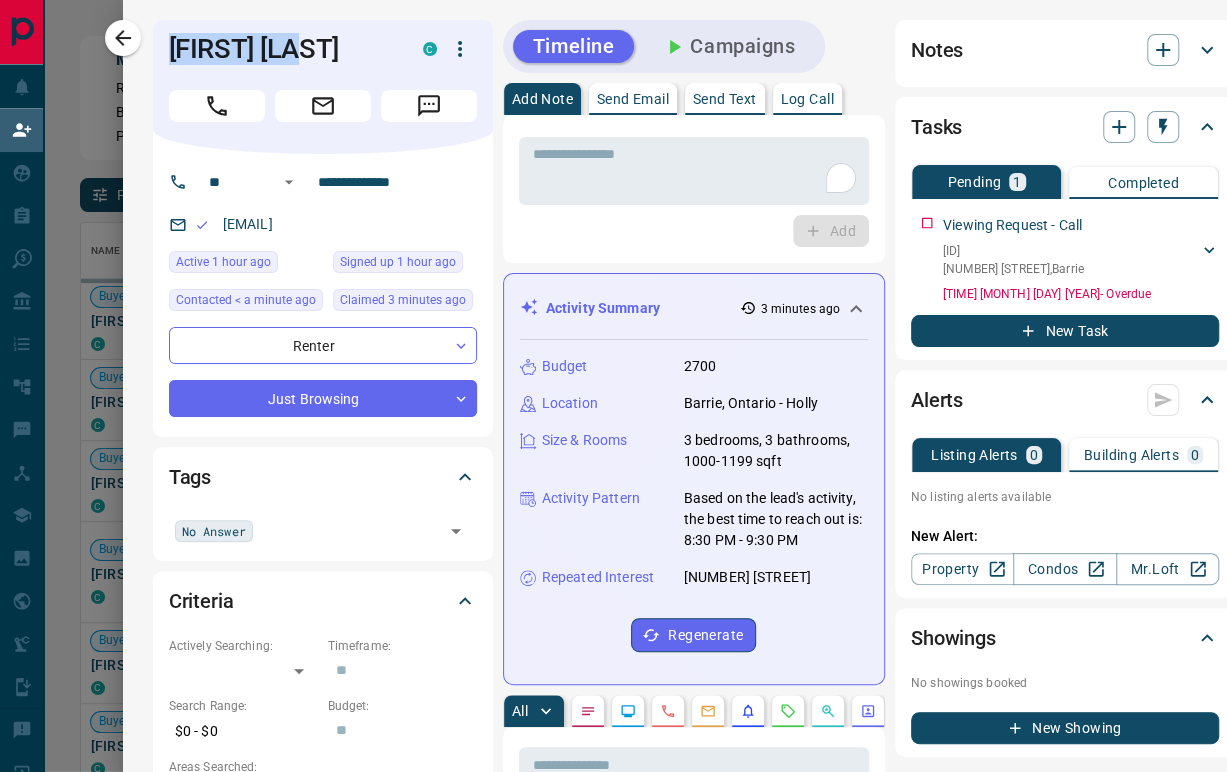 scroll, scrollTop: 17, scrollLeft: 17, axis: both 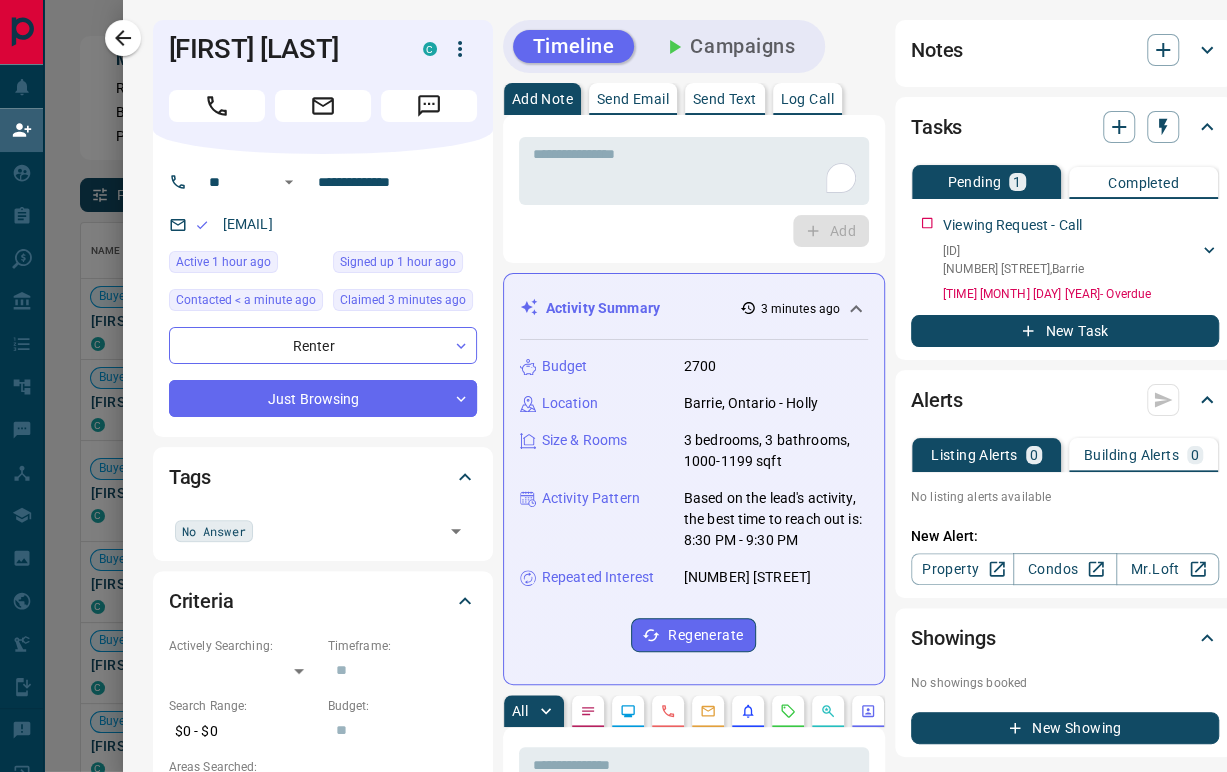 click on "Add" at bounding box center (694, 231) 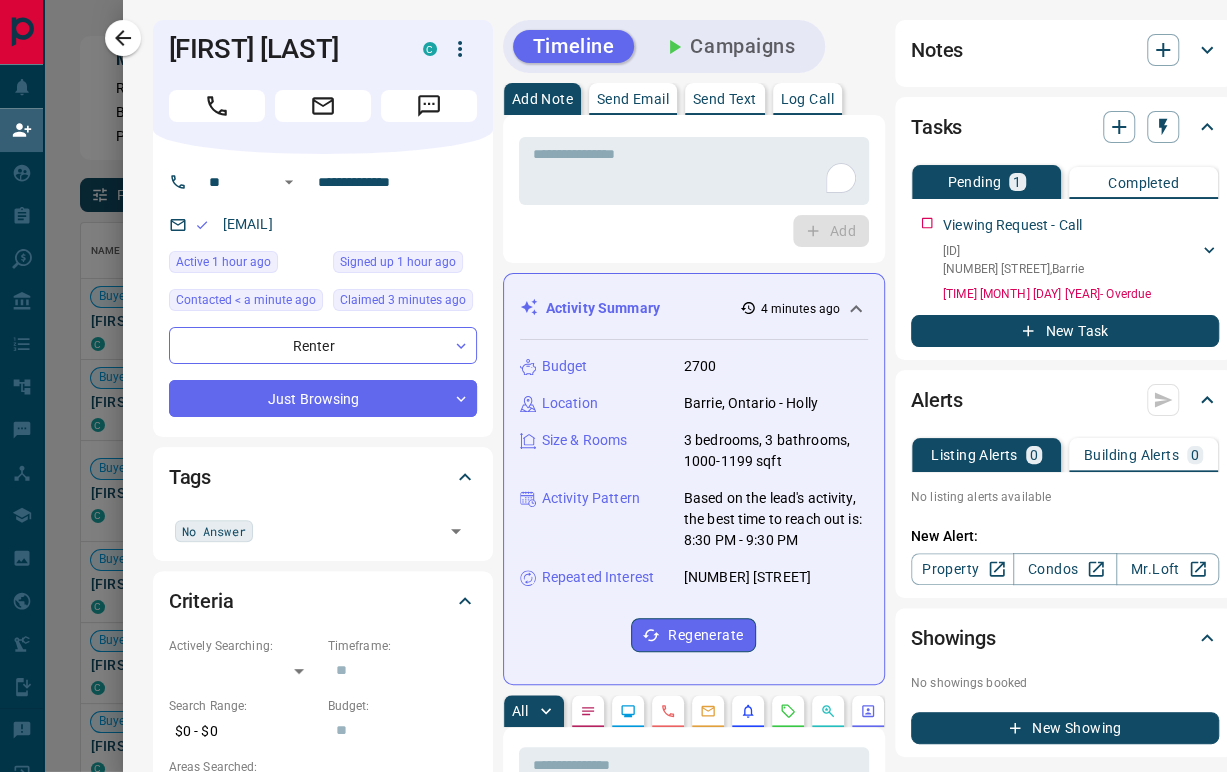 click on "Add" at bounding box center (694, 231) 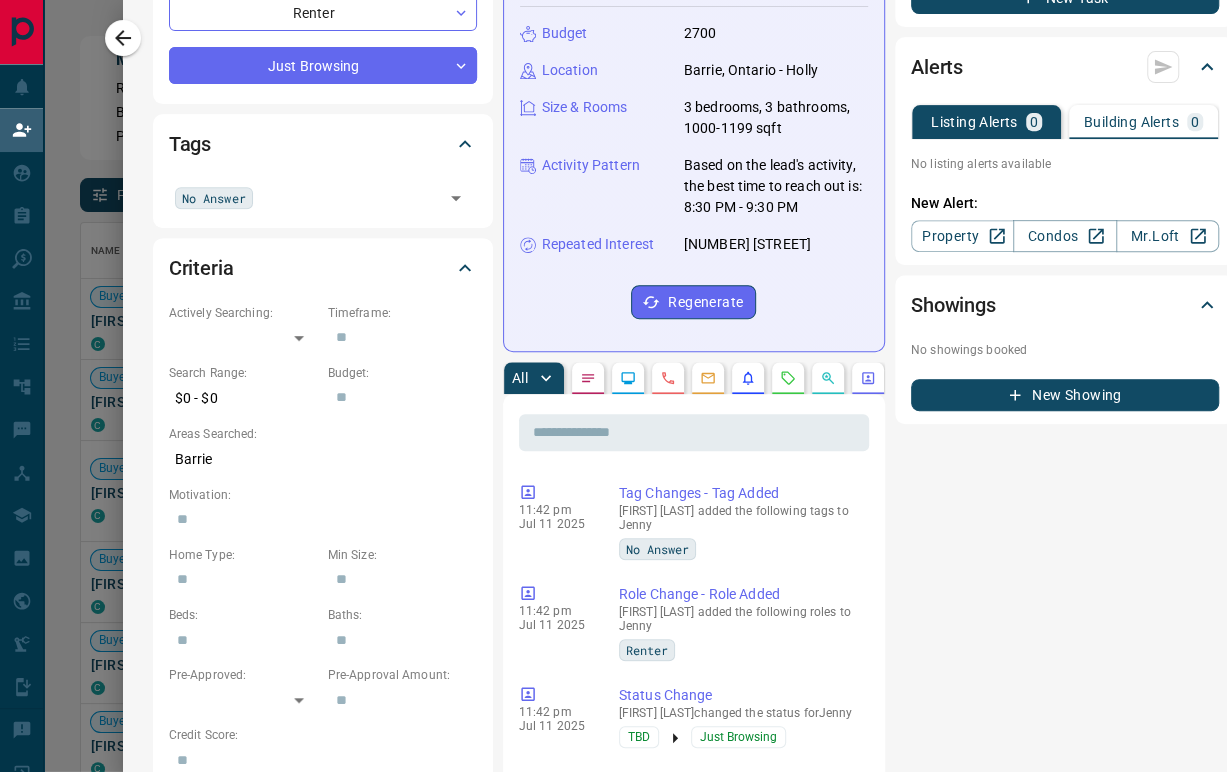 scroll, scrollTop: 0, scrollLeft: 0, axis: both 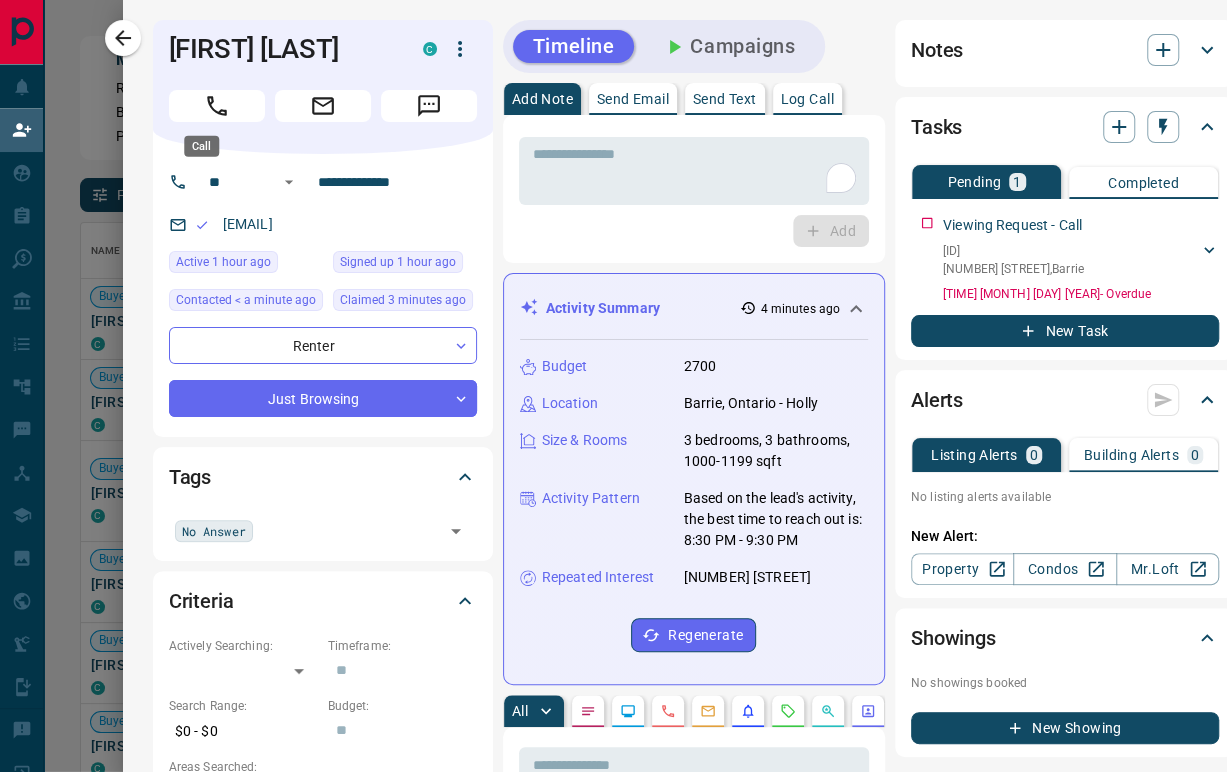click 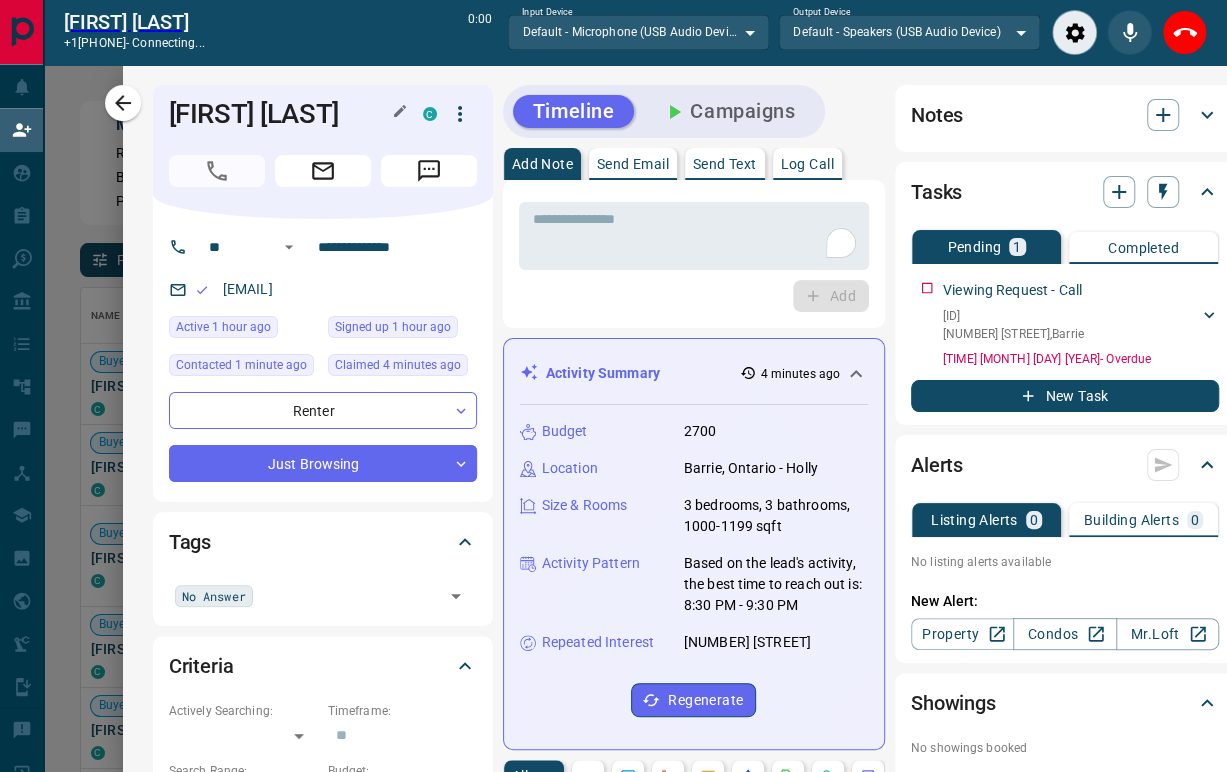 scroll, scrollTop: 519, scrollLeft: 1091, axis: both 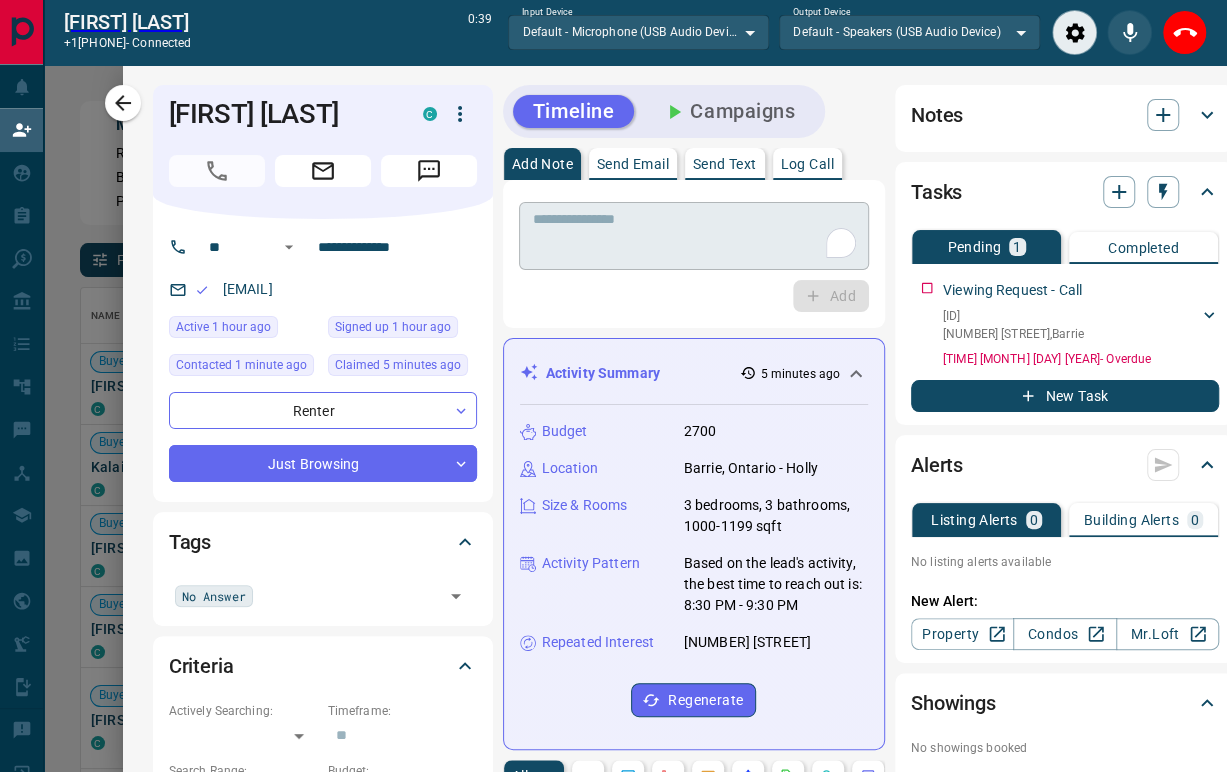 click at bounding box center (694, 236) 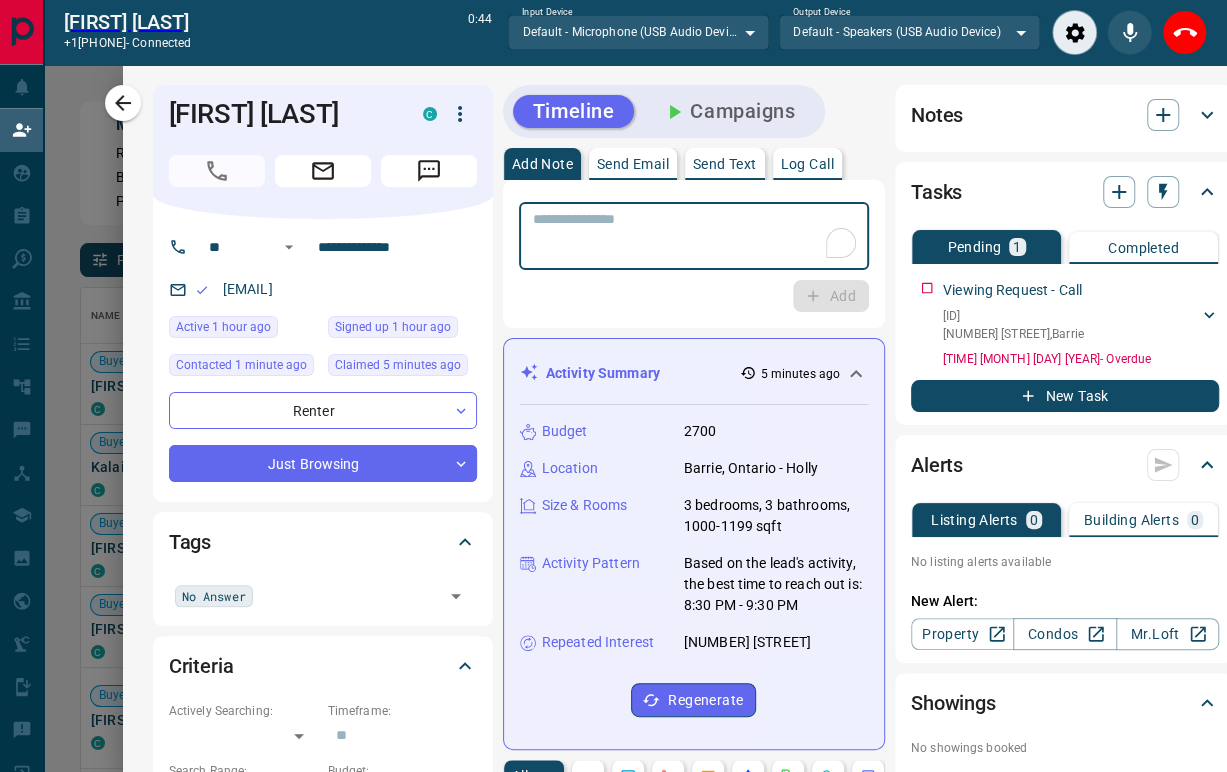 click at bounding box center [694, 236] 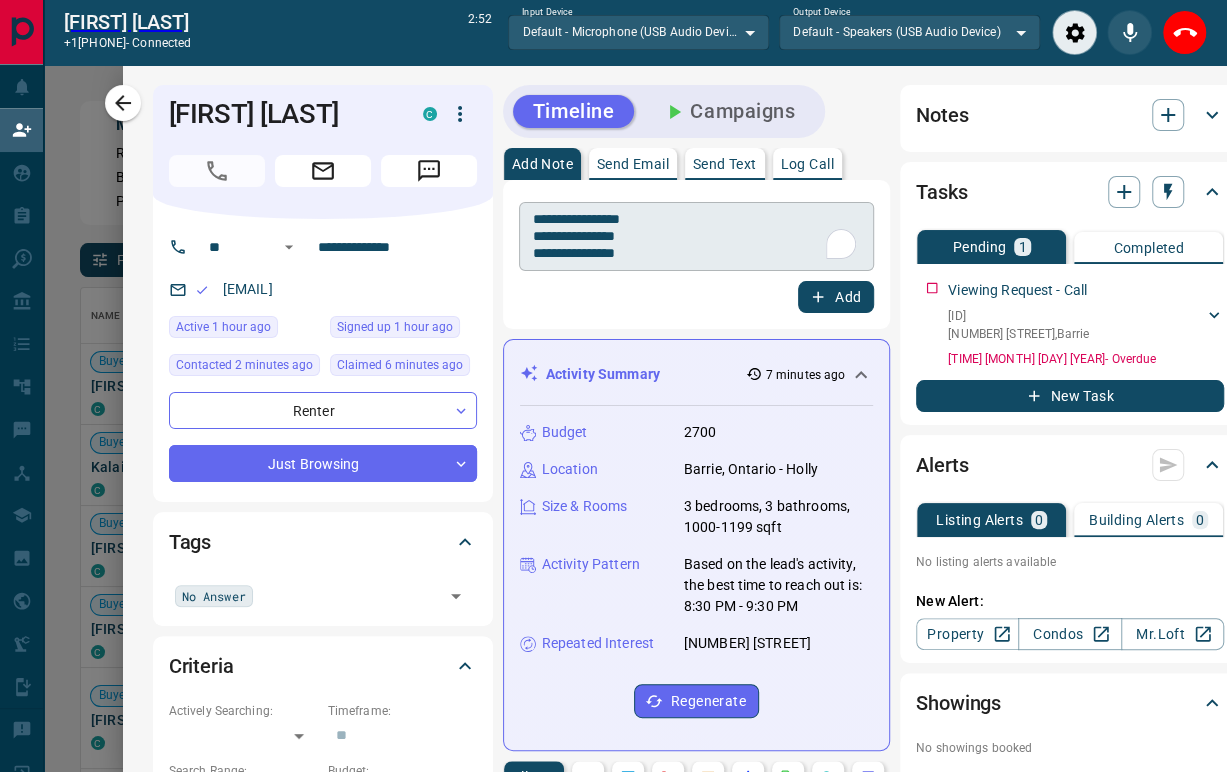 click on "**********" at bounding box center (696, 237) 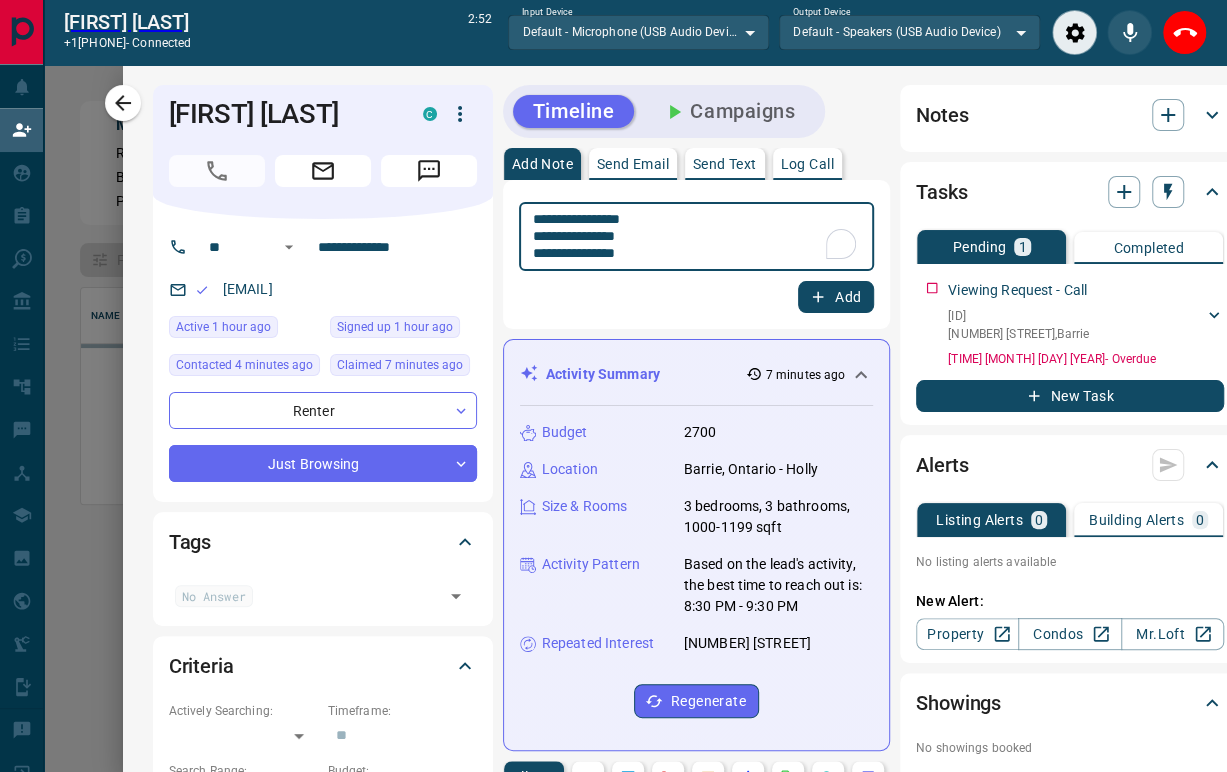 scroll, scrollTop: 17, scrollLeft: 17, axis: both 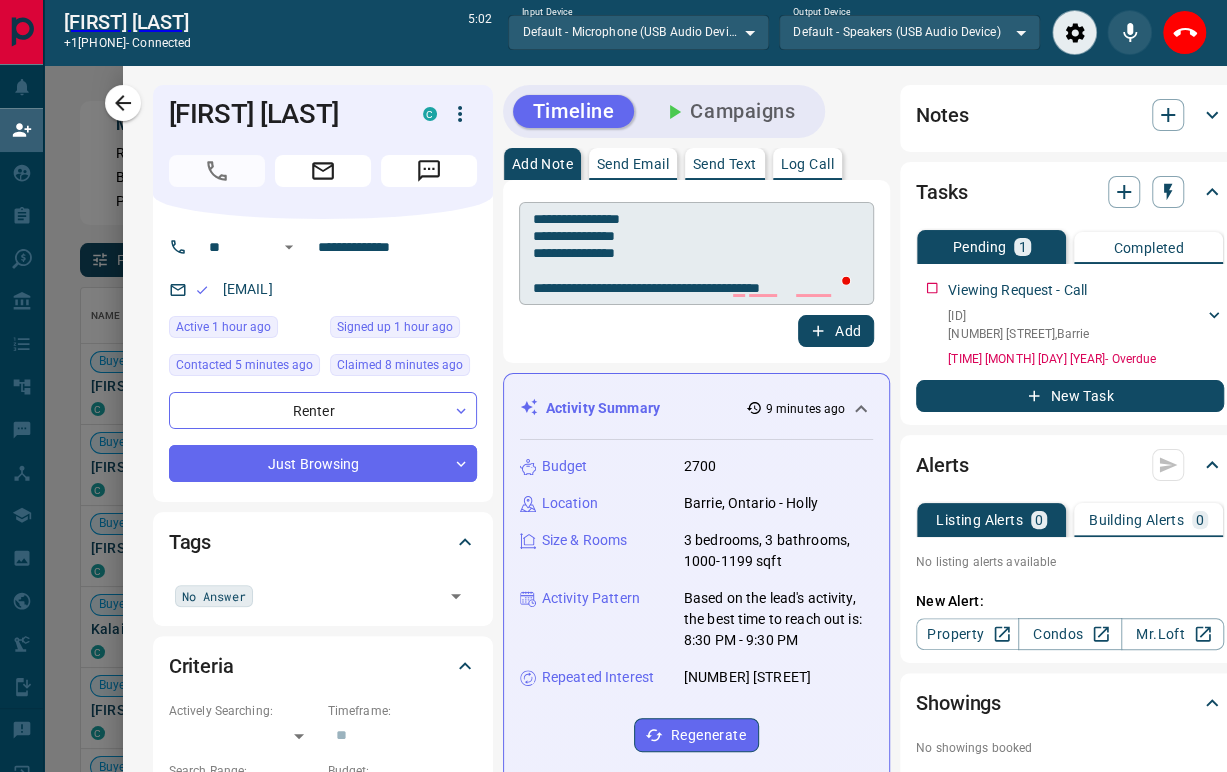 click on "**********" at bounding box center [696, 253] 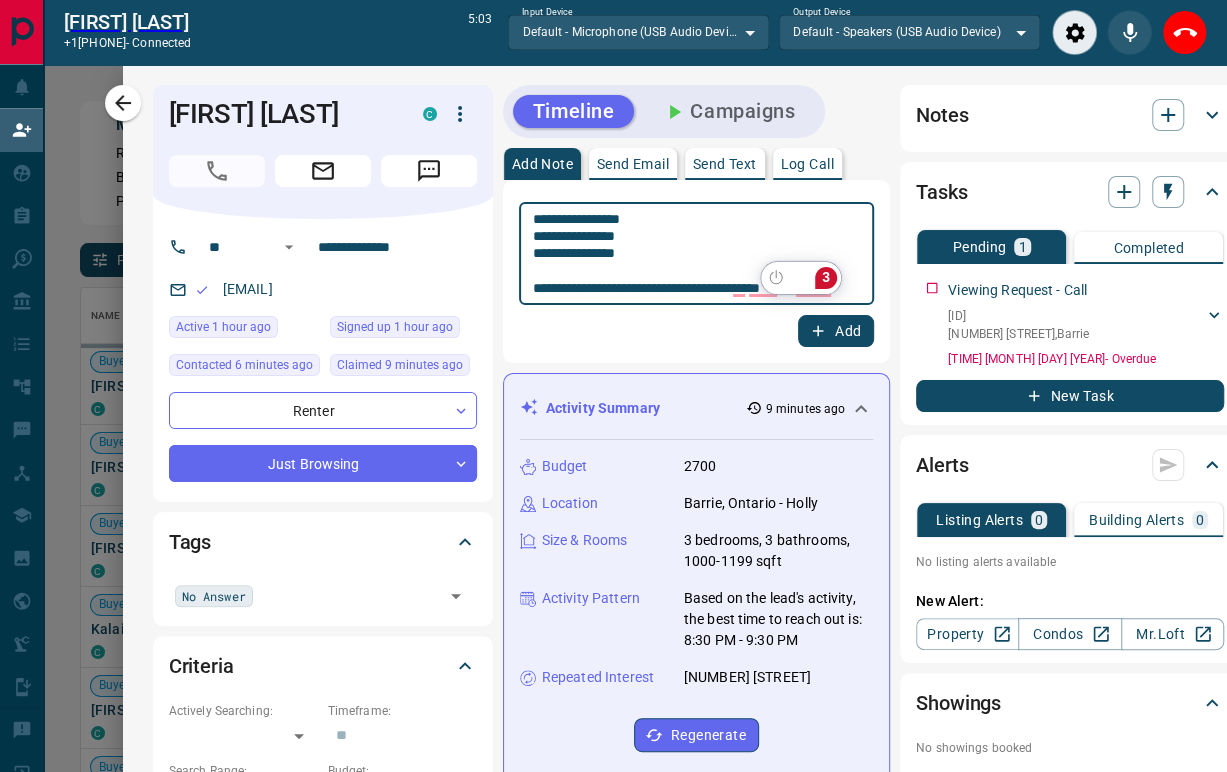 scroll, scrollTop: 17, scrollLeft: 17, axis: both 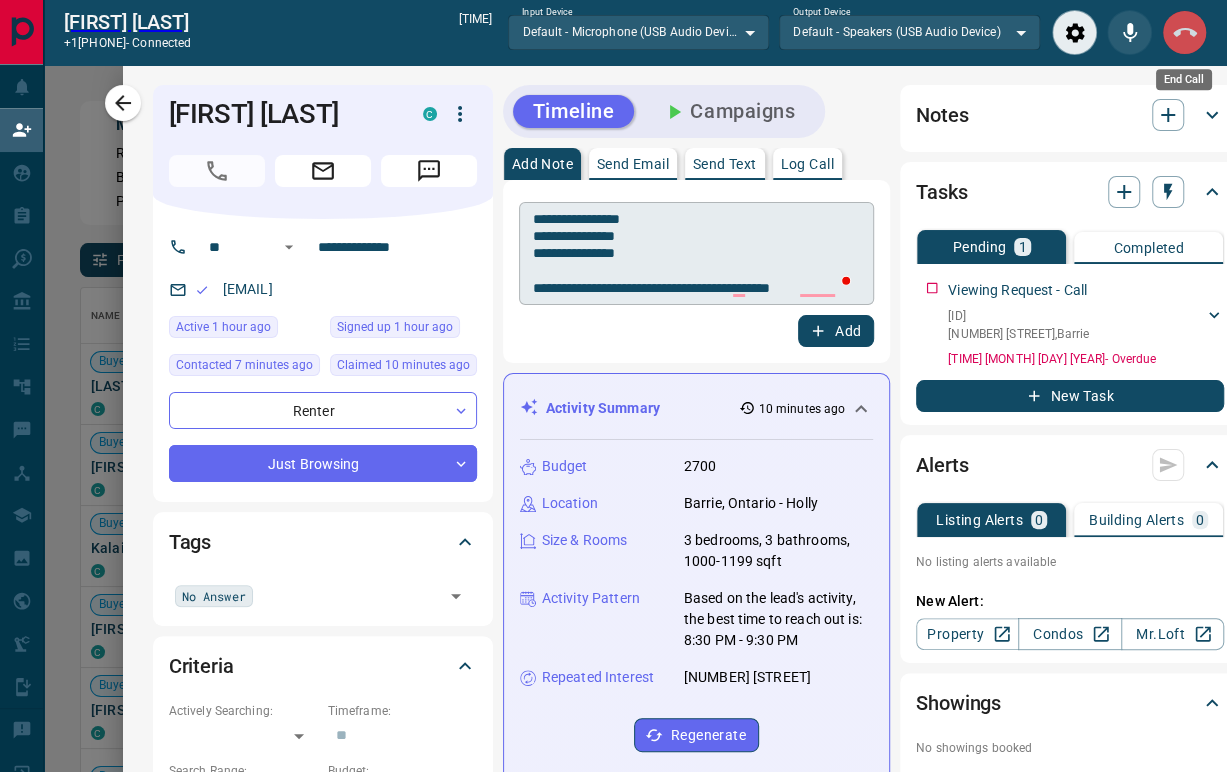 click 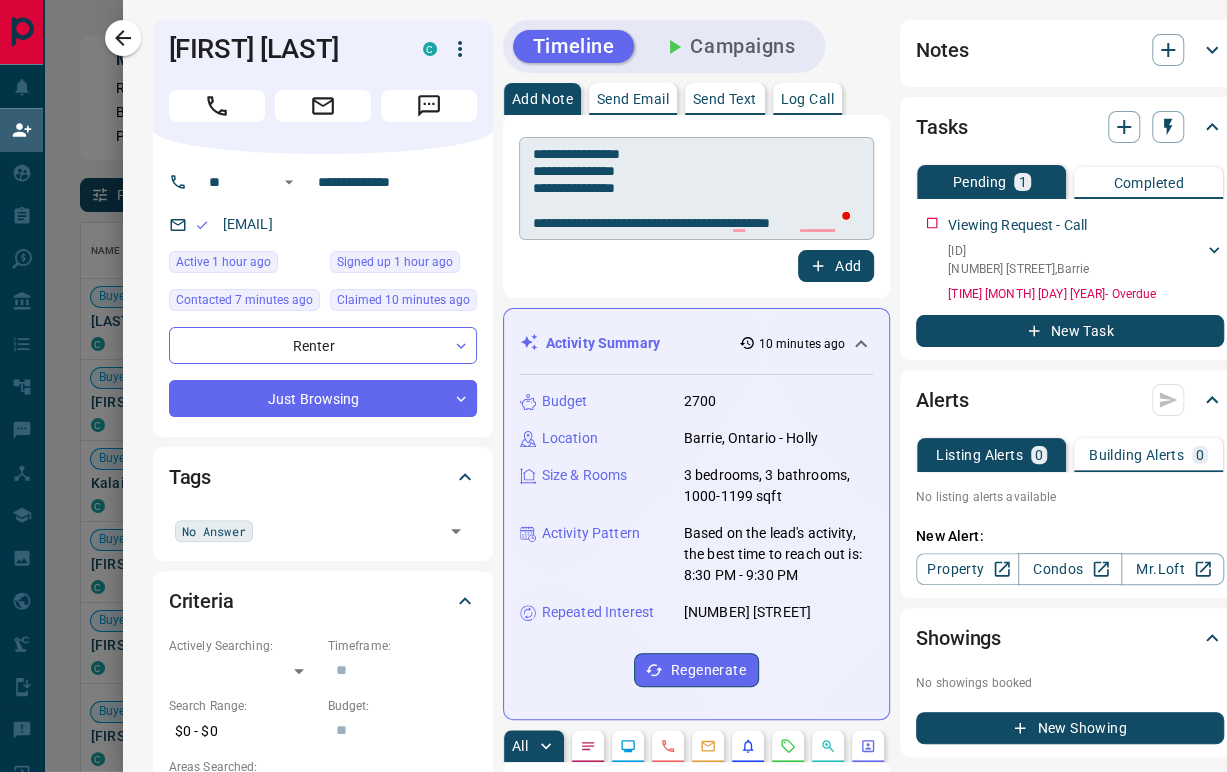 scroll, scrollTop: 17, scrollLeft: 17, axis: both 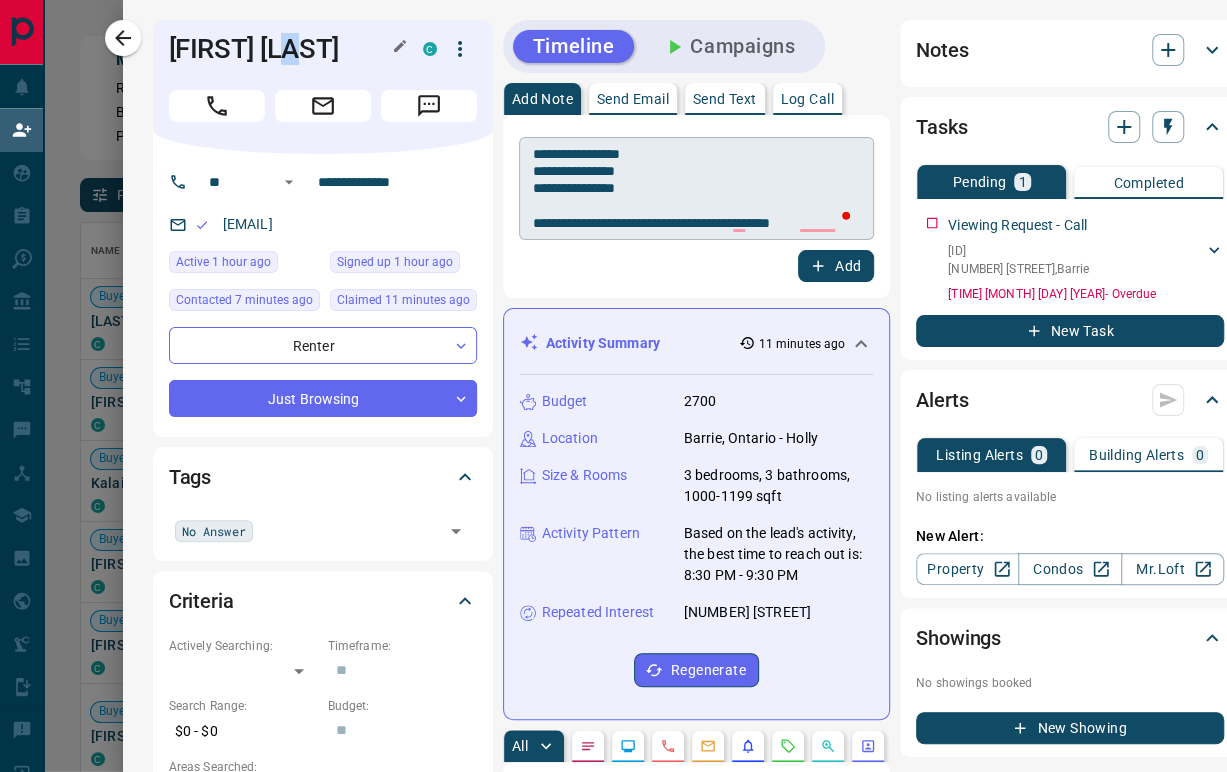 drag, startPoint x: 306, startPoint y: 38, endPoint x: 270, endPoint y: 42, distance: 36.221542 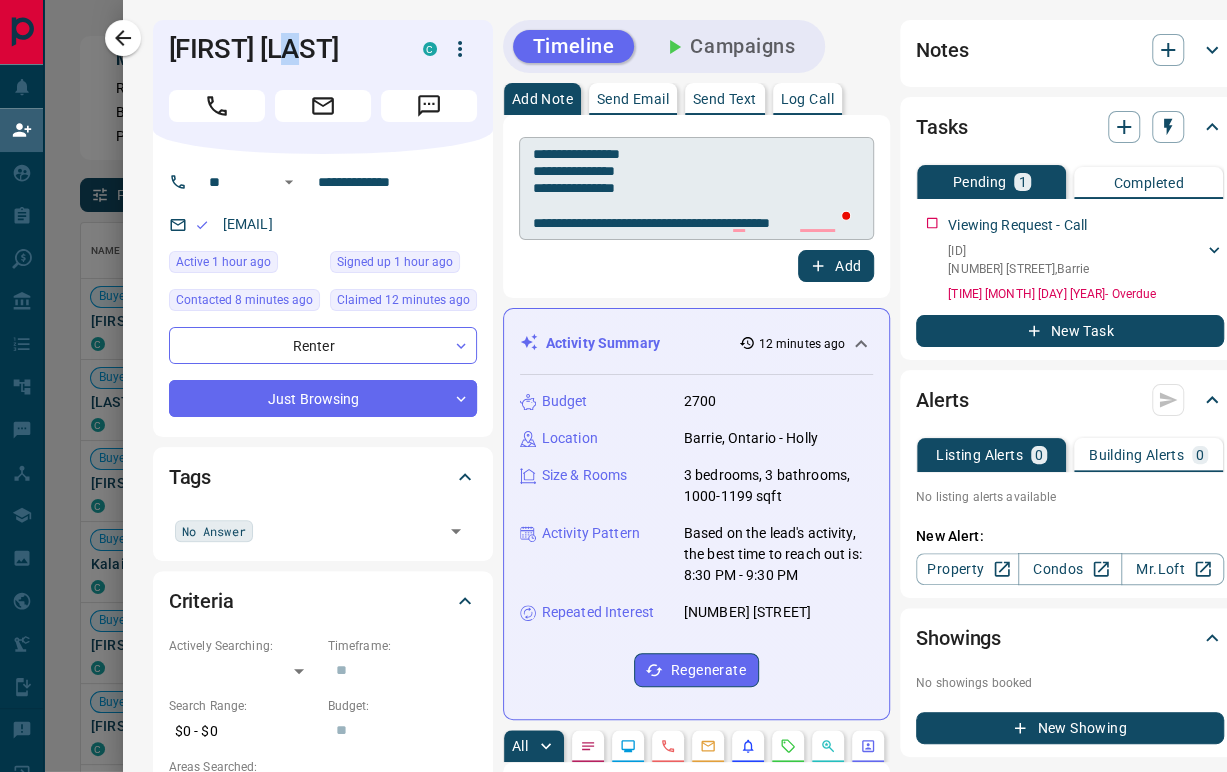scroll, scrollTop: 17, scrollLeft: 17, axis: both 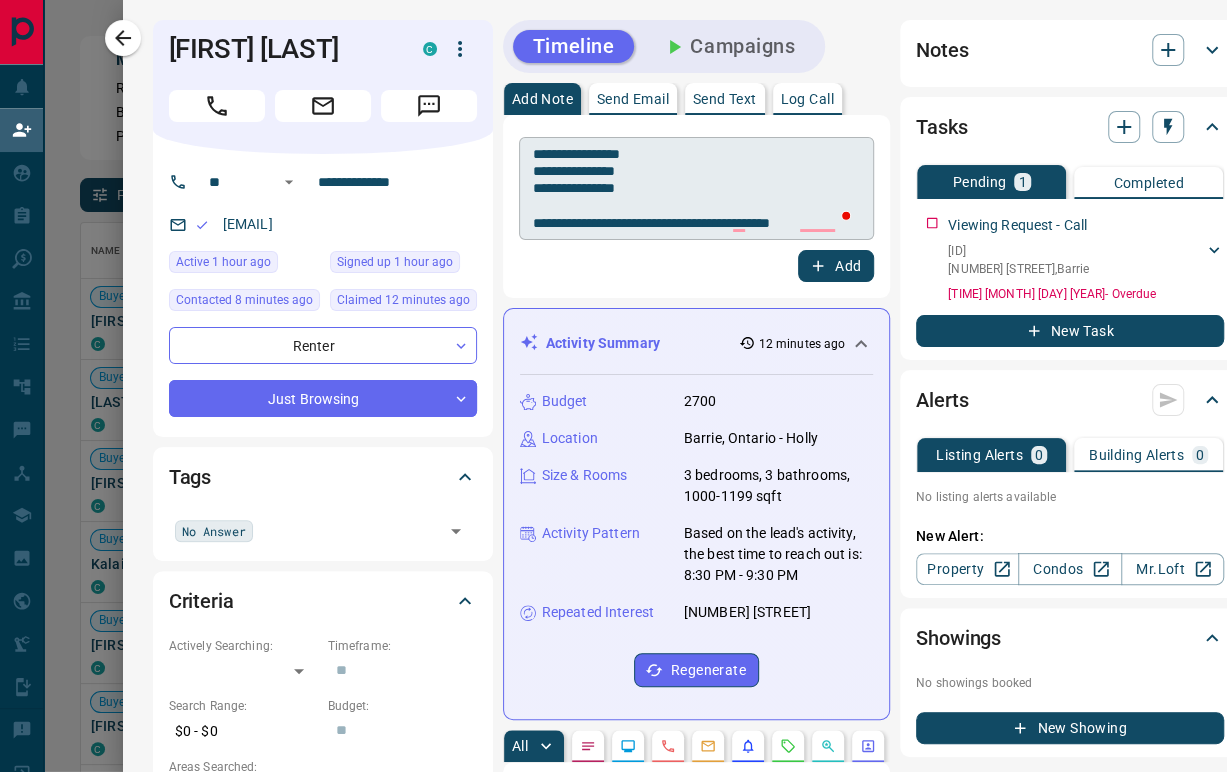 click on "**********" at bounding box center [696, 189] 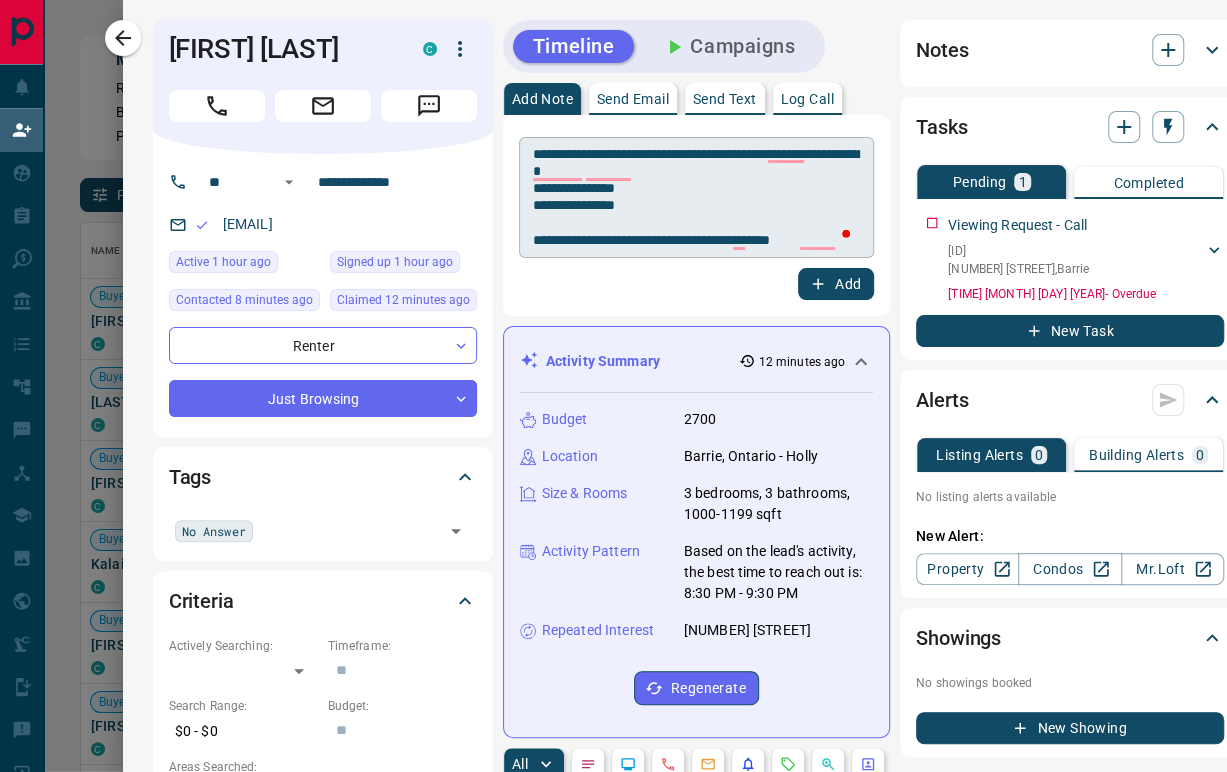 drag, startPoint x: 673, startPoint y: 188, endPoint x: 700, endPoint y: 186, distance: 27.073973 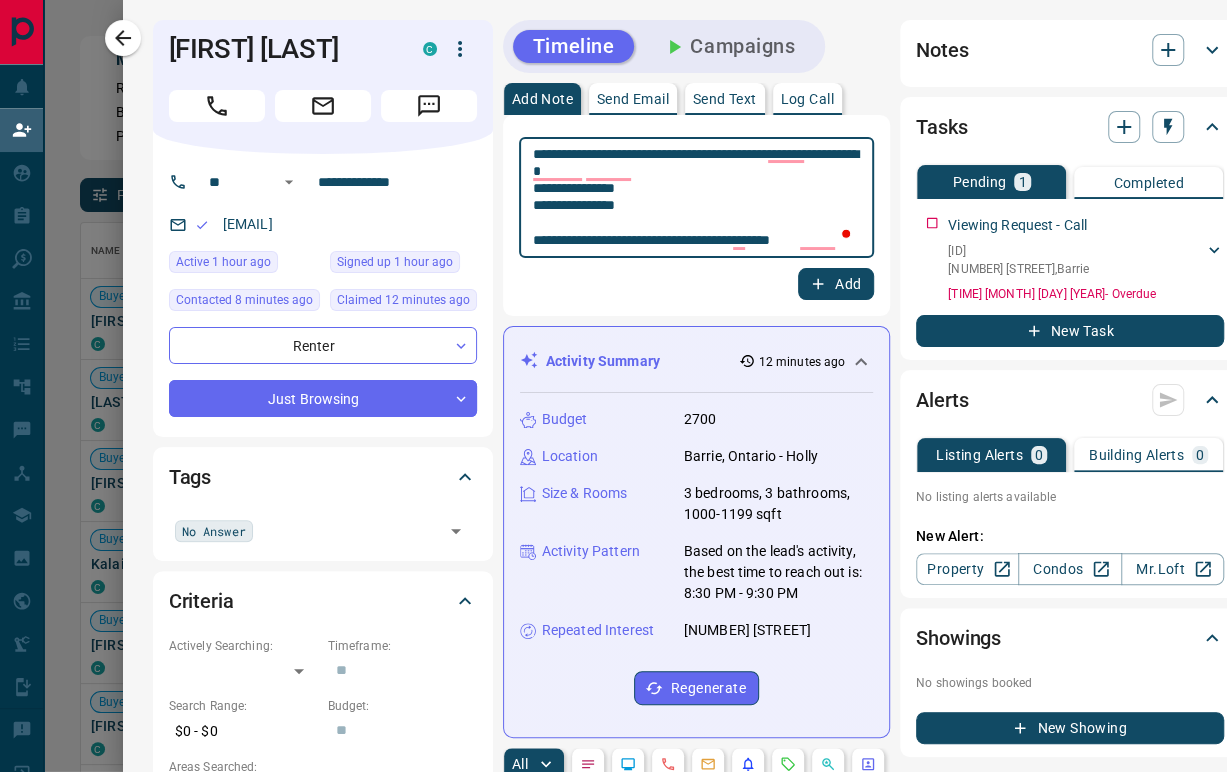 click on "**********" at bounding box center [696, 198] 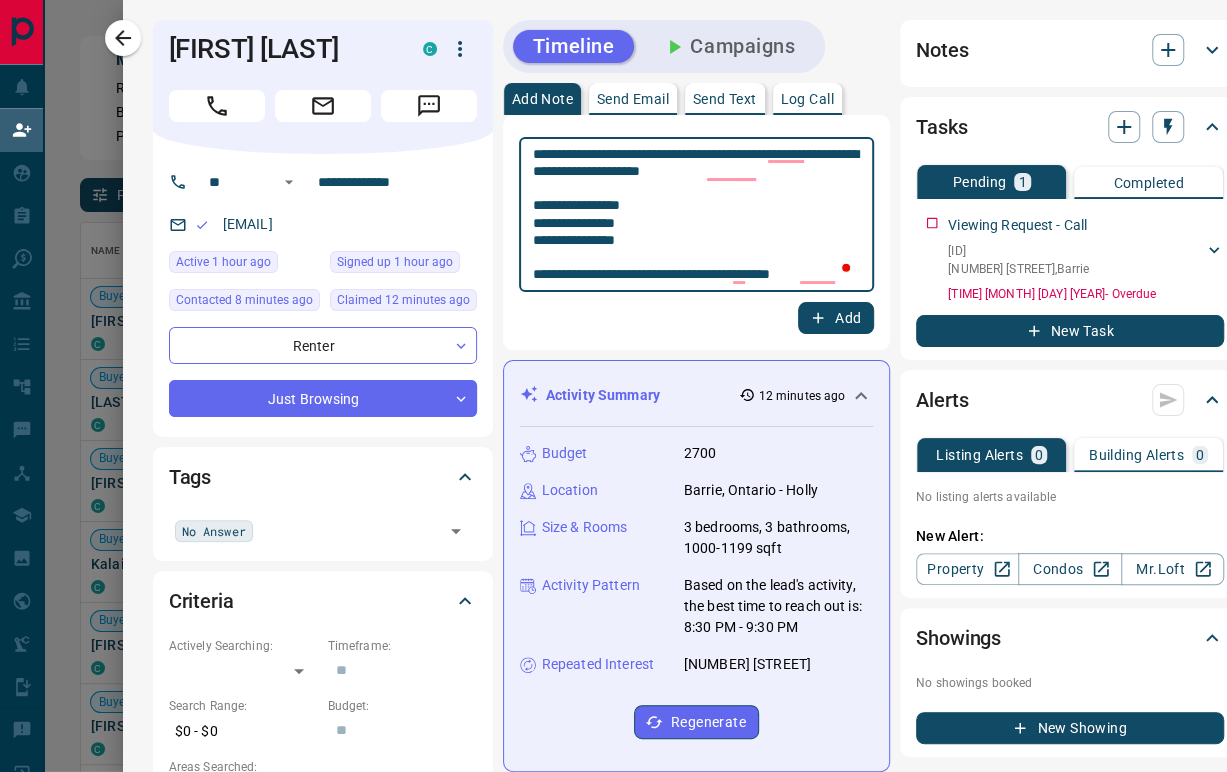 click on "**********" at bounding box center [696, 215] 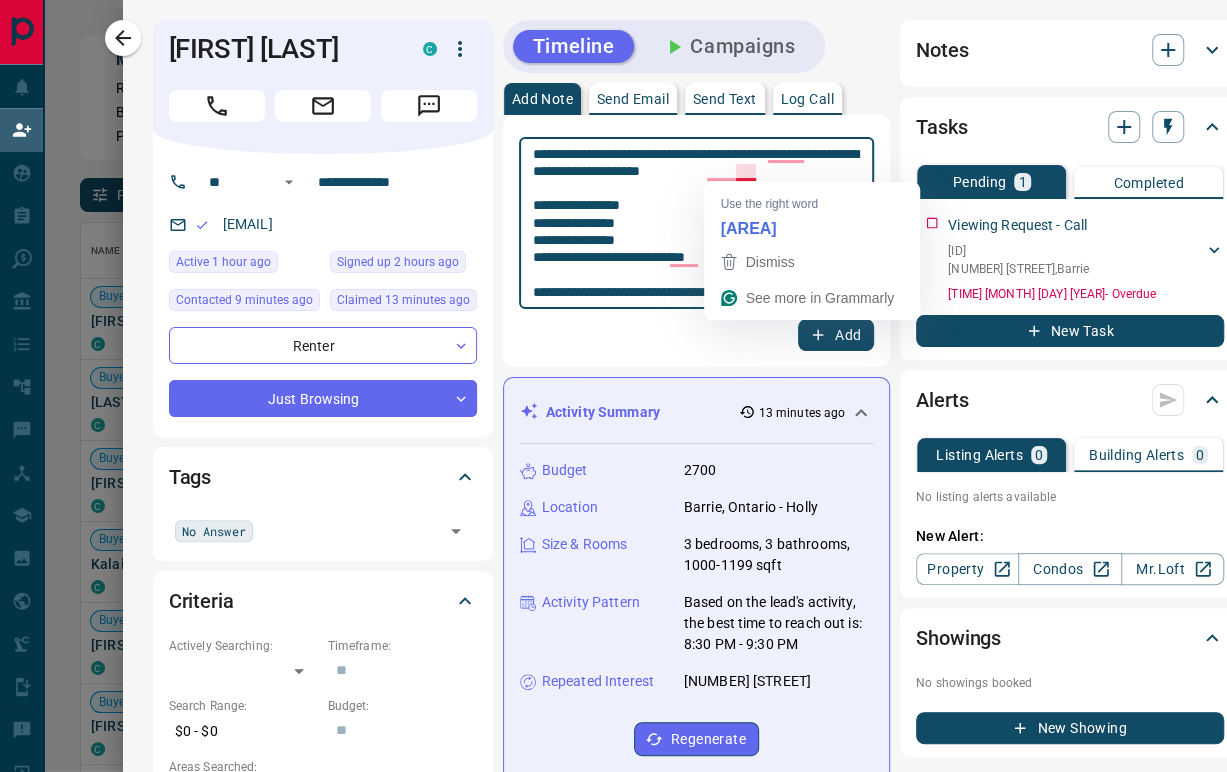 click on "**********" at bounding box center [696, 223] 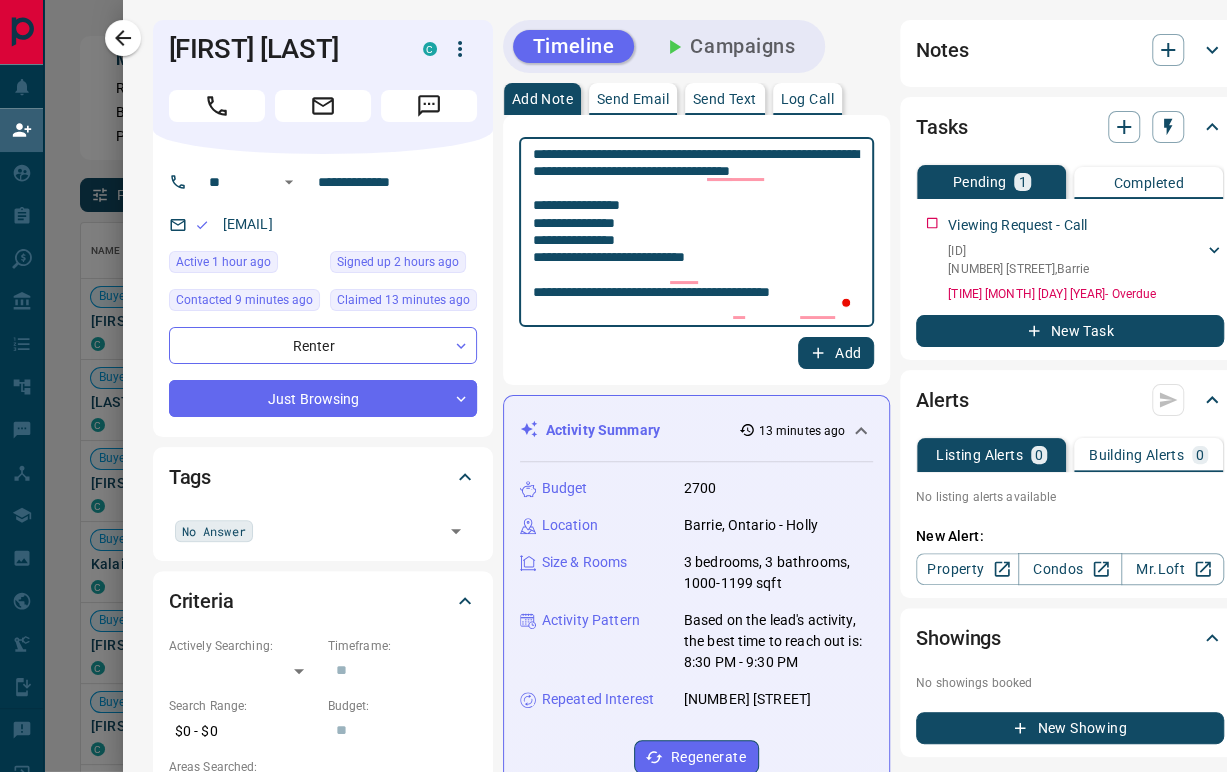 type on "**********" 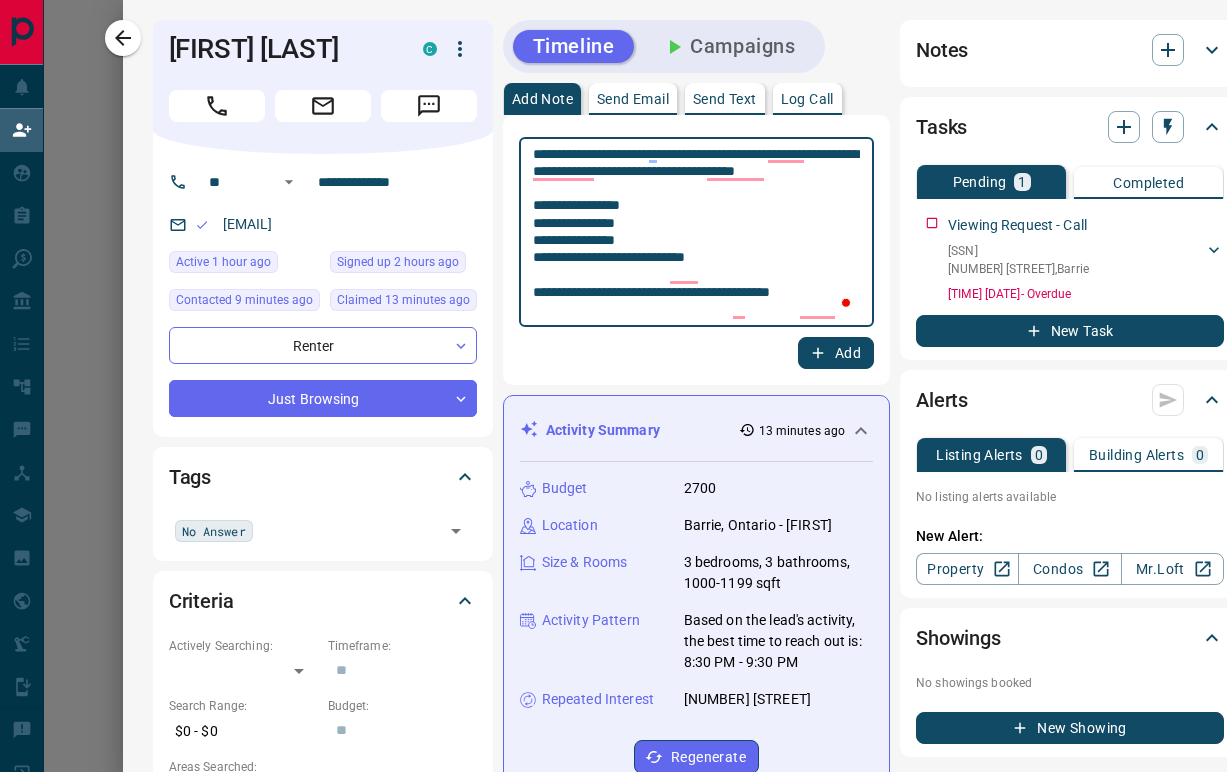 scroll, scrollTop: 0, scrollLeft: 0, axis: both 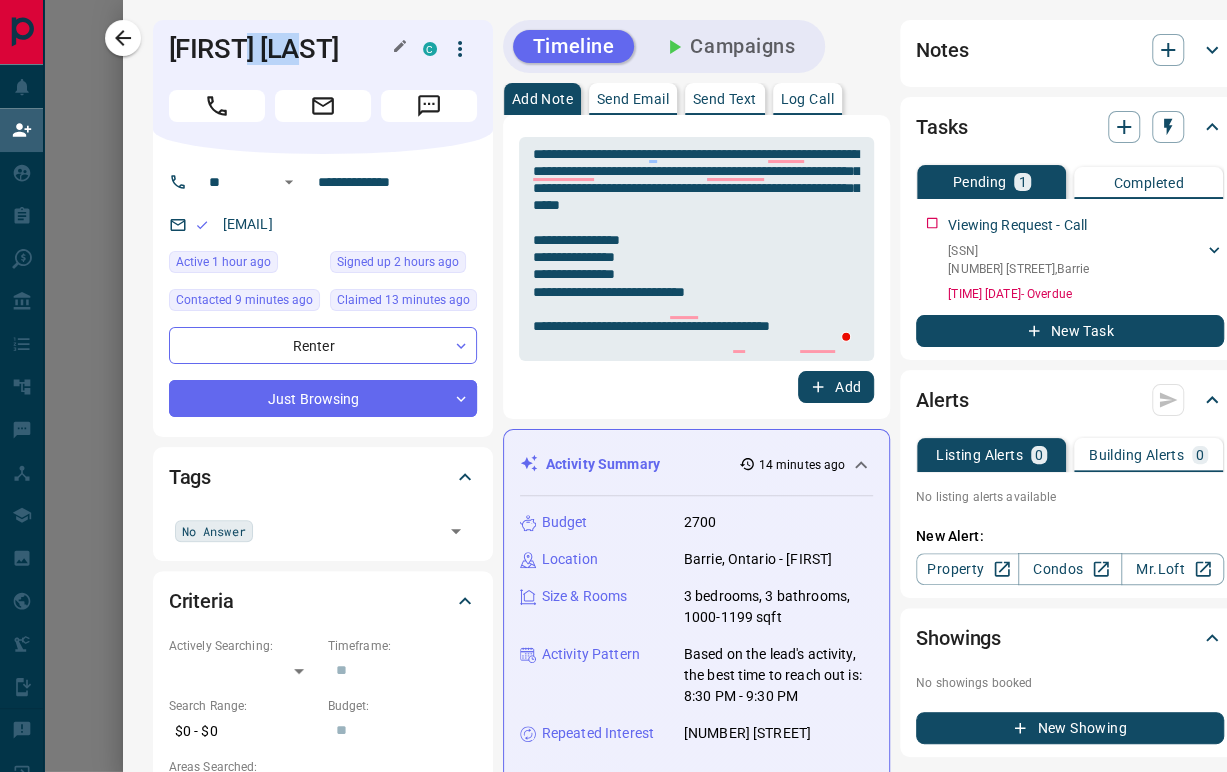 drag, startPoint x: 316, startPoint y: 53, endPoint x: 230, endPoint y: 50, distance: 86.05231 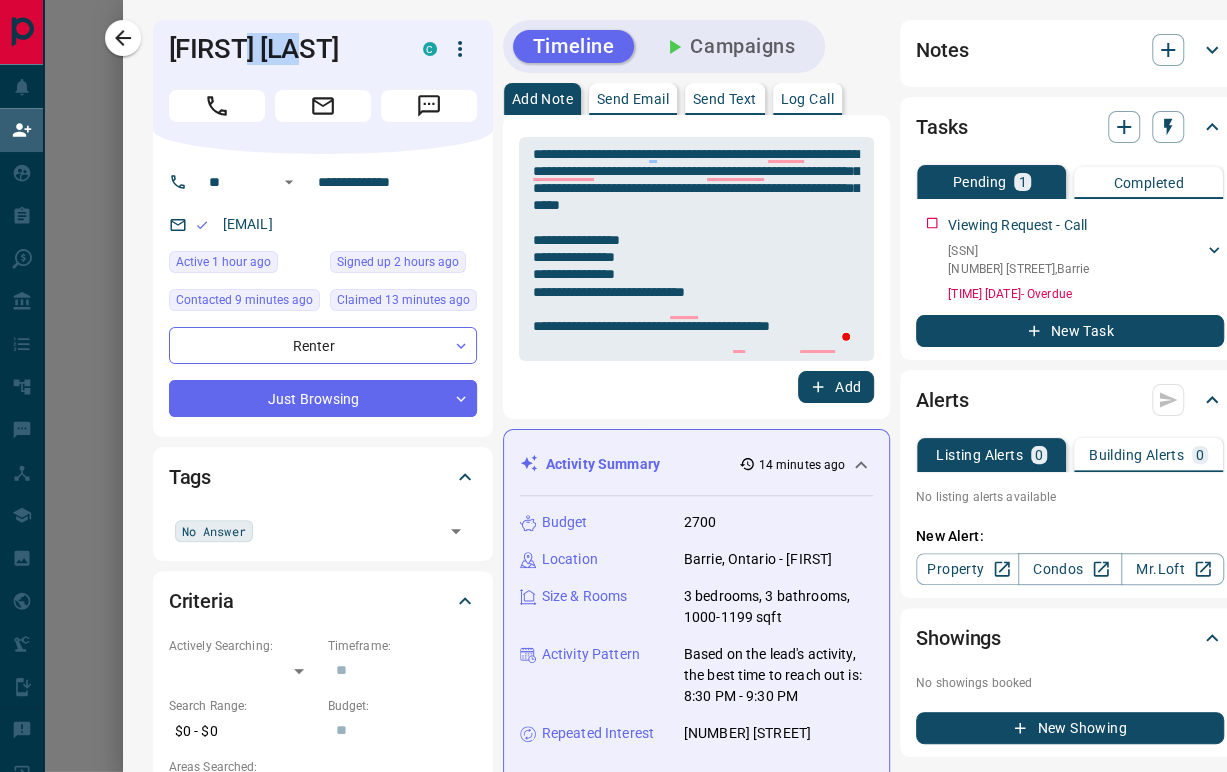 copy on "[LAST]" 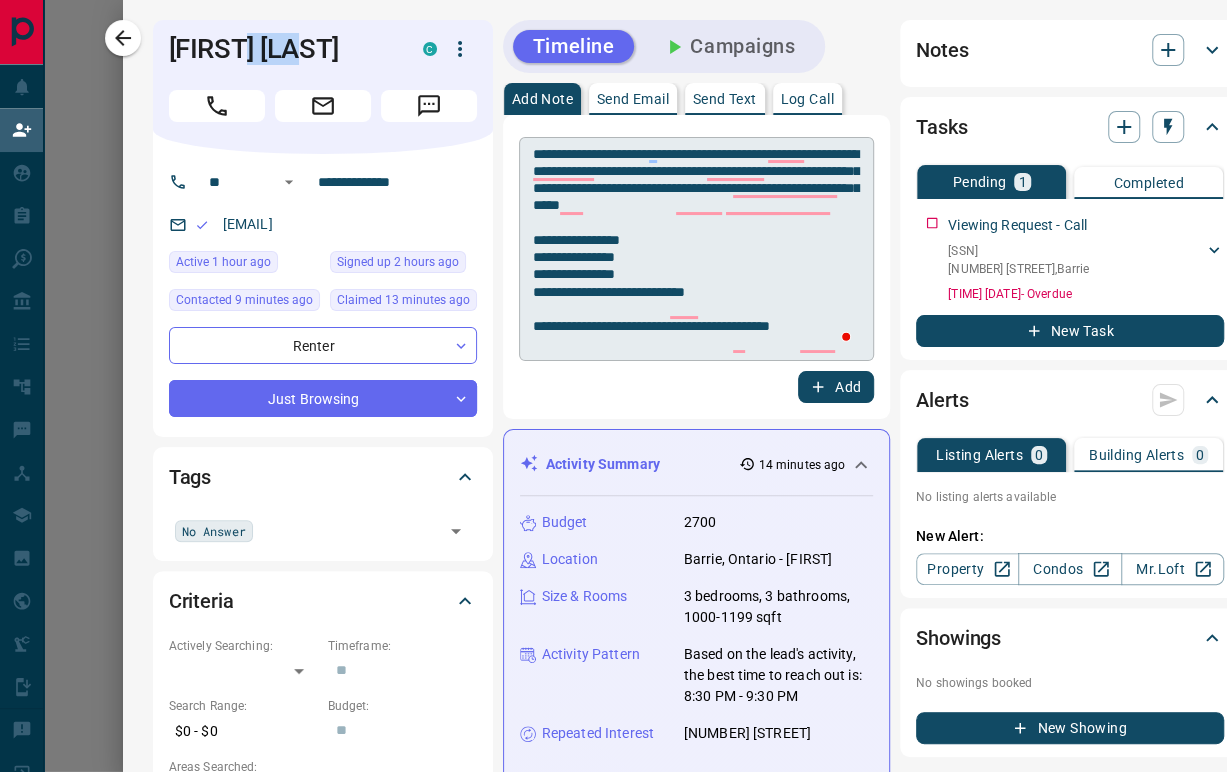 click on "**********" at bounding box center [696, 249] 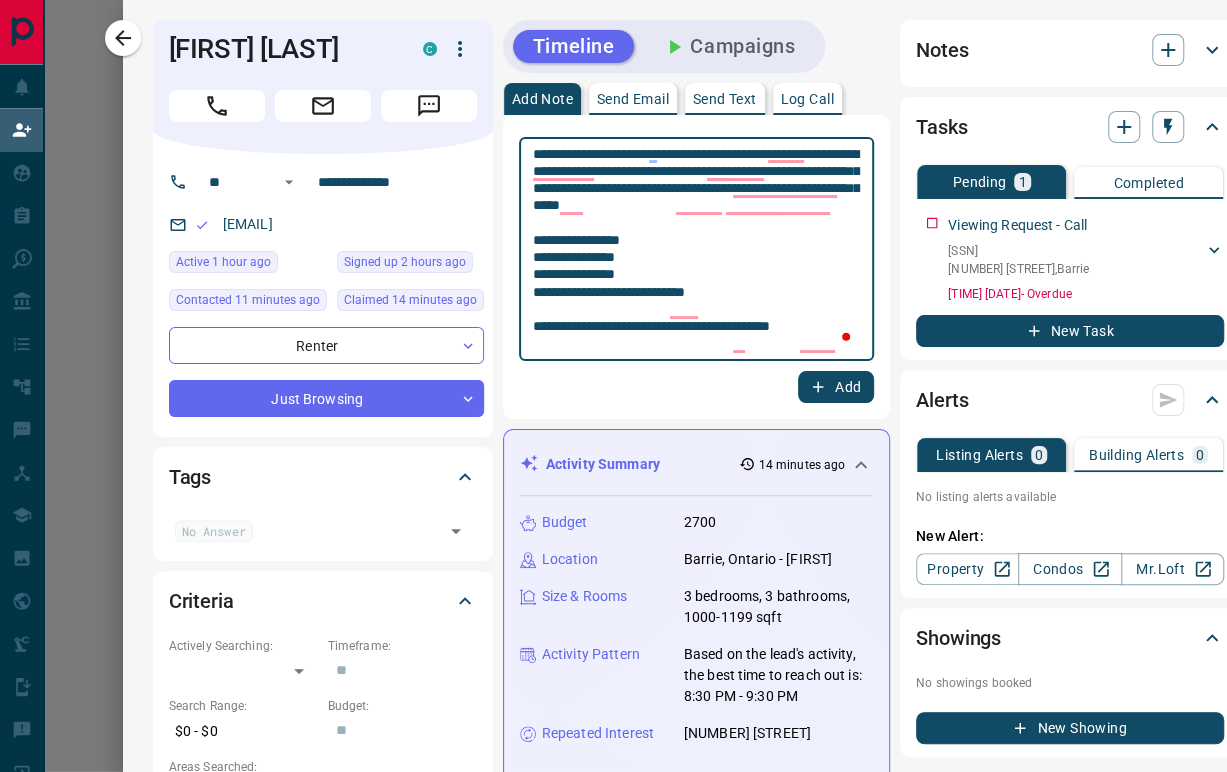 scroll, scrollTop: 17, scrollLeft: 17, axis: both 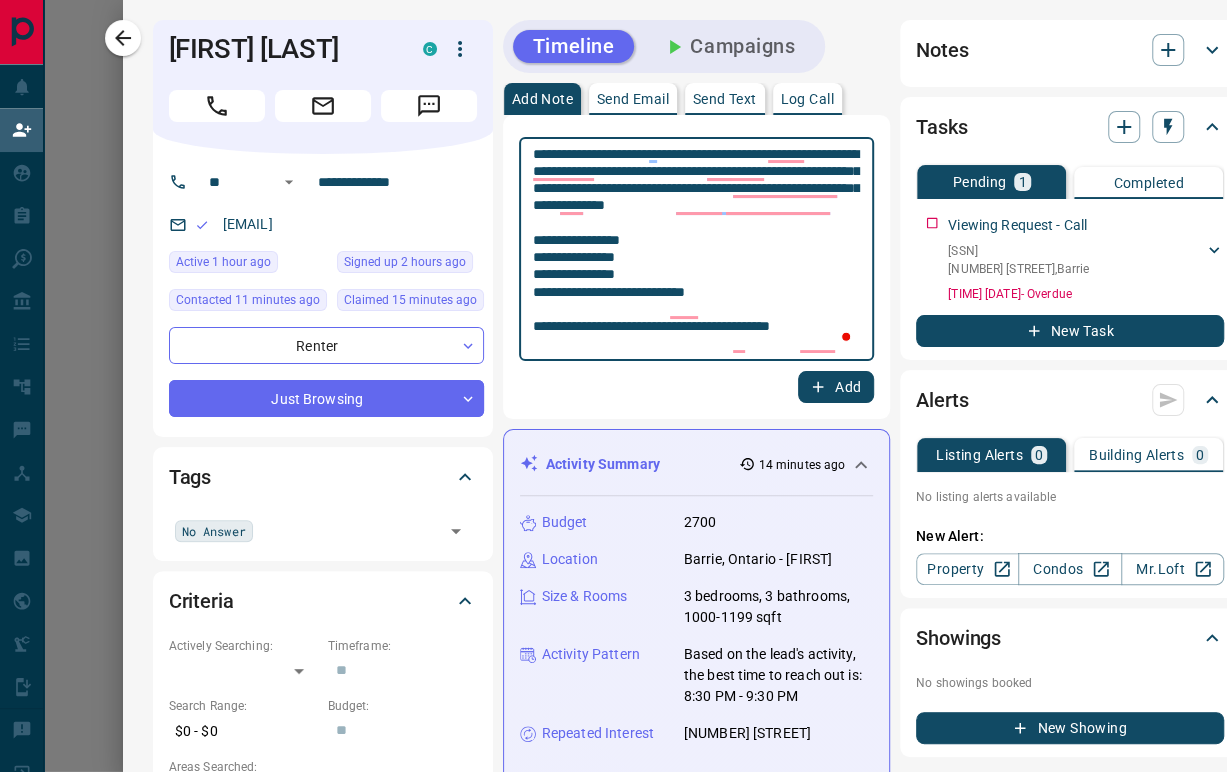 click on "**********" at bounding box center (696, 249) 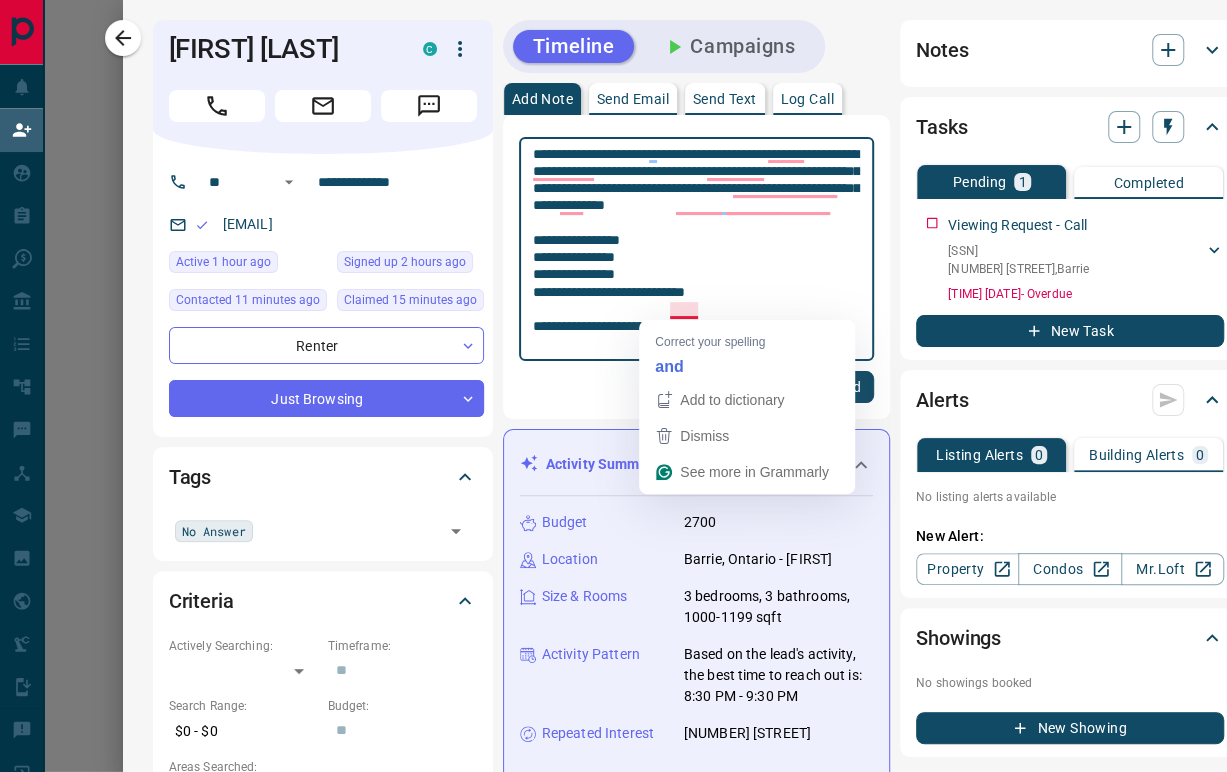 click on "**********" at bounding box center (696, 249) 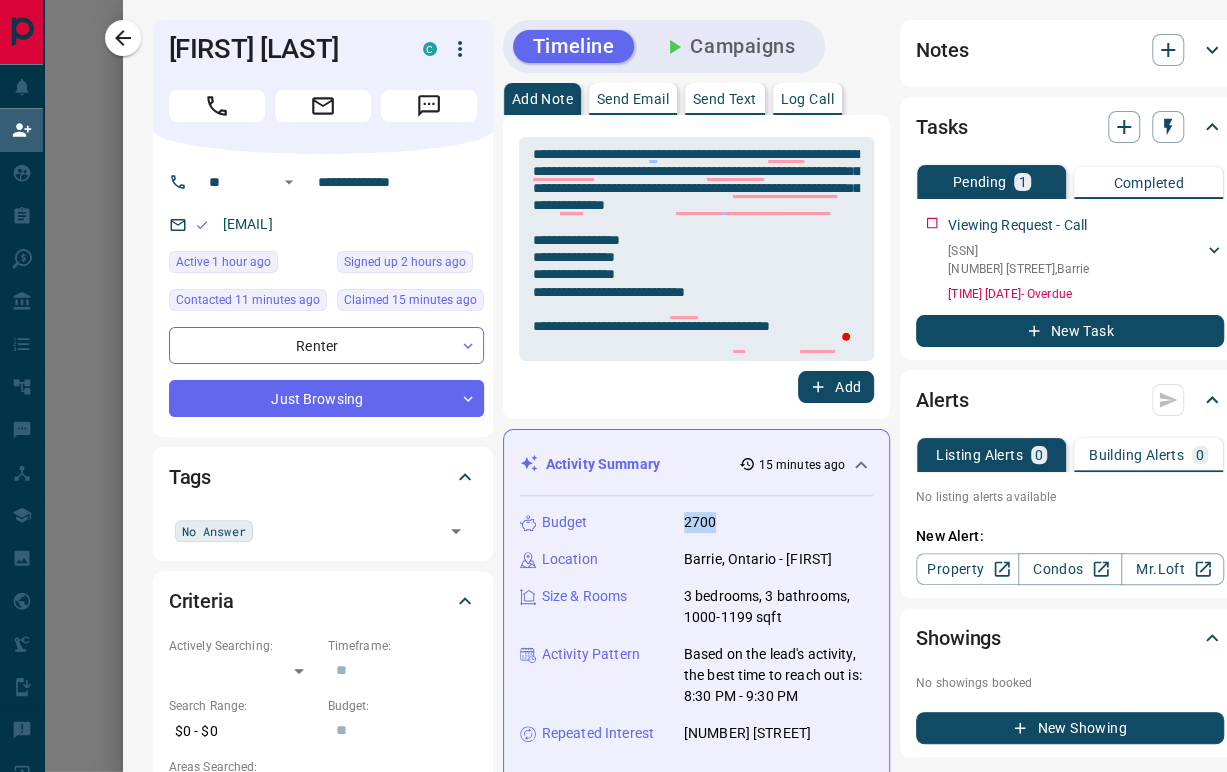 drag, startPoint x: 748, startPoint y: 518, endPoint x: 664, endPoint y: 524, distance: 84.21401 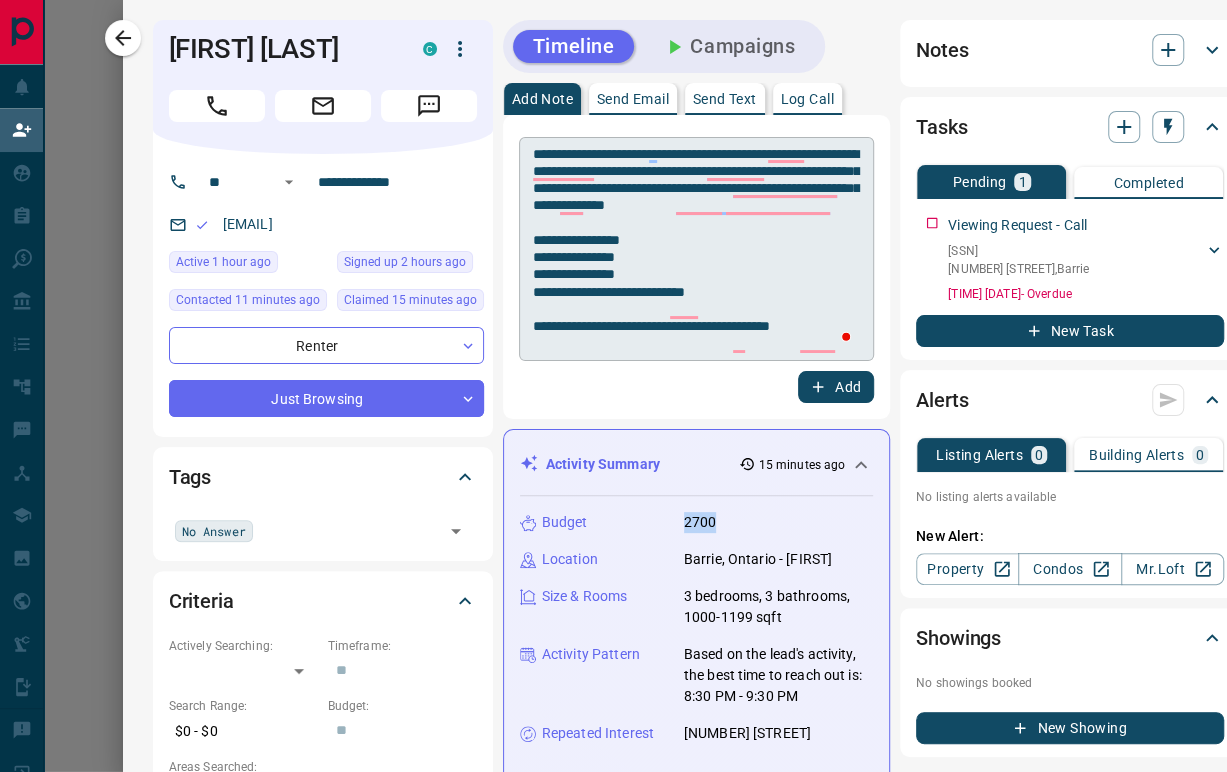 copy on "2700" 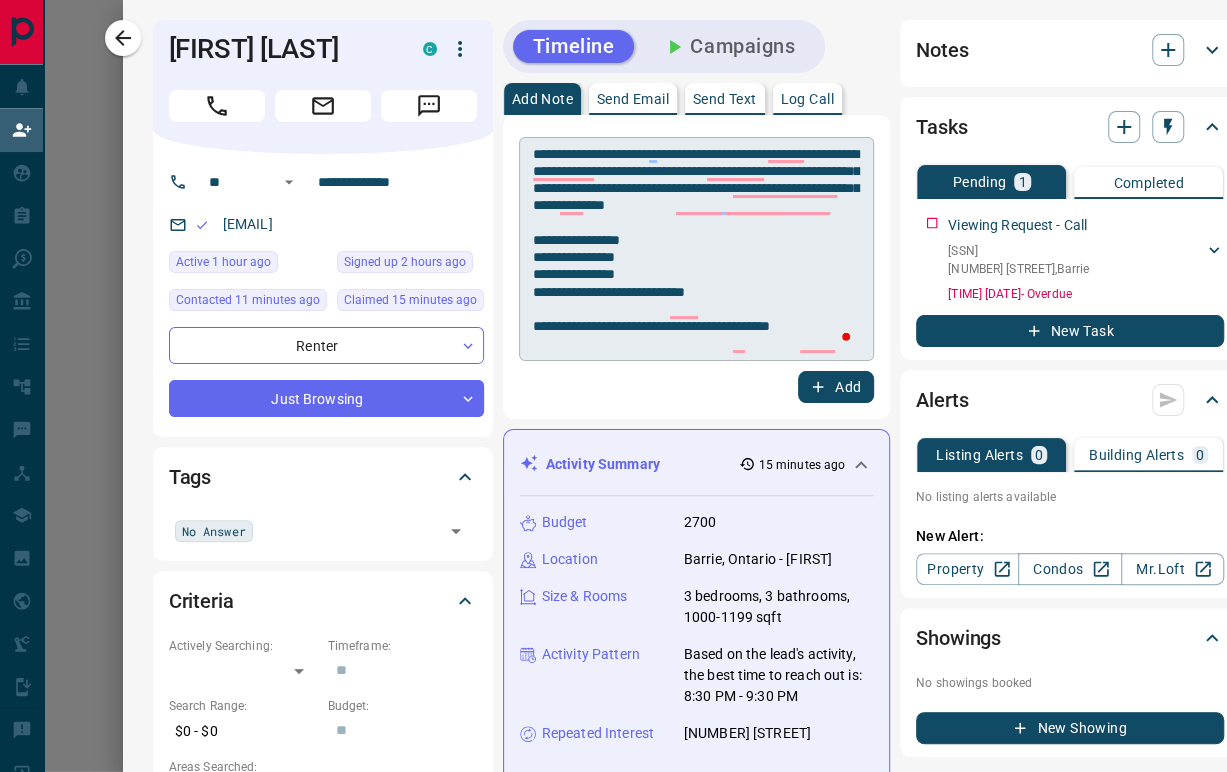 click on "**********" at bounding box center [696, 249] 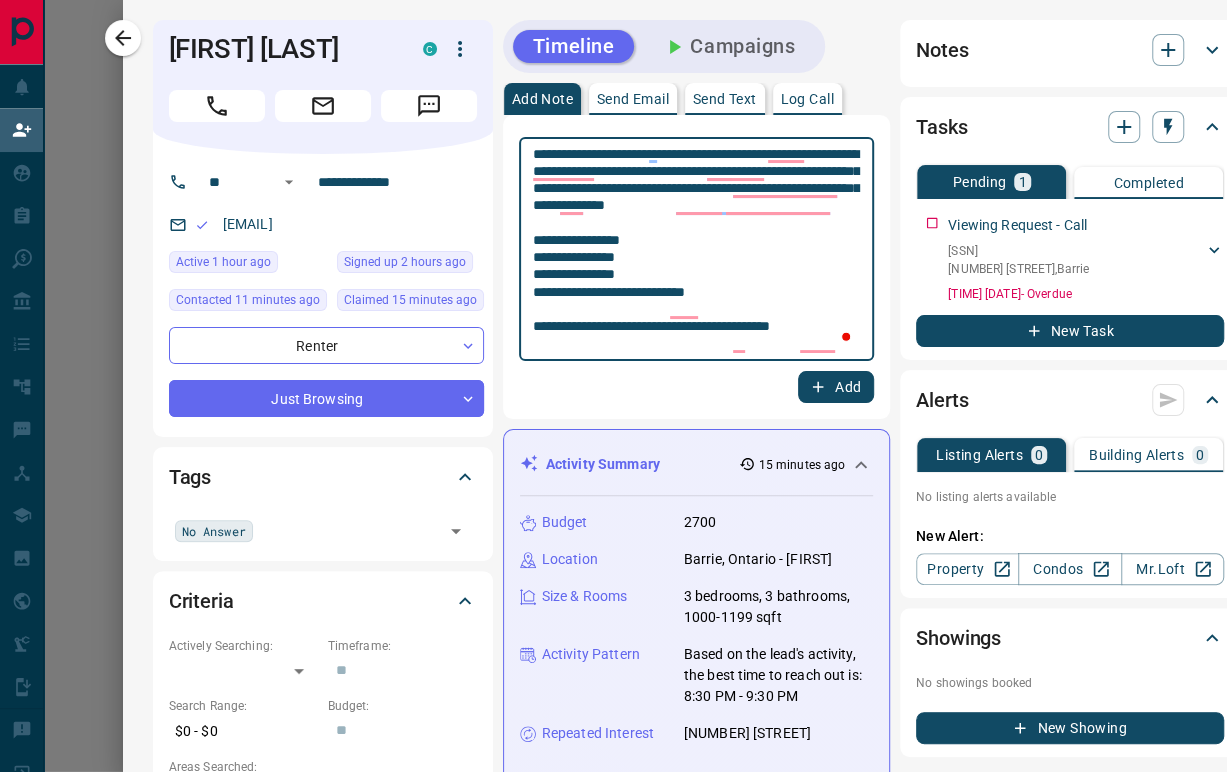 click on "**********" at bounding box center [696, 249] 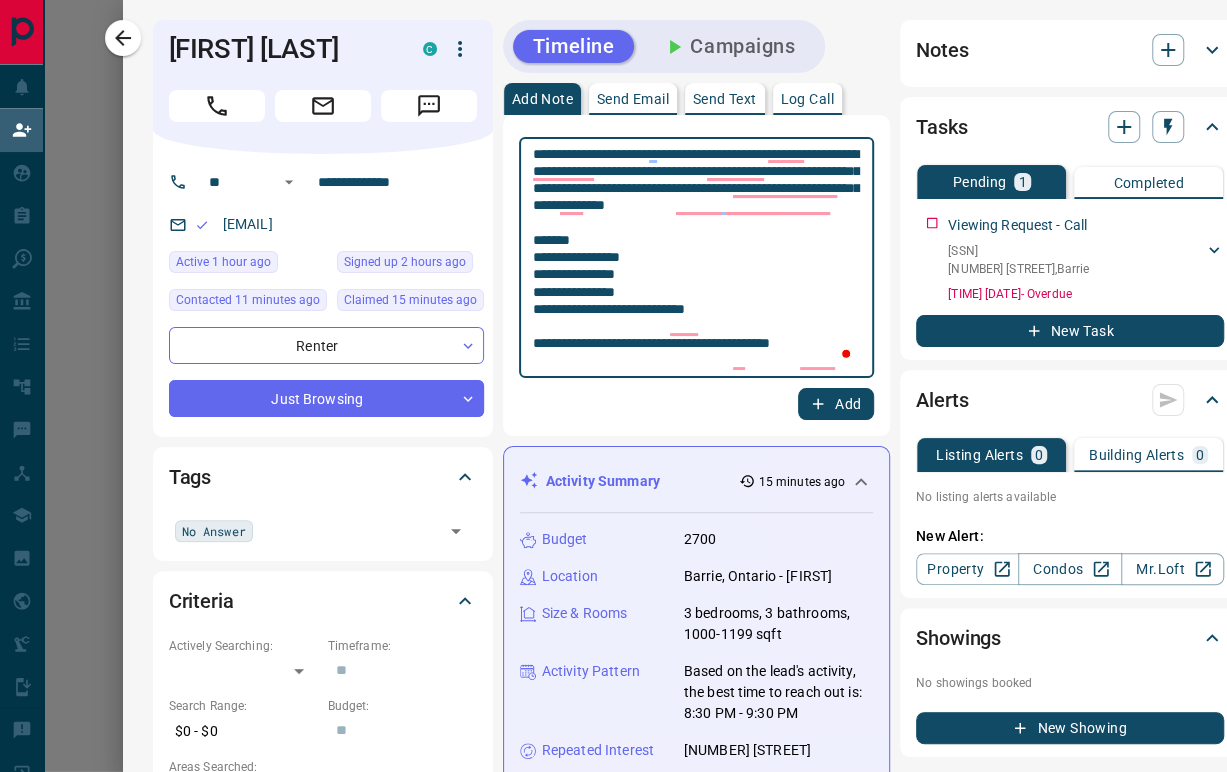 paste on "****" 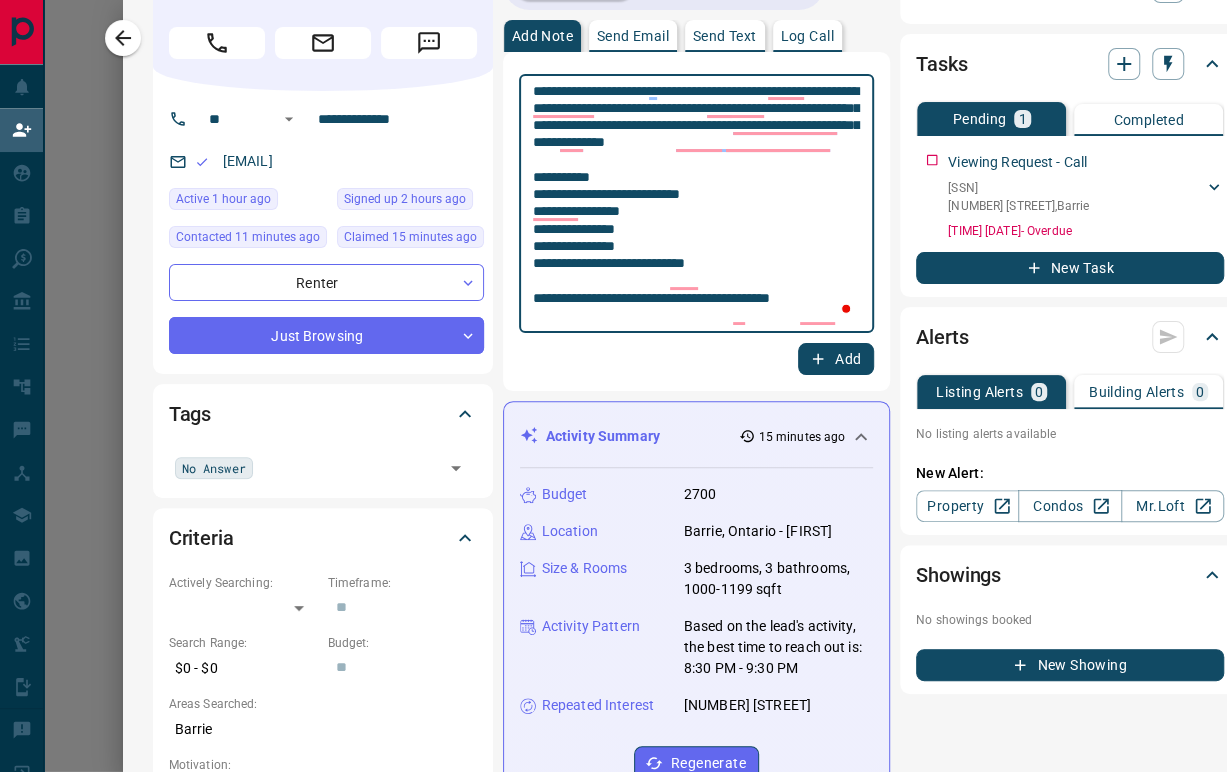 scroll, scrollTop: 0, scrollLeft: 0, axis: both 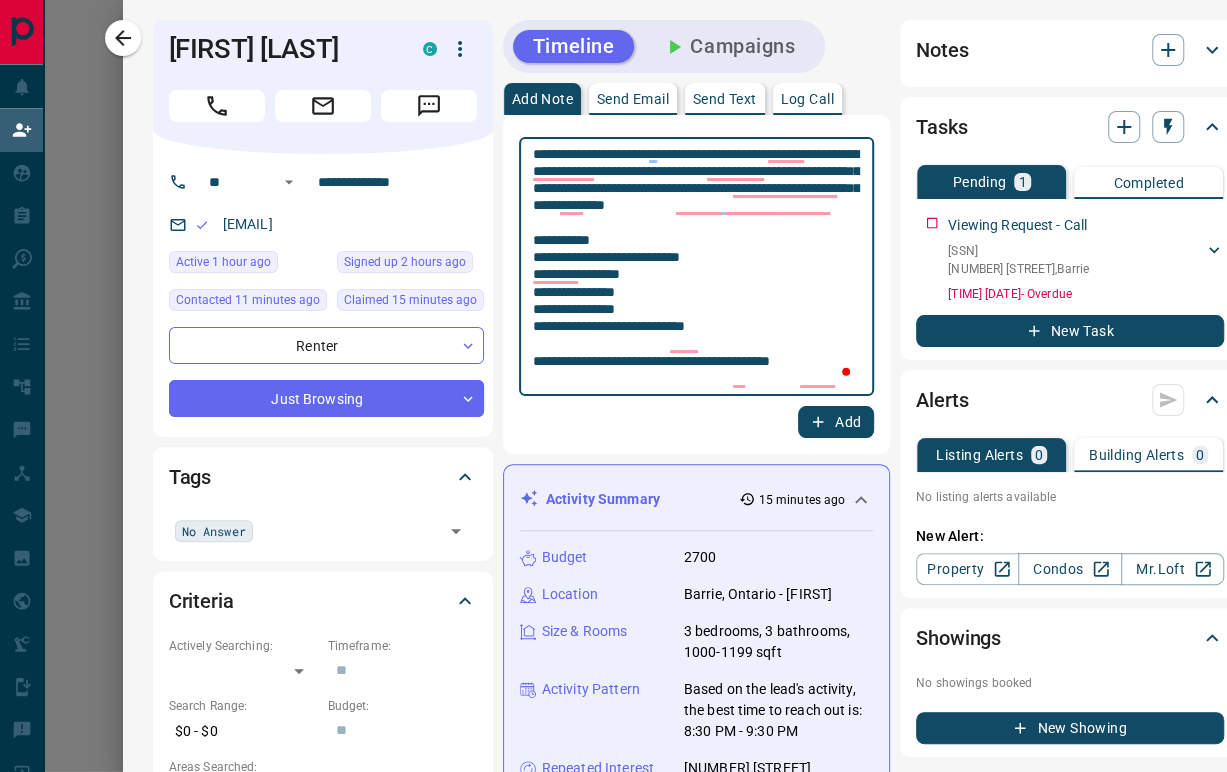 click on "**********" at bounding box center [696, 267] 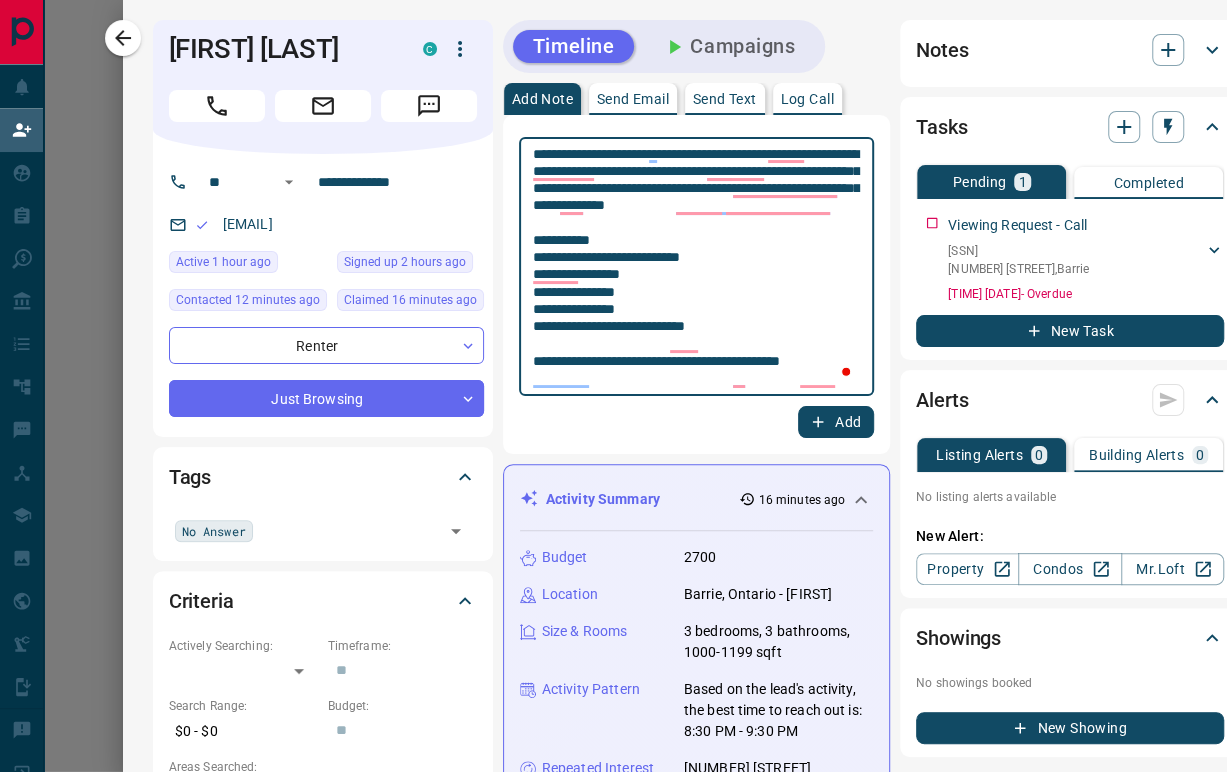 type on "**********" 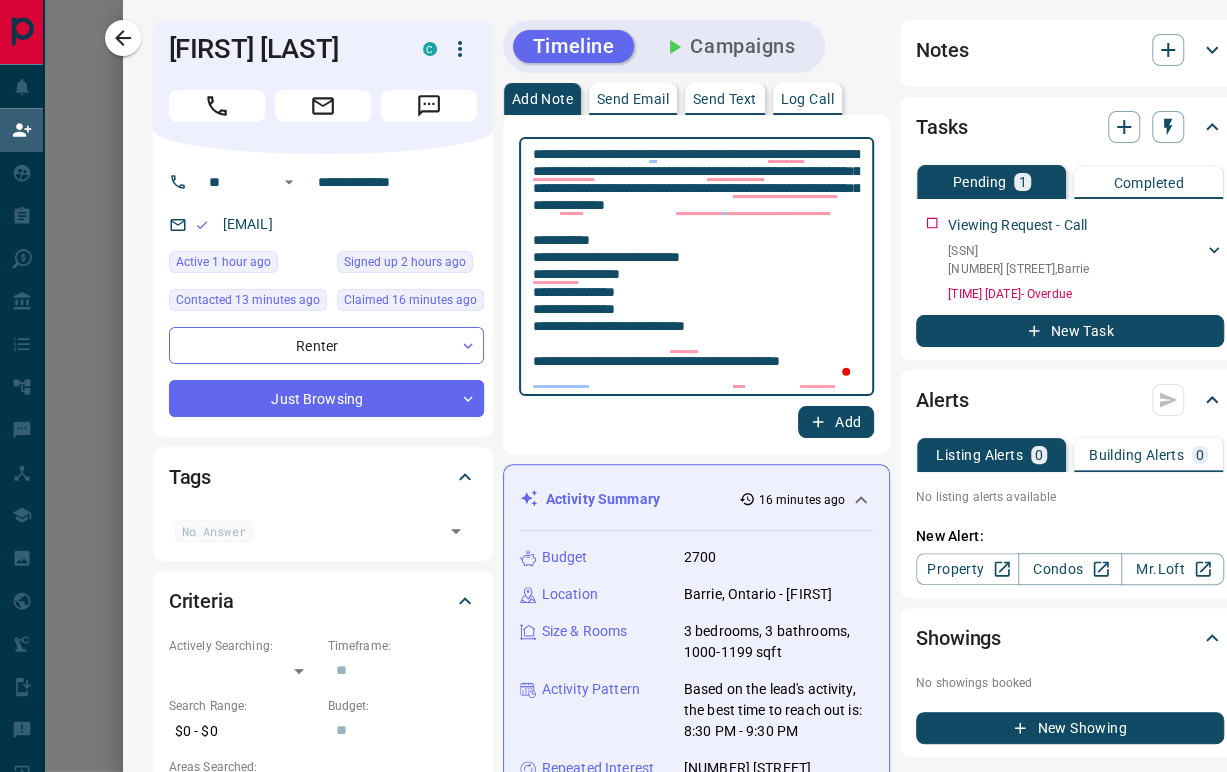 scroll, scrollTop: 17, scrollLeft: 17, axis: both 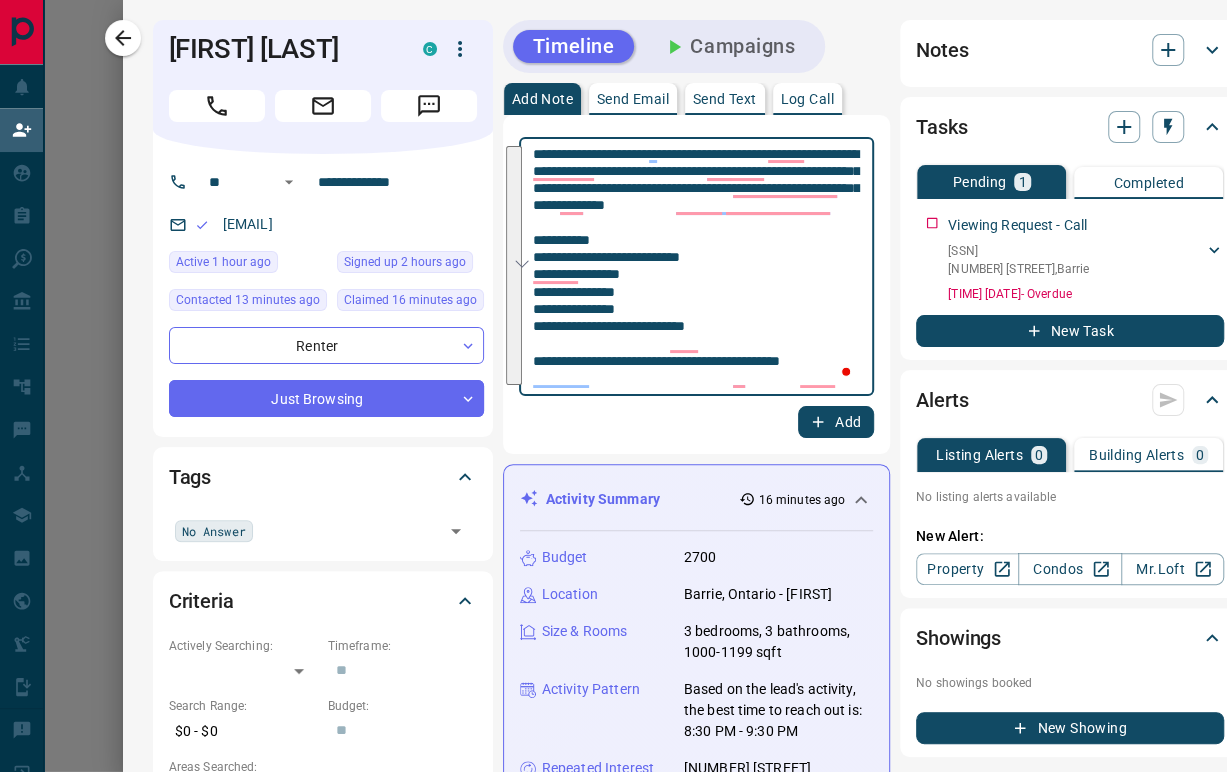 drag, startPoint x: 824, startPoint y: 385, endPoint x: 561, endPoint y: 163, distance: 344.17 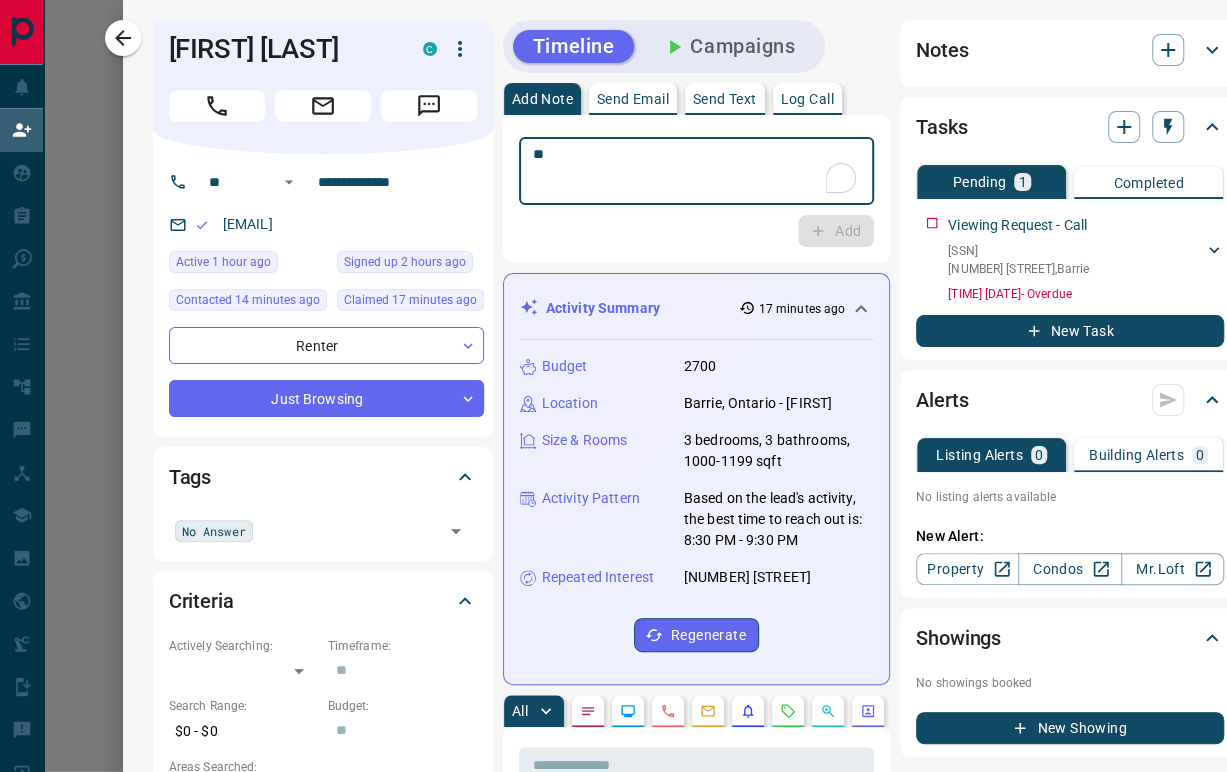 click at bounding box center [696, 171] 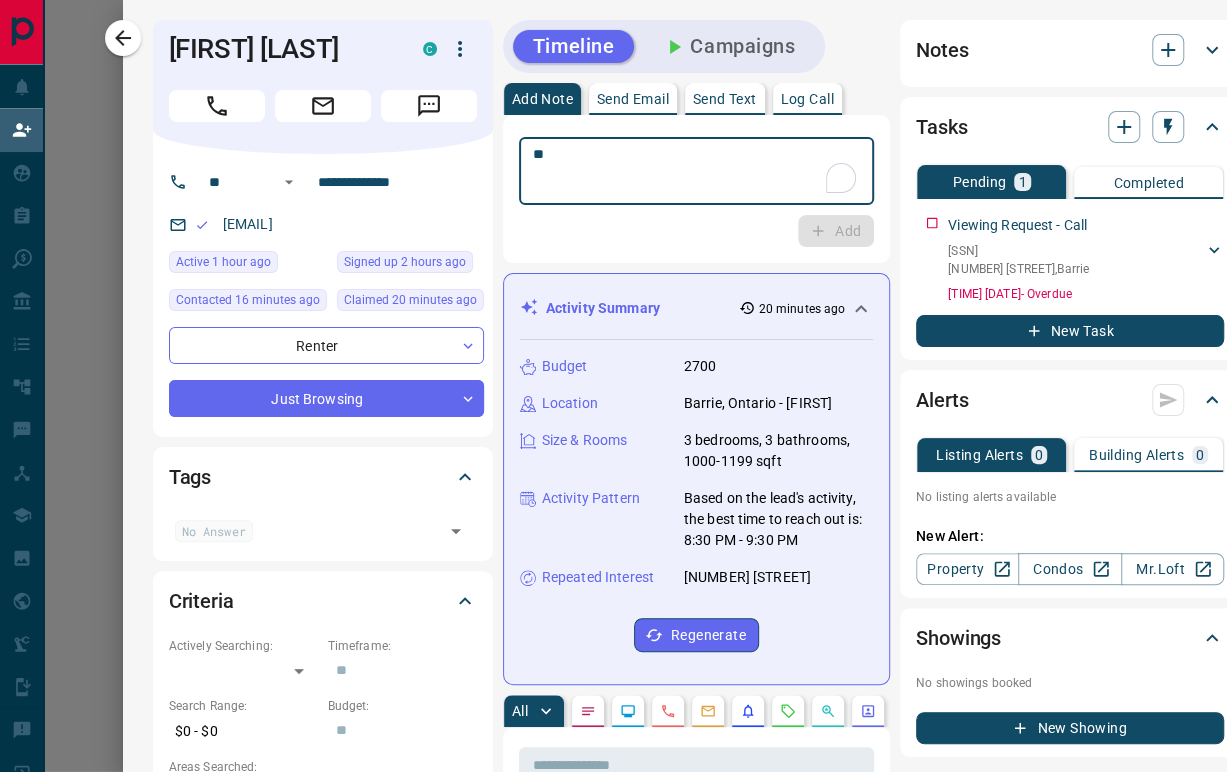 scroll, scrollTop: 17, scrollLeft: 17, axis: both 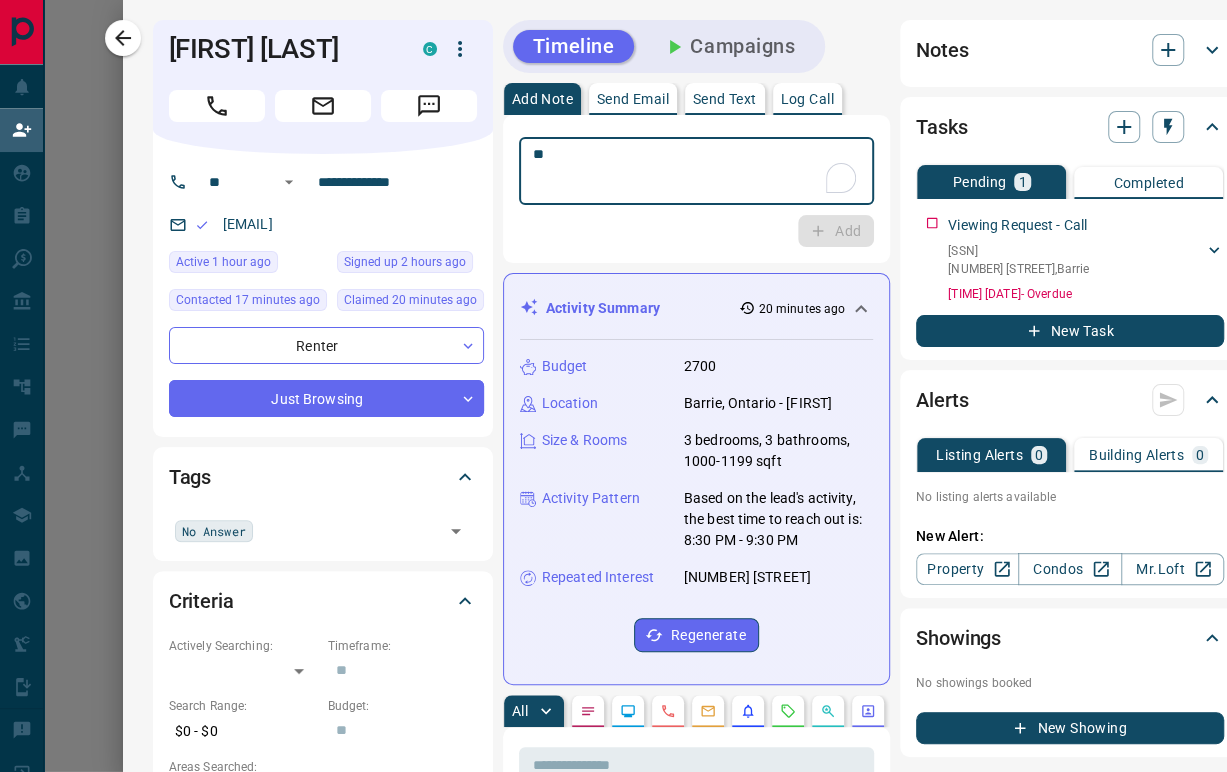 click at bounding box center [696, 171] 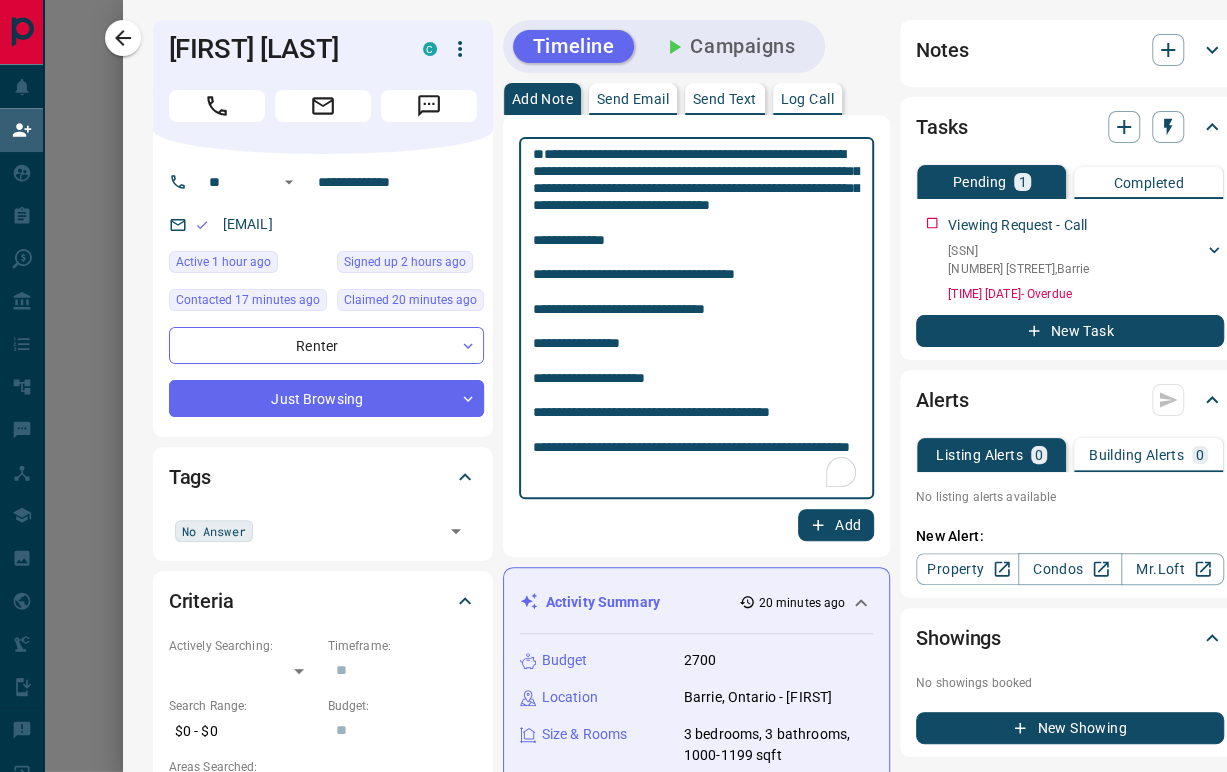 scroll, scrollTop: 17, scrollLeft: 17, axis: both 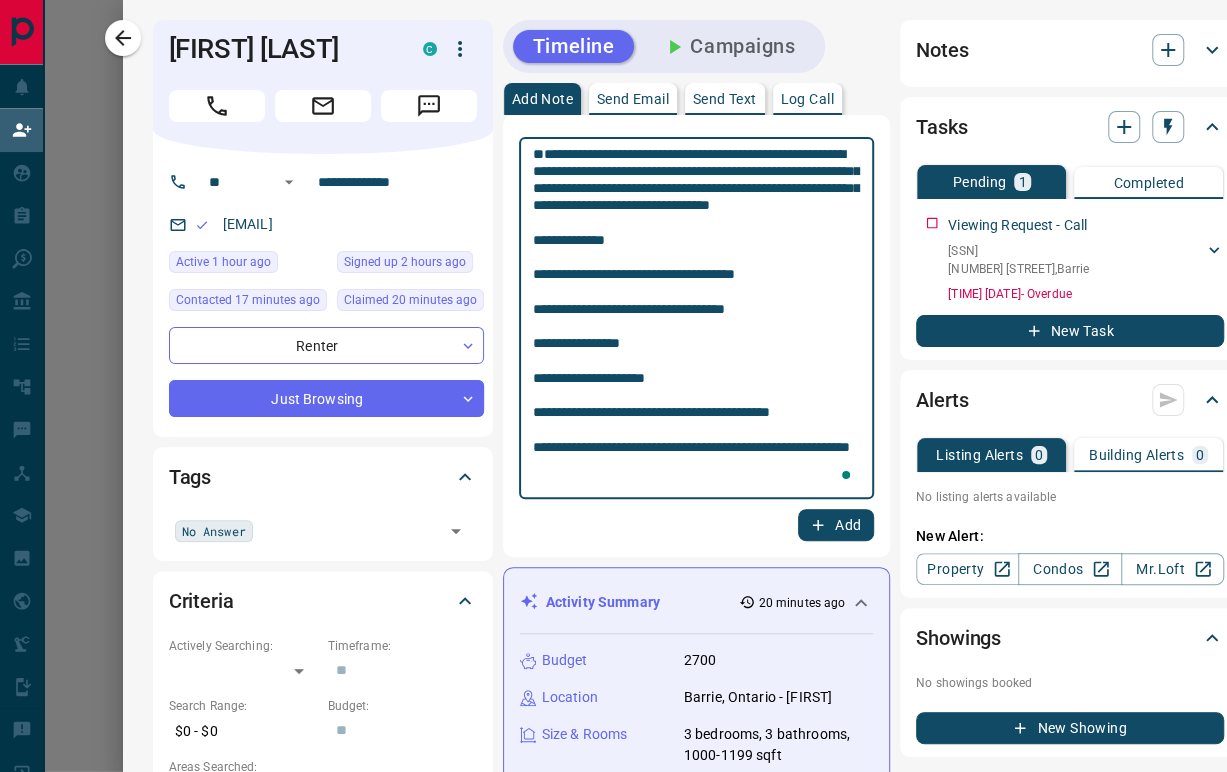 click on "**********" at bounding box center (696, 318) 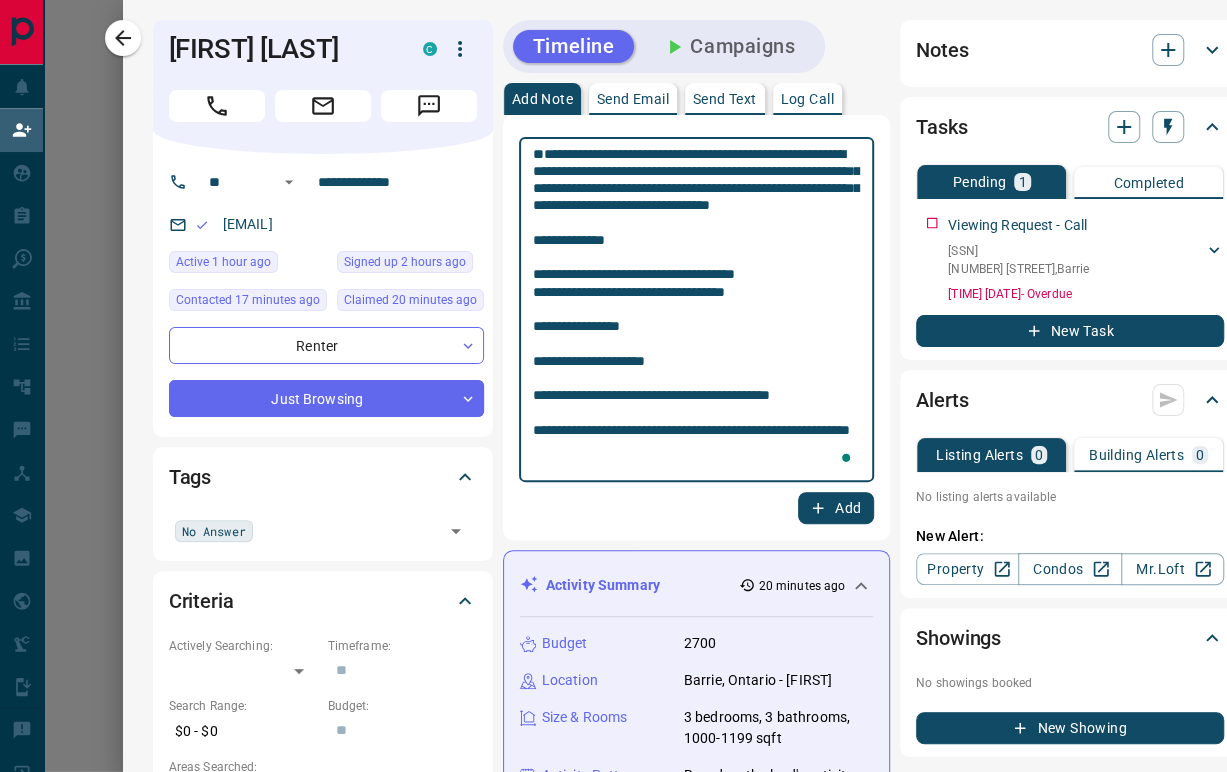 click on "**********" at bounding box center (696, 310) 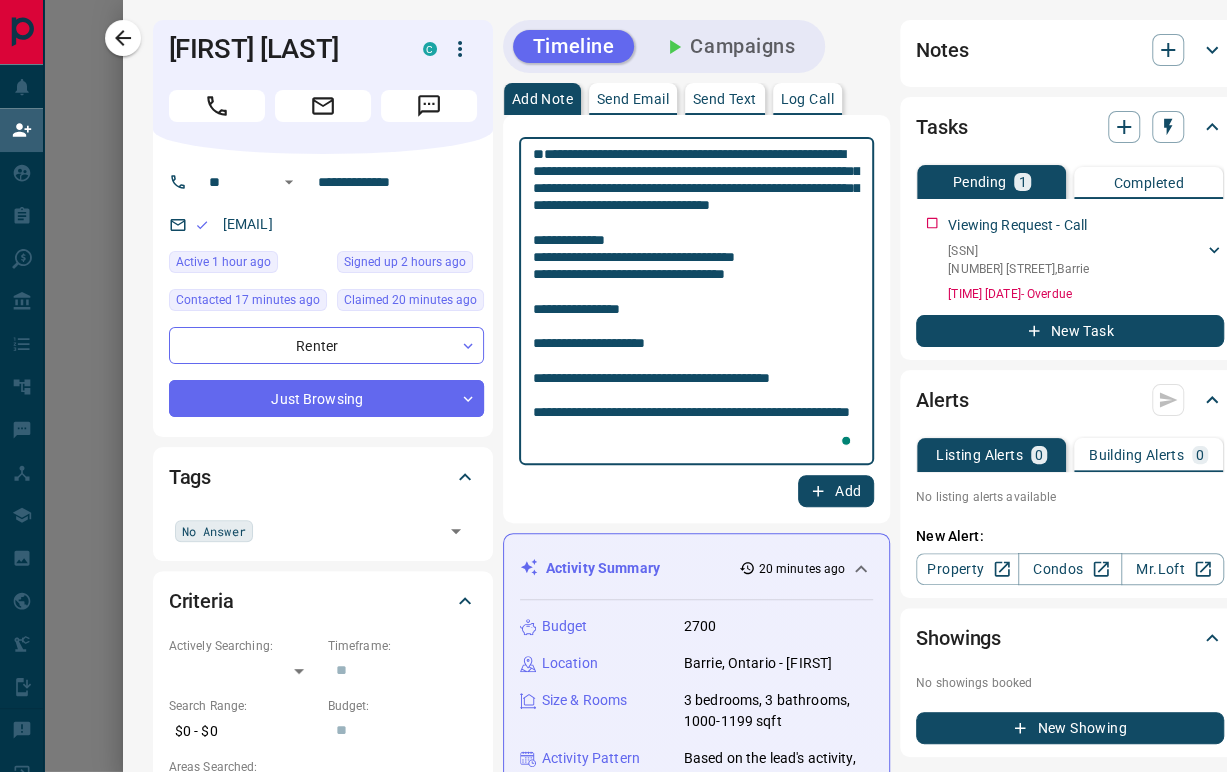 click on "**********" at bounding box center [696, 301] 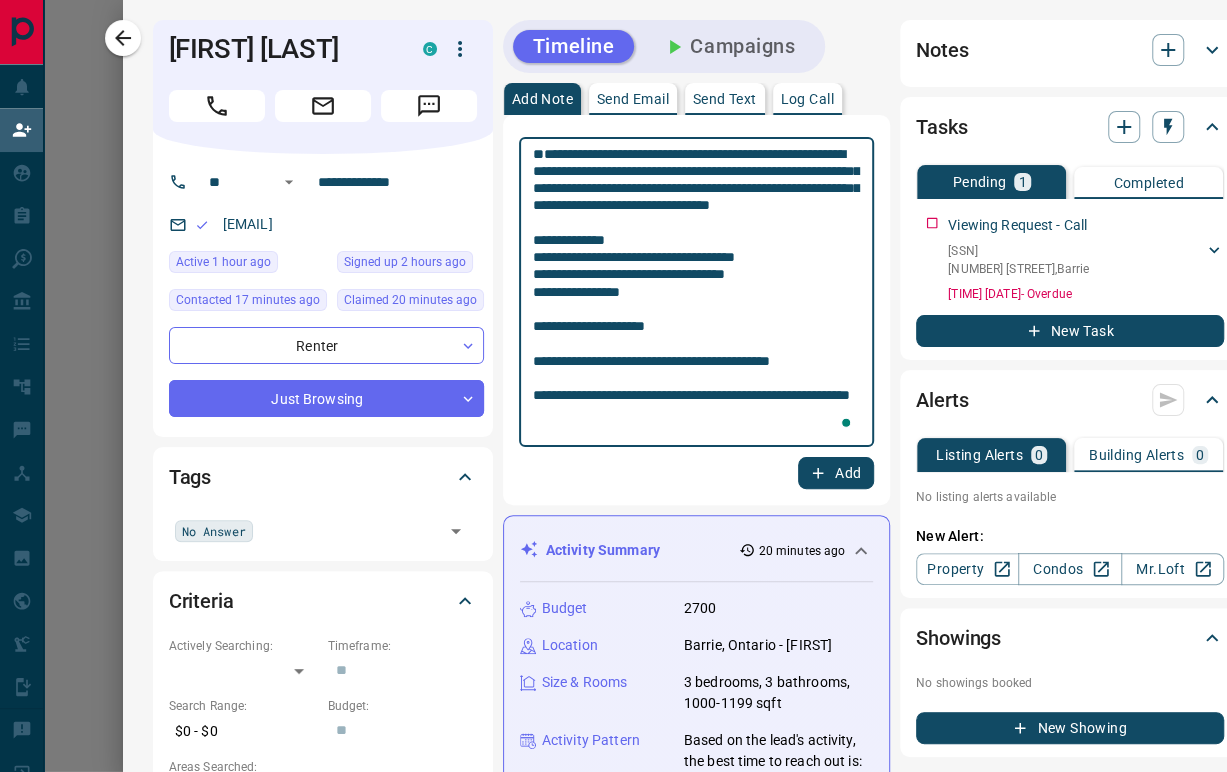 click on "**********" at bounding box center (696, 292) 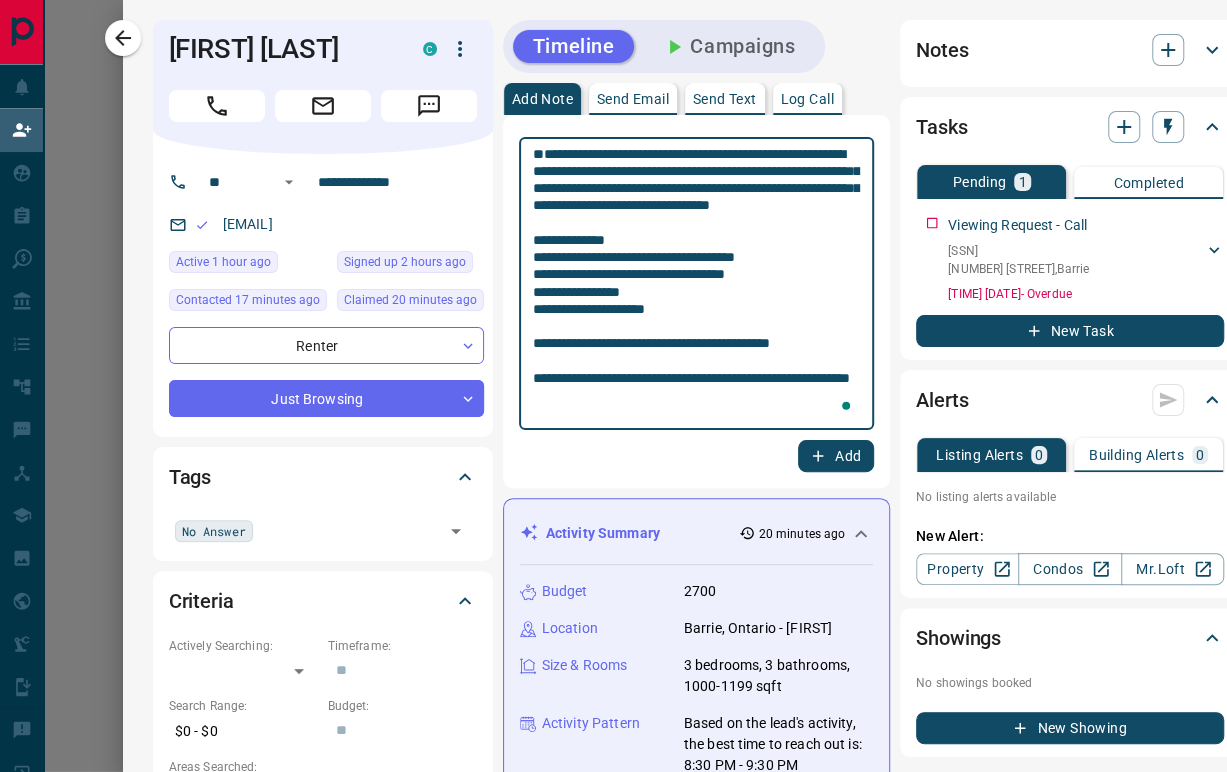 click on "**********" at bounding box center [696, 284] 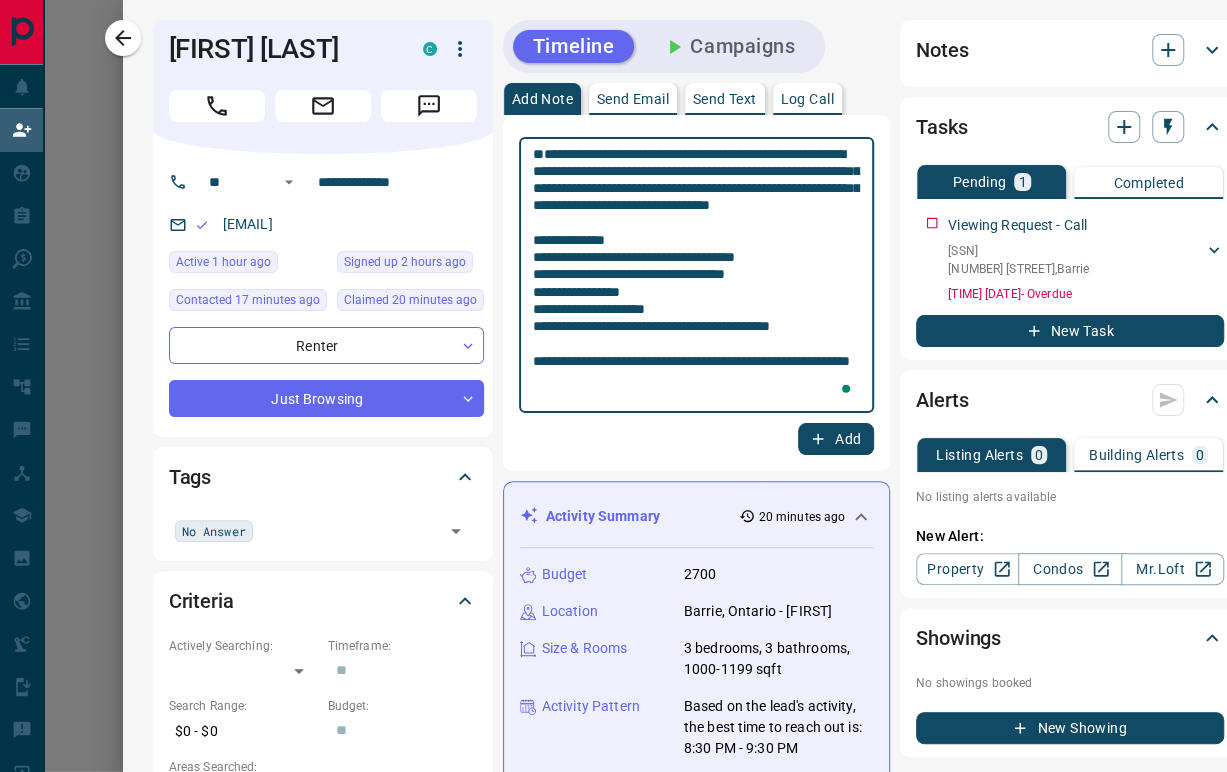 drag, startPoint x: 593, startPoint y: 340, endPoint x: 510, endPoint y: 349, distance: 83.48653 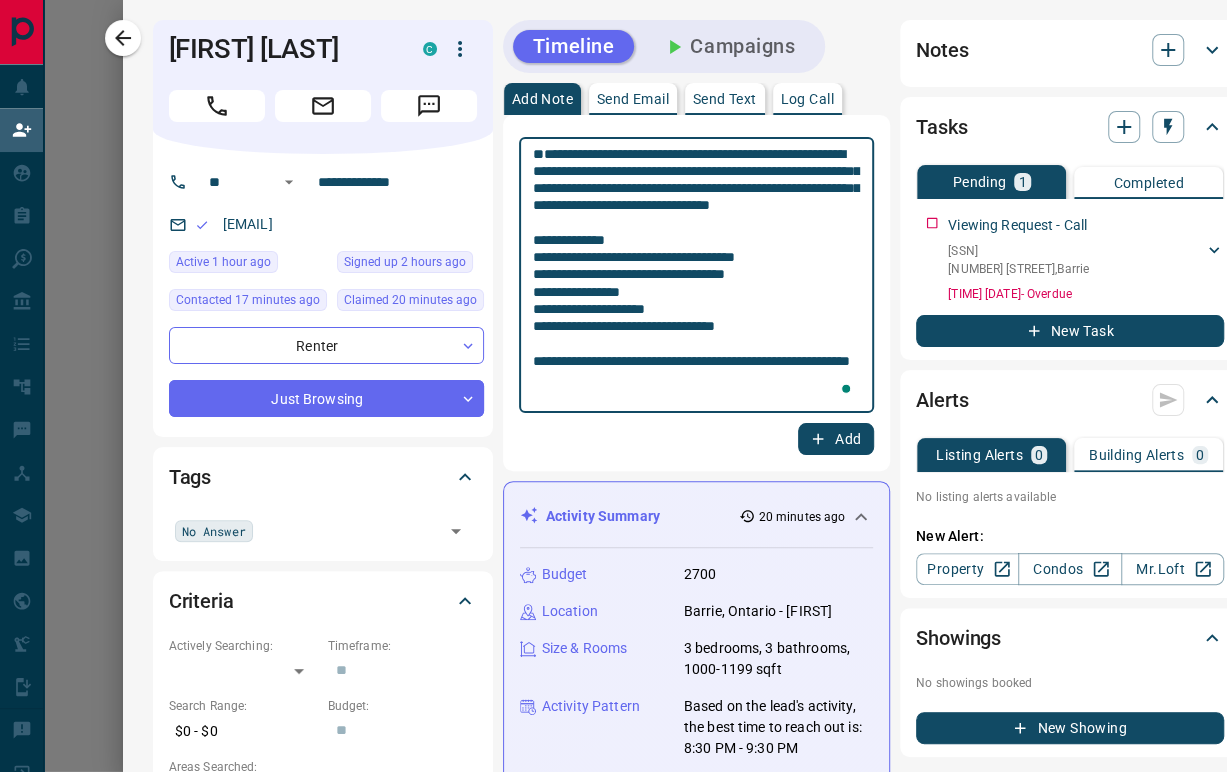 type on "**********" 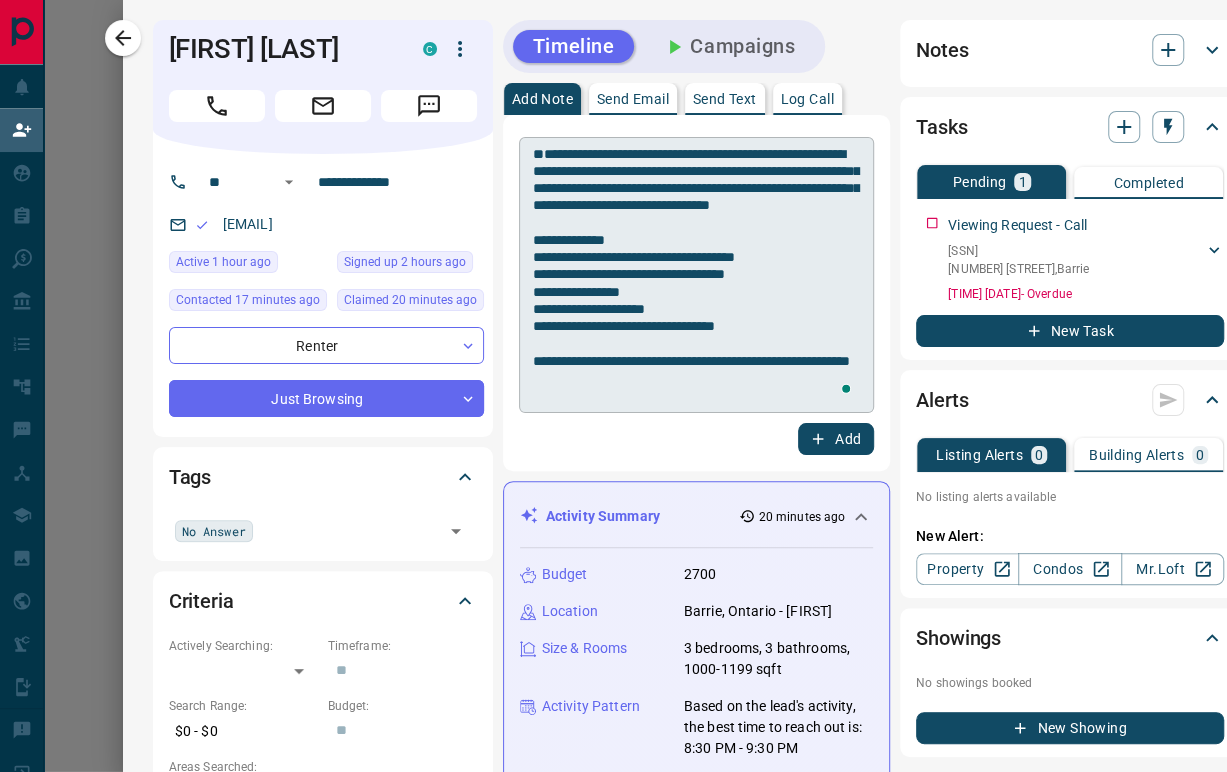 click on "**********" at bounding box center [696, 275] 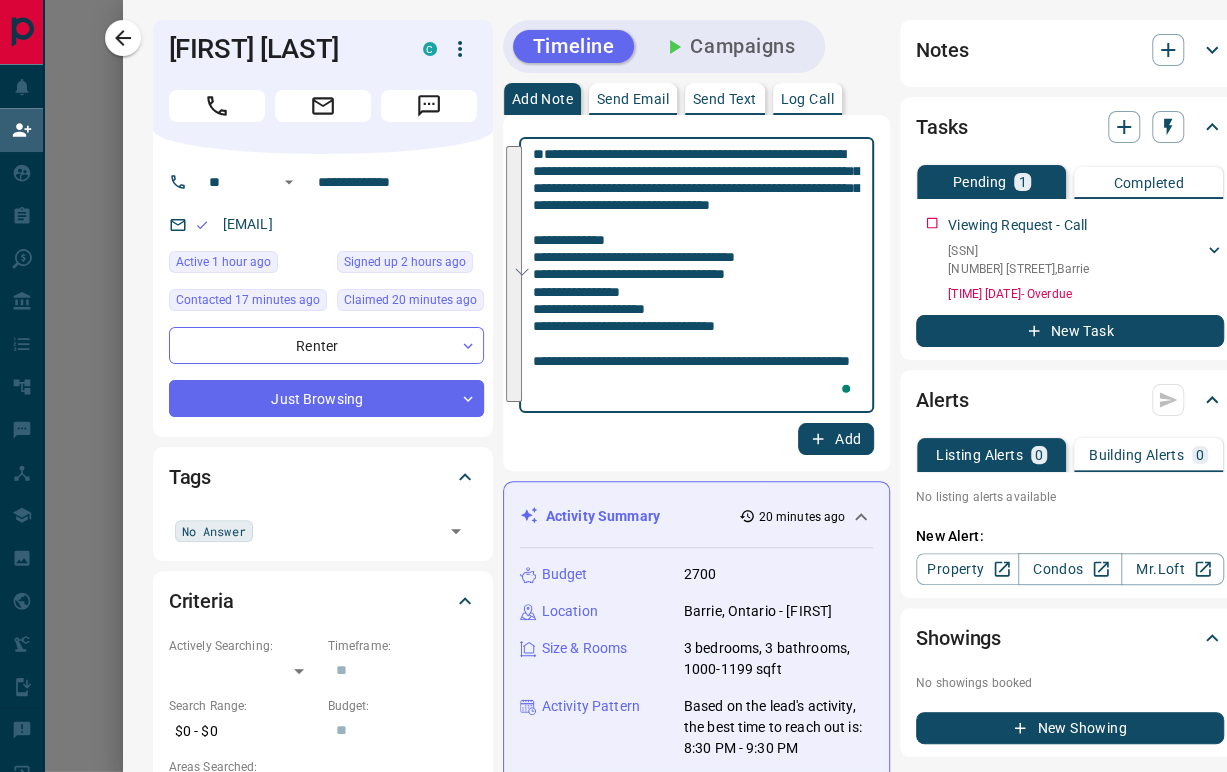 drag, startPoint x: 639, startPoint y: 396, endPoint x: 521, endPoint y: 156, distance: 267.43973 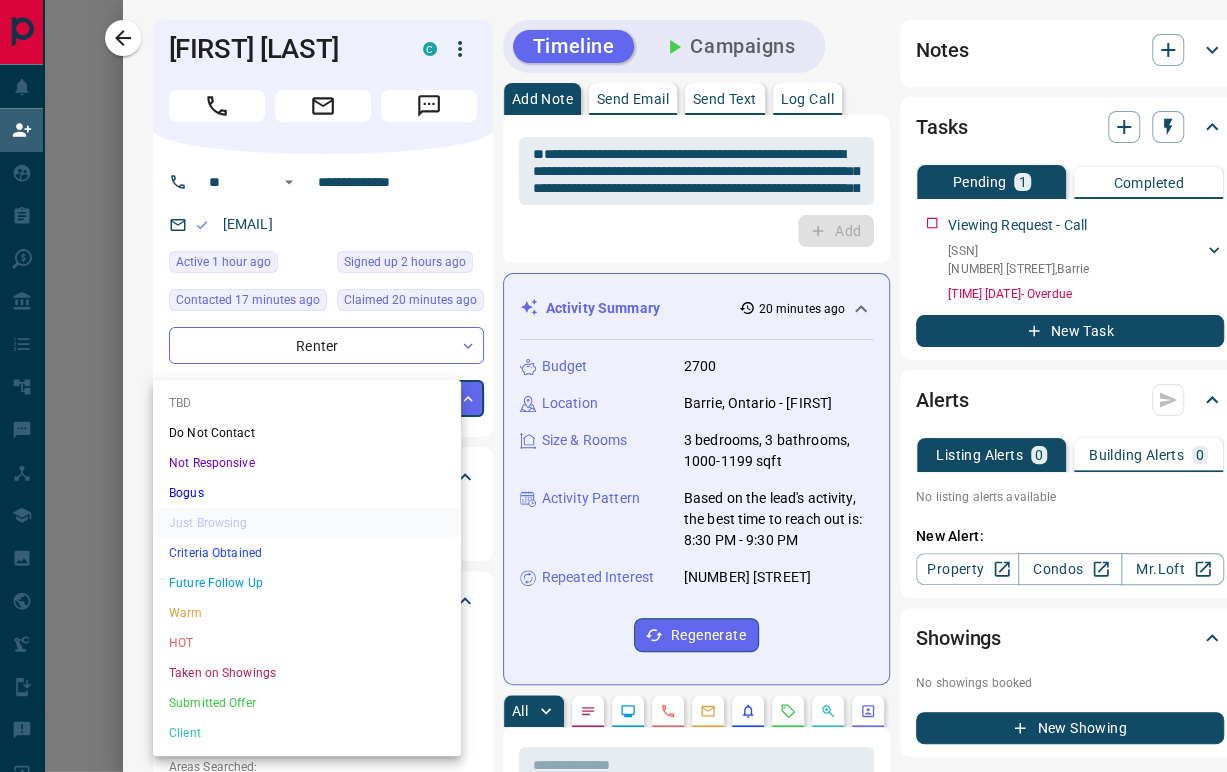 click on "Lead Transfers Claim Leads My Leads Tasks Opportunities Deals Campaigns Automations Messages Broker Bay Training Media Services Agent Resources Precon Worksheet Mobile Apps Disclosure Logout My Daily Quota Renter 1 / 3 Buyer 1 / 6 Precon 0 / 6 Filters 1 Lead Transfers 1 Pending Refresh Name Contact Search   Search Range Location Requests AI Status Recent Opportunities (30d) Buyer Renter J C C [EMAIL] +[PHONE] [CITY], [NEIGHBORHOOD] Buyer Renter [FIRST] [LAST] C [EMAIL] +[PHONE] Buyer [FIRST] [LAST] C [EMAIL] +[PHONE] $[PRICE] - $[PRICE] [CITY] Buyer Renter [FIRST] [LAST] C [EMAIL] +[PHONE] $[PRICE] - $[PRICE] [CITY] Buyer [FIRST] [LAST] C [EMAIL] +[PHONE] $[PRICE] - $[PRICE] [CITY] Buyer [FIRST] [LAST] C [EMAIL] +[PHONE] $[PRICE] - $[PRICE] [CITY] Back to Site High Interest Buyer Renter [FIRST] [LAST] C [EMAIL]" at bounding box center (613, 341) 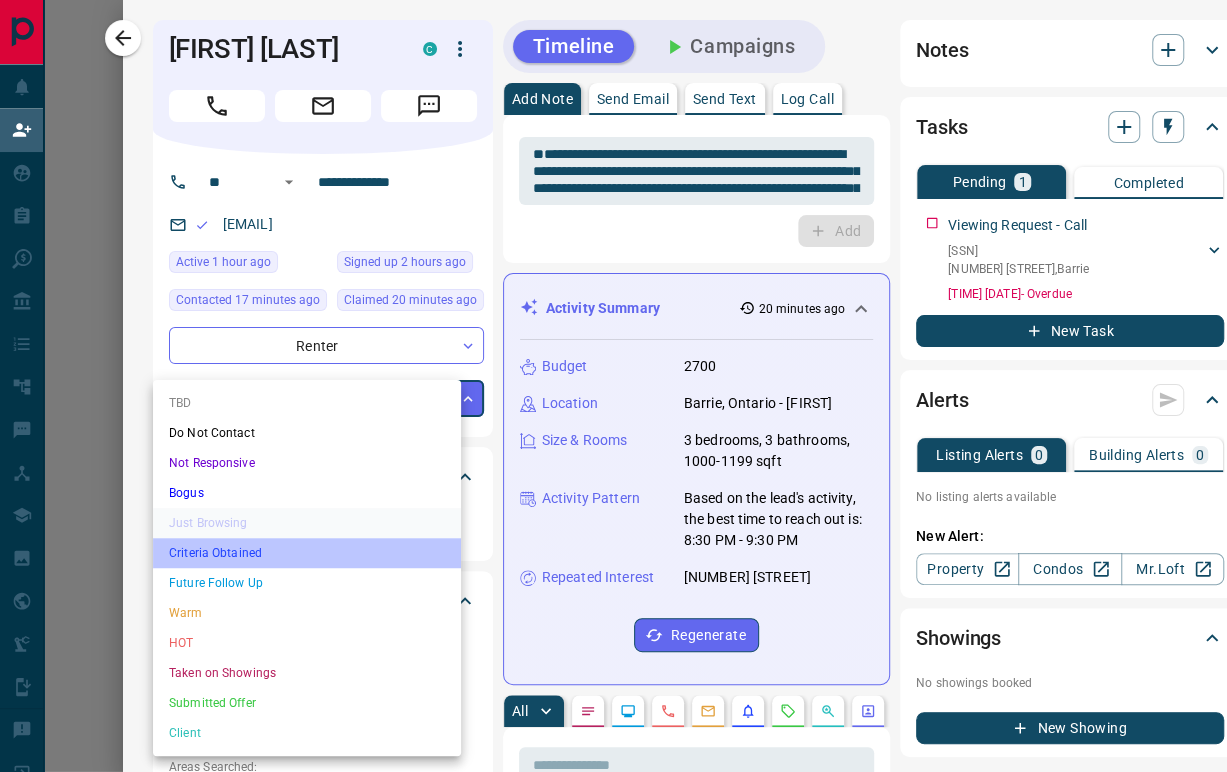 click on "Criteria Obtained" at bounding box center [307, 553] 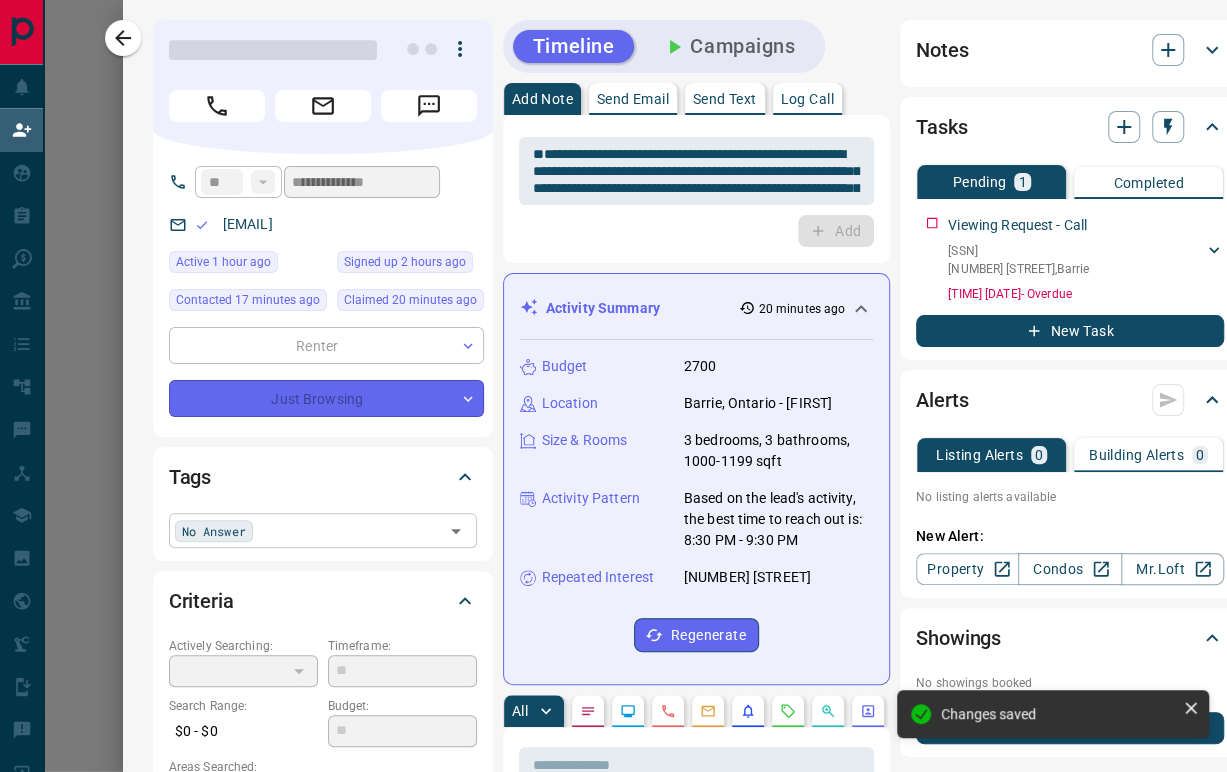 type on "*" 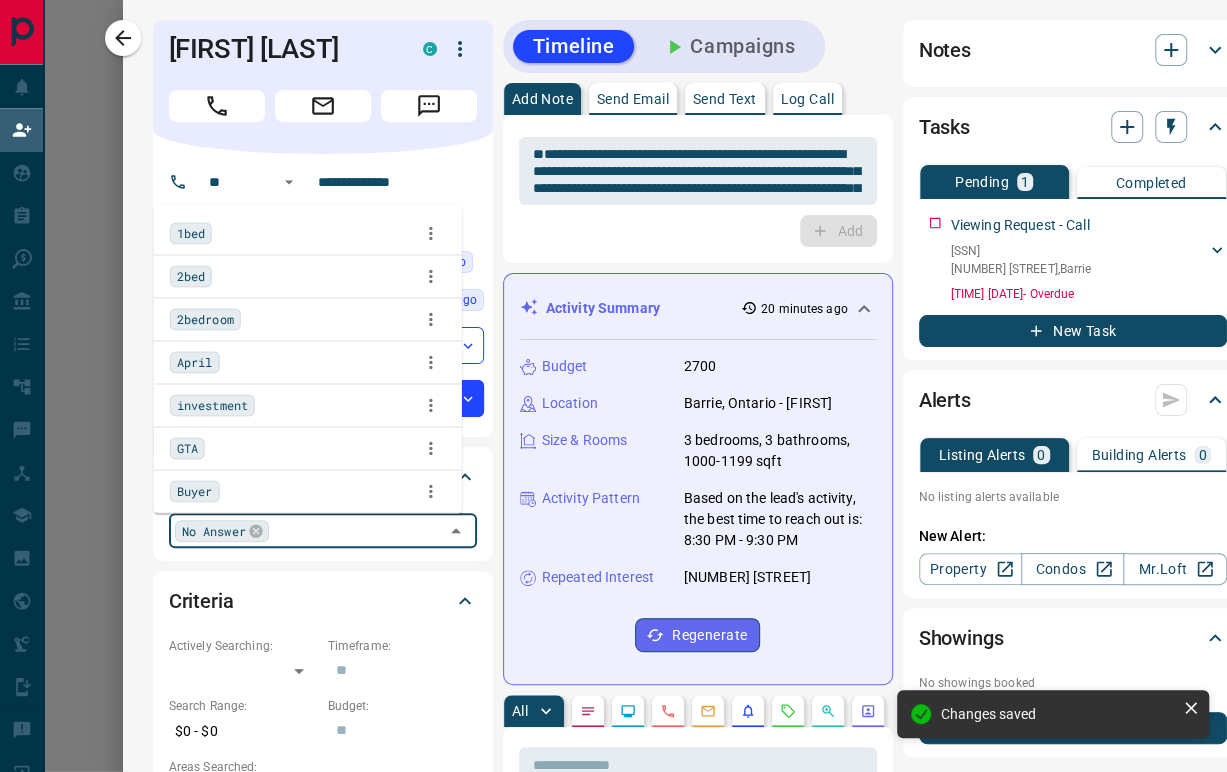 scroll, scrollTop: 426, scrollLeft: 0, axis: vertical 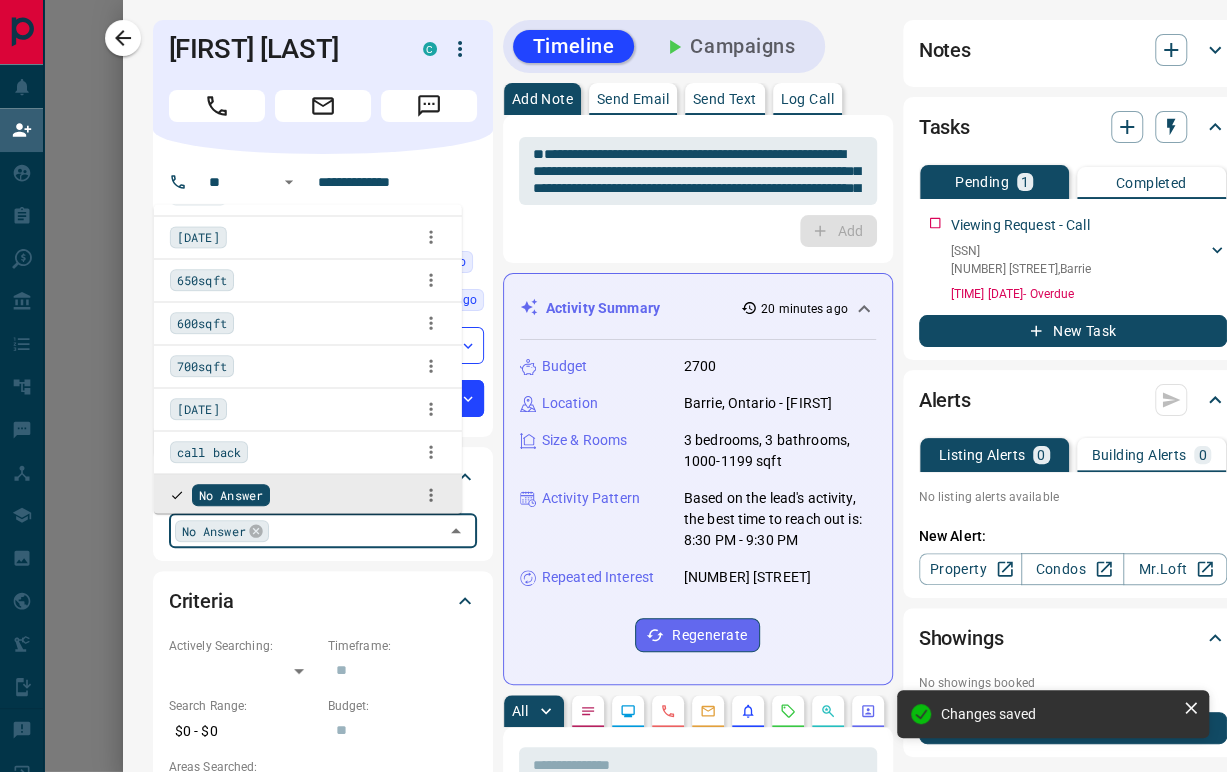 drag, startPoint x: 133, startPoint y: 526, endPoint x: 103, endPoint y: 524, distance: 30.066593 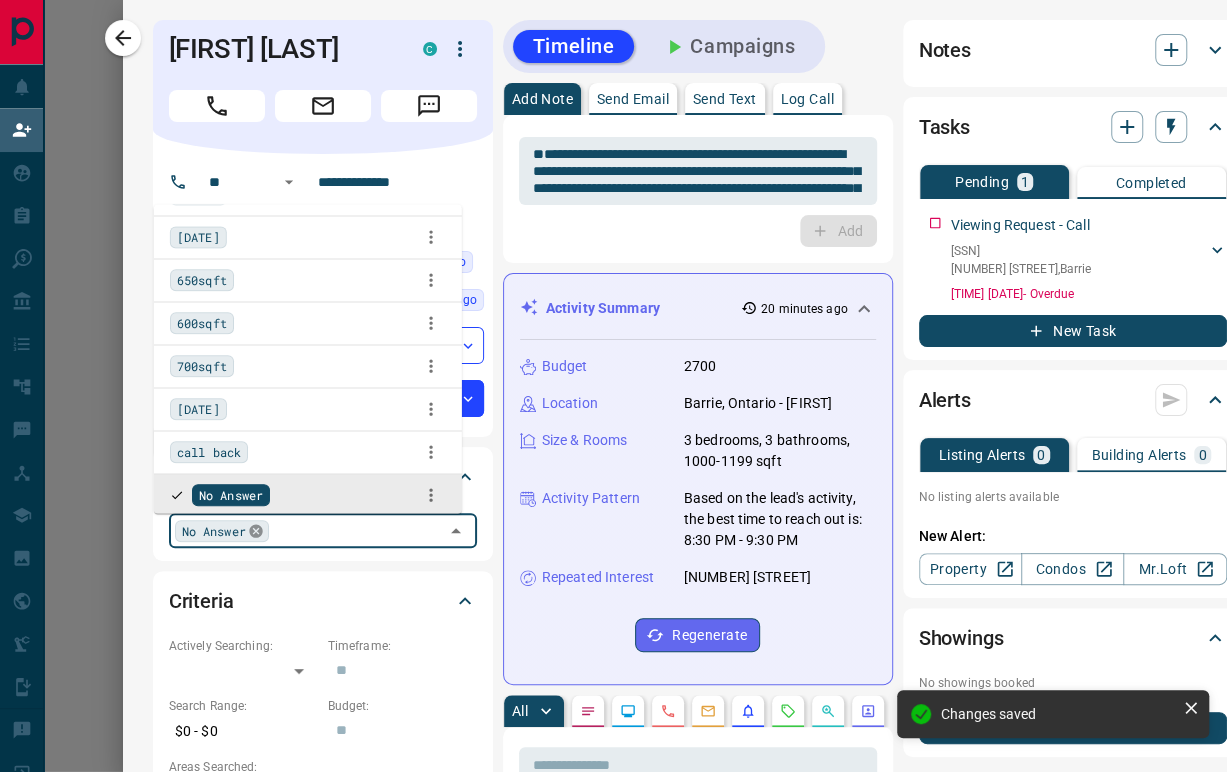 click 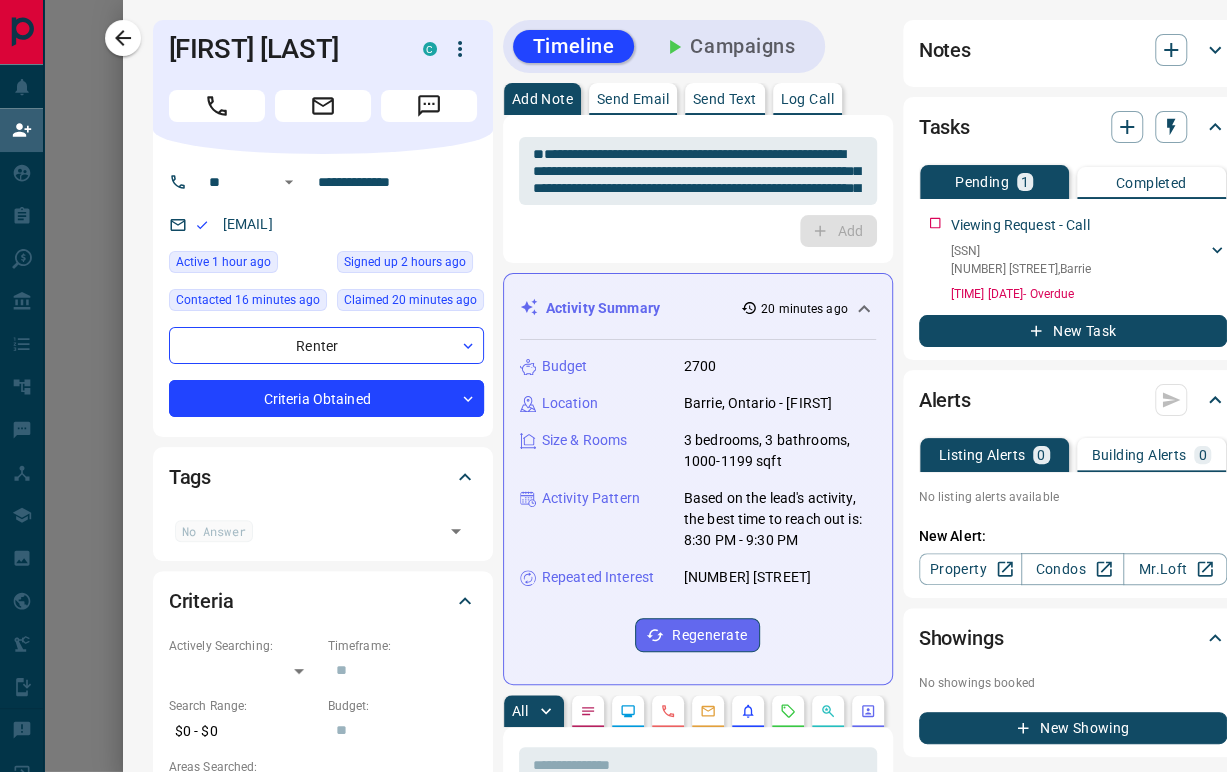 click on "Add" at bounding box center (698, 231) 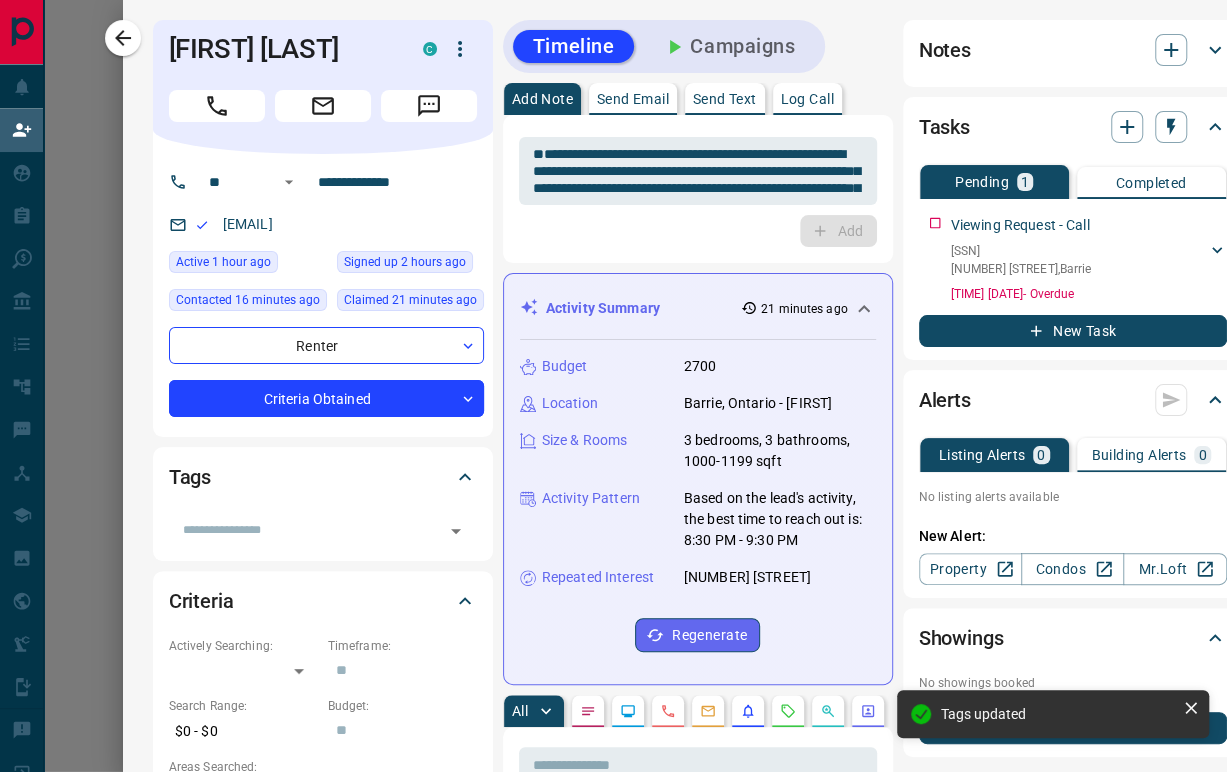 scroll, scrollTop: 444, scrollLeft: 0, axis: vertical 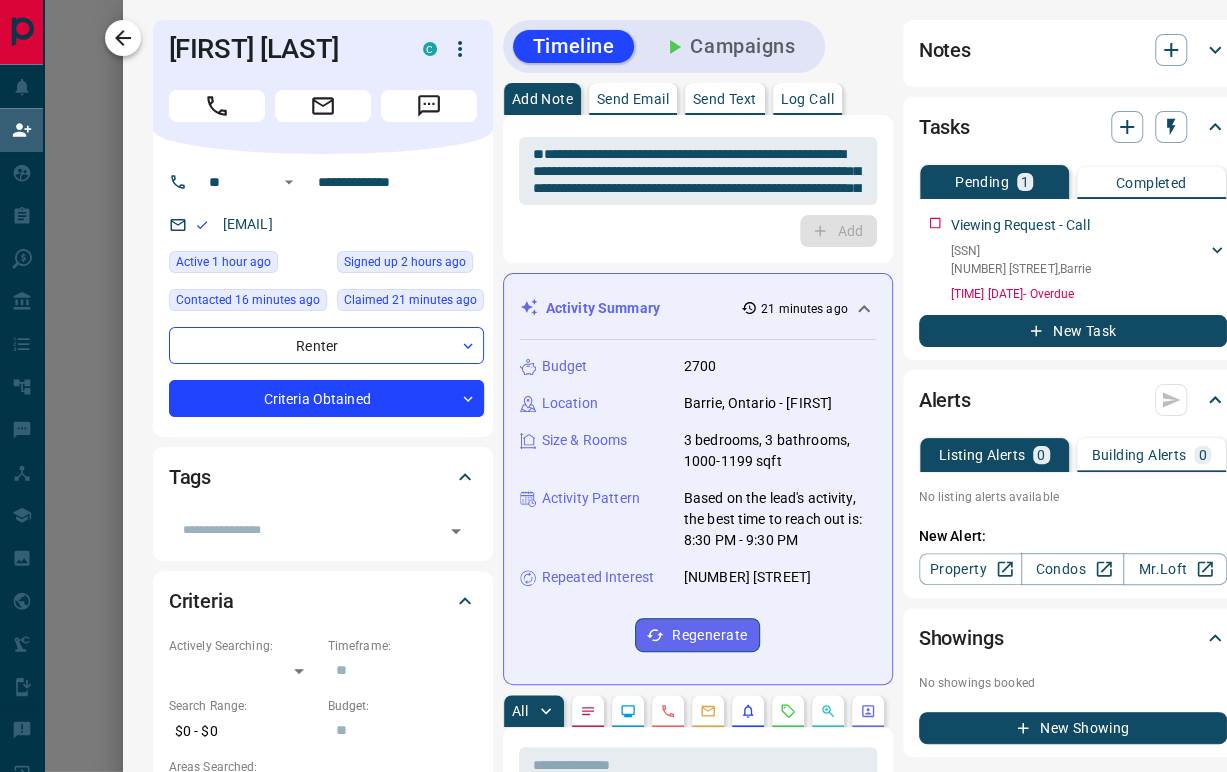 click 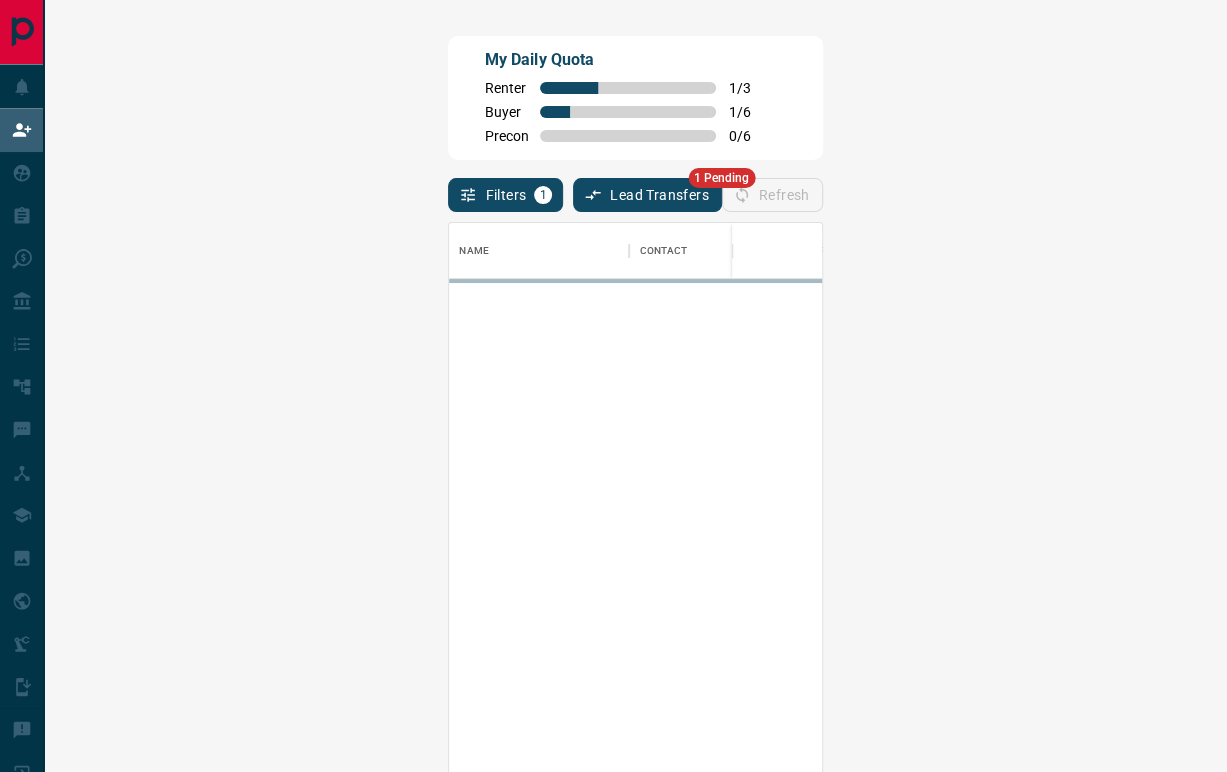 scroll, scrollTop: 17, scrollLeft: 17, axis: both 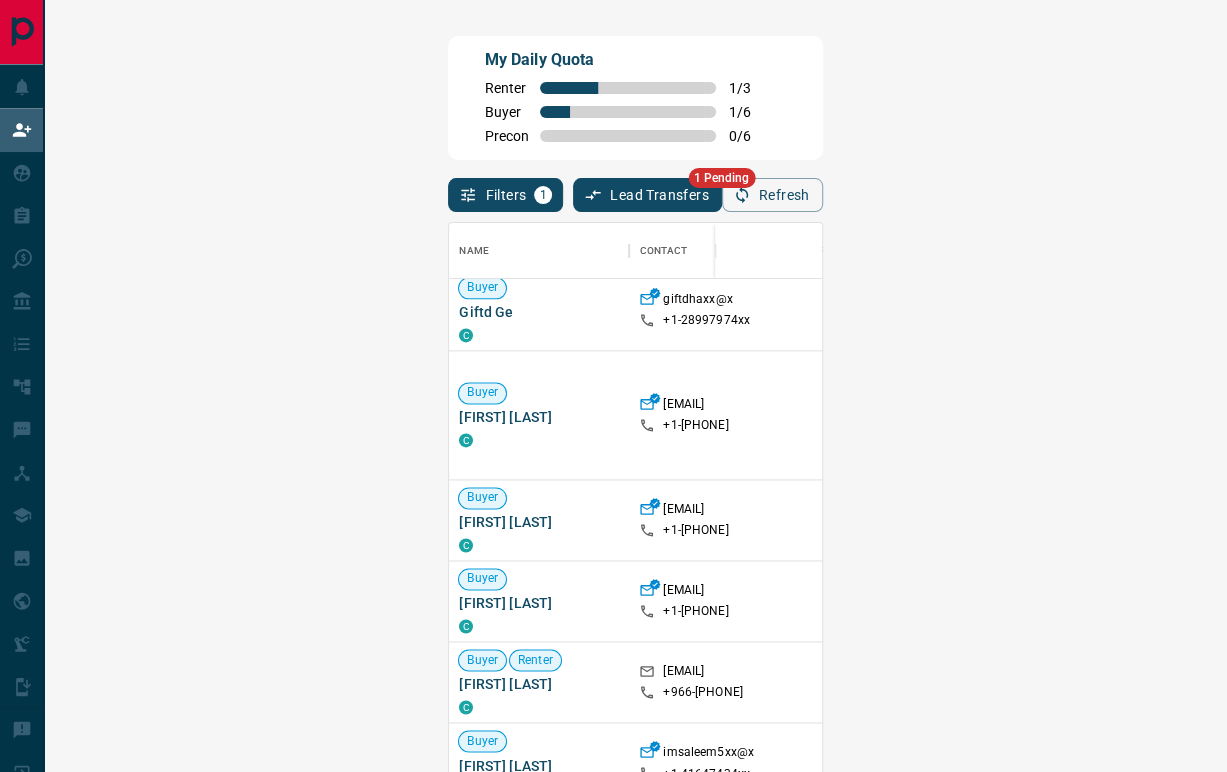 click 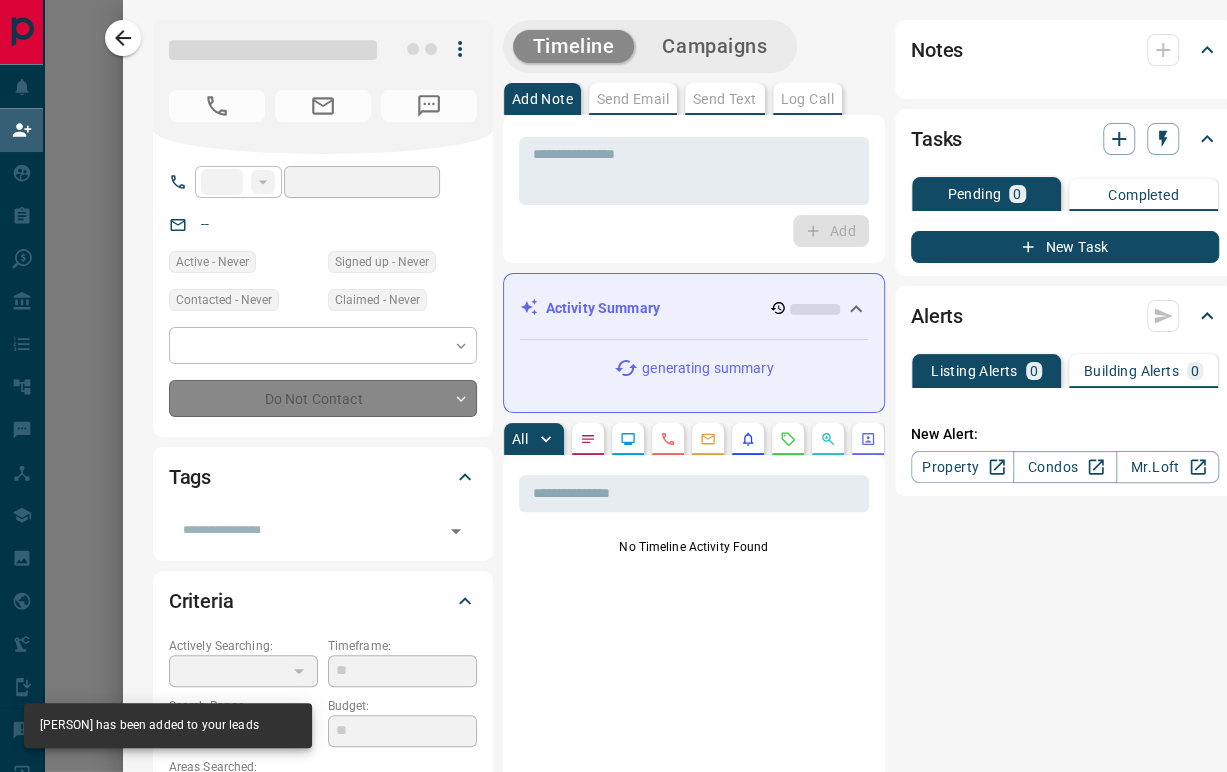 type on "**" 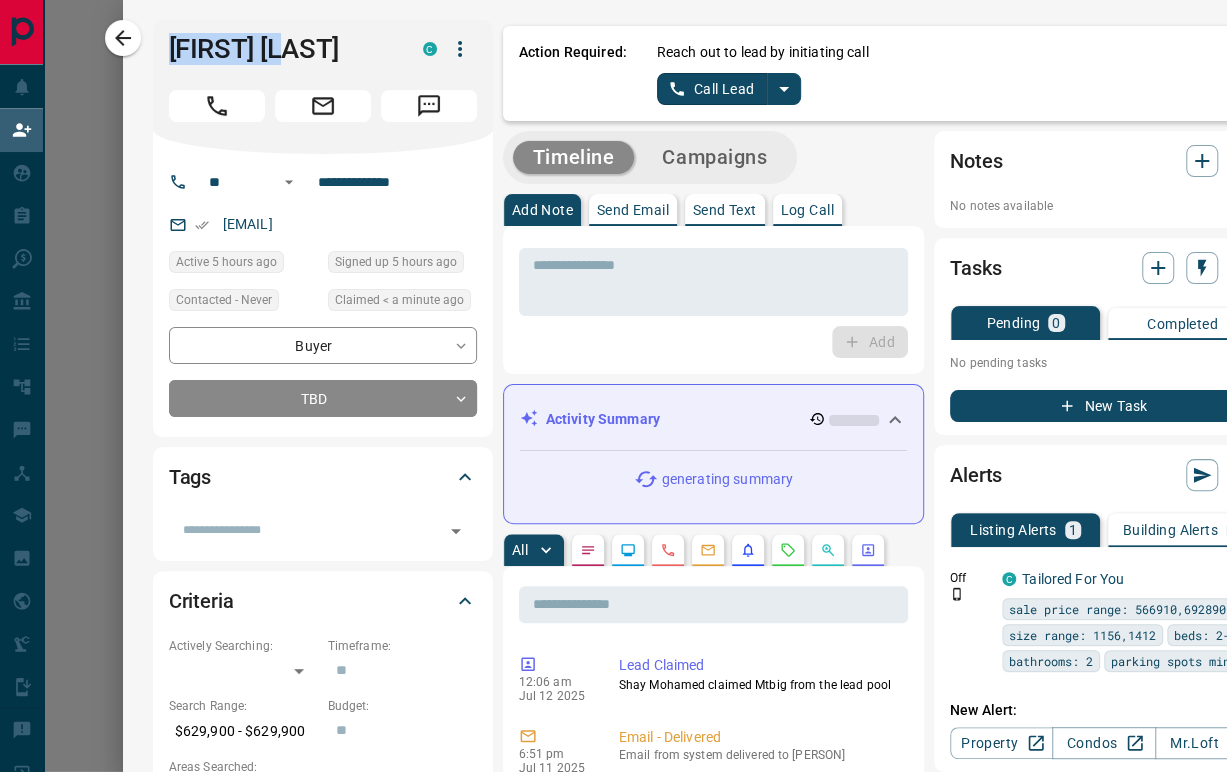 drag, startPoint x: 344, startPoint y: 50, endPoint x: 152, endPoint y: 58, distance: 192.1666 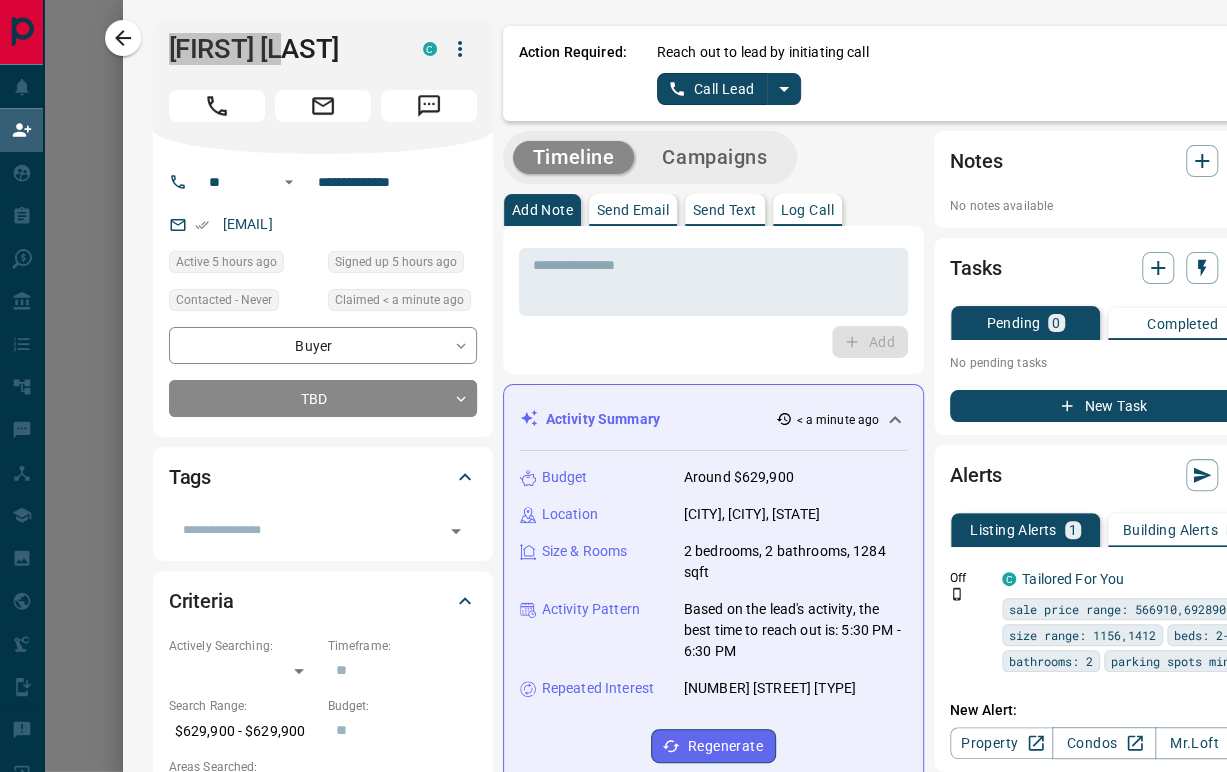 scroll, scrollTop: 17, scrollLeft: 17, axis: both 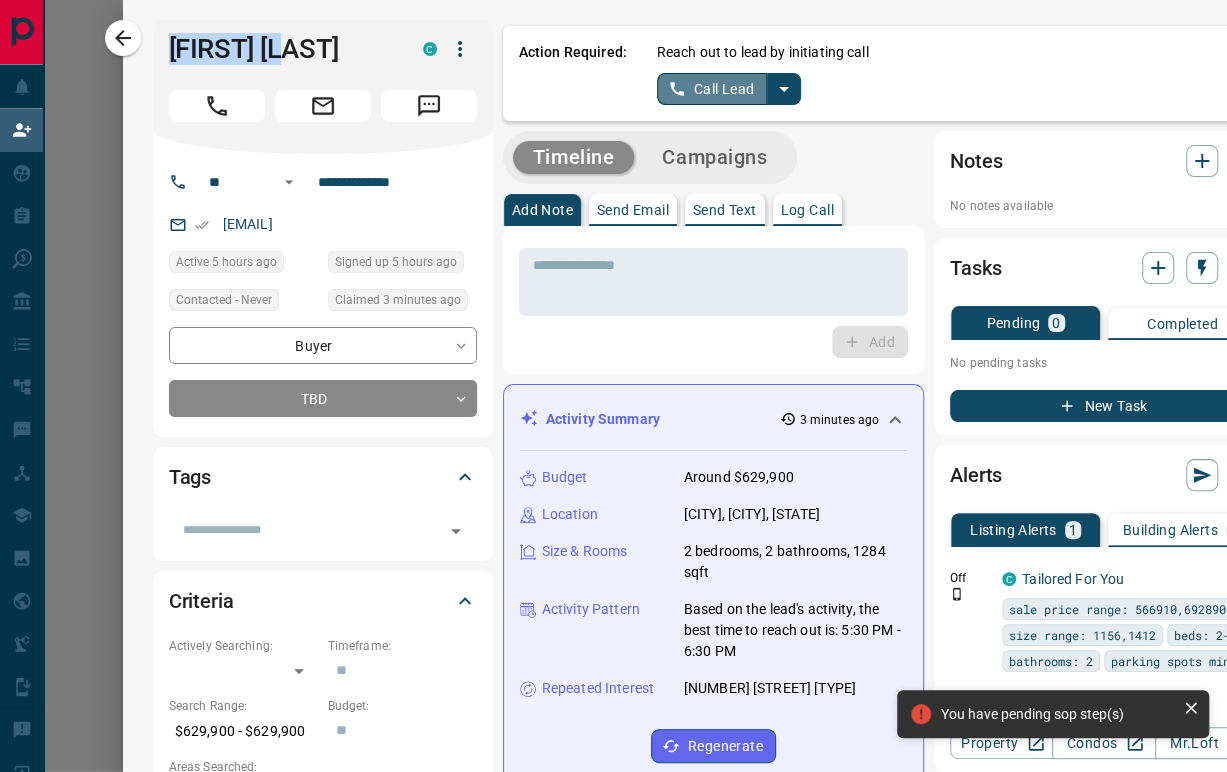 click on "Call Lead" at bounding box center [712, 89] 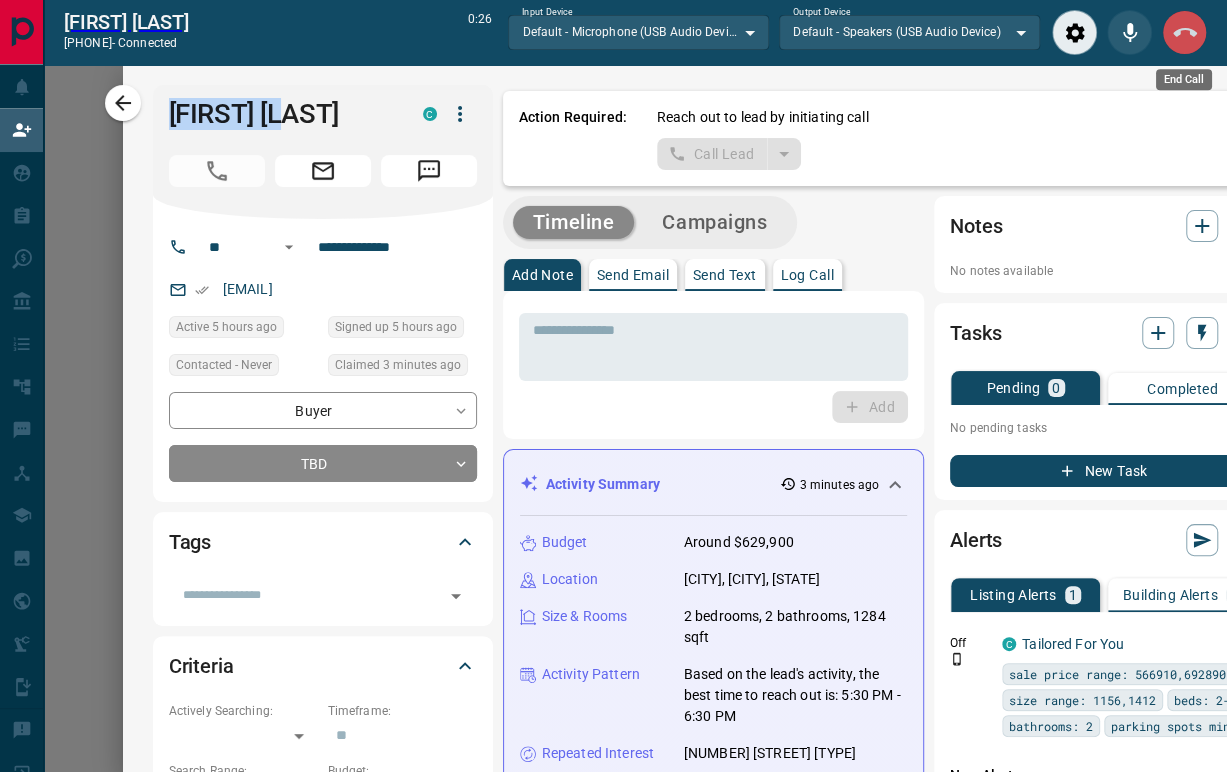 click 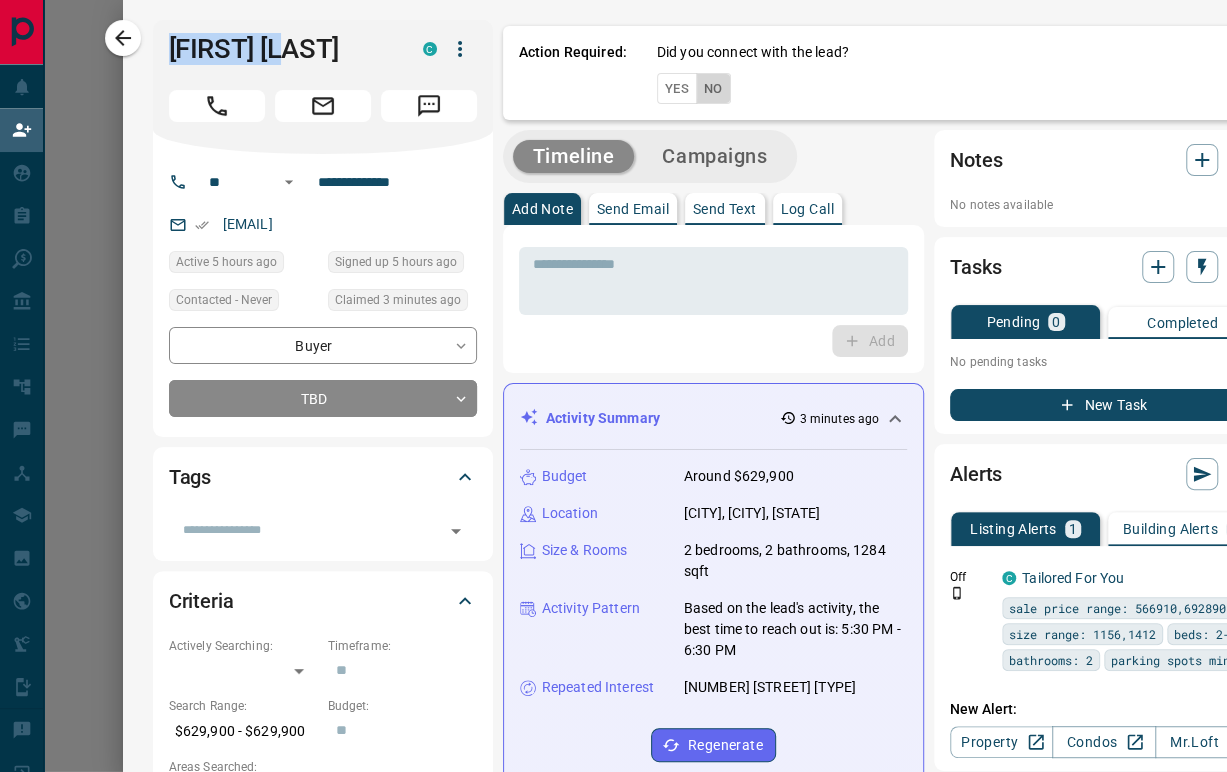 click on "No" at bounding box center [713, 88] 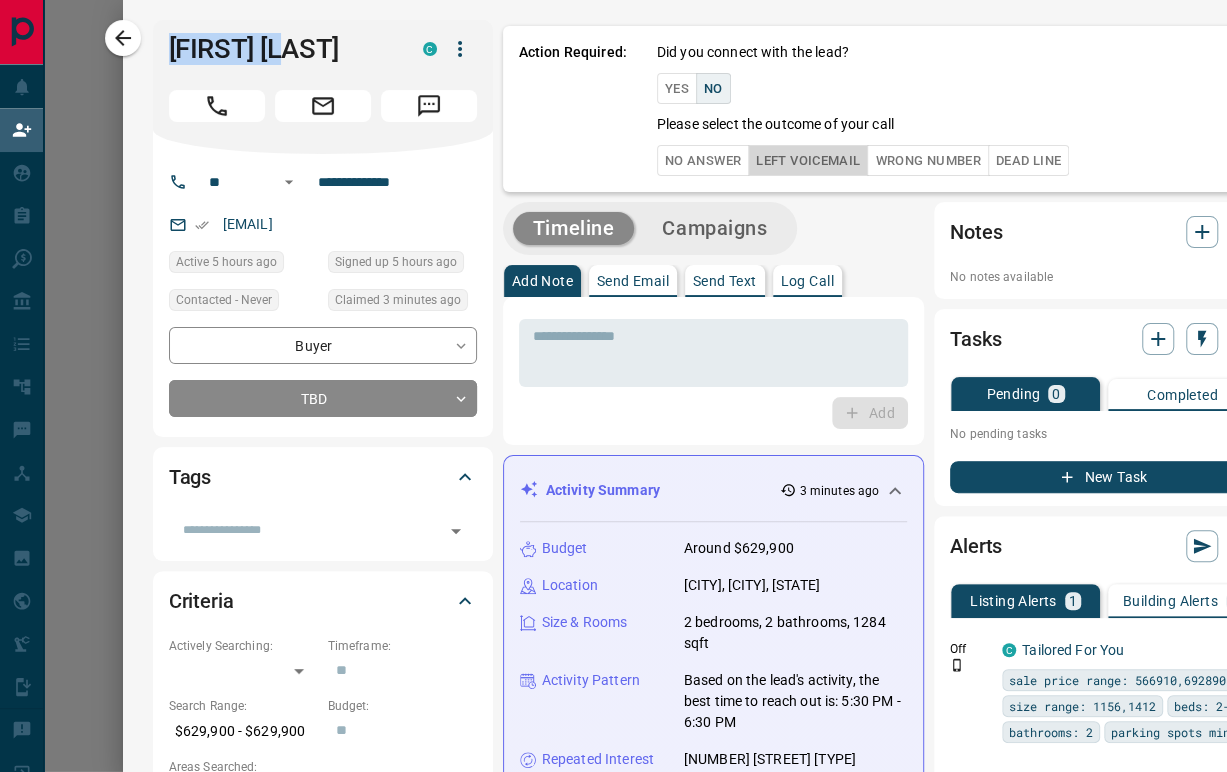 click on "Left Voicemail" at bounding box center [808, 160] 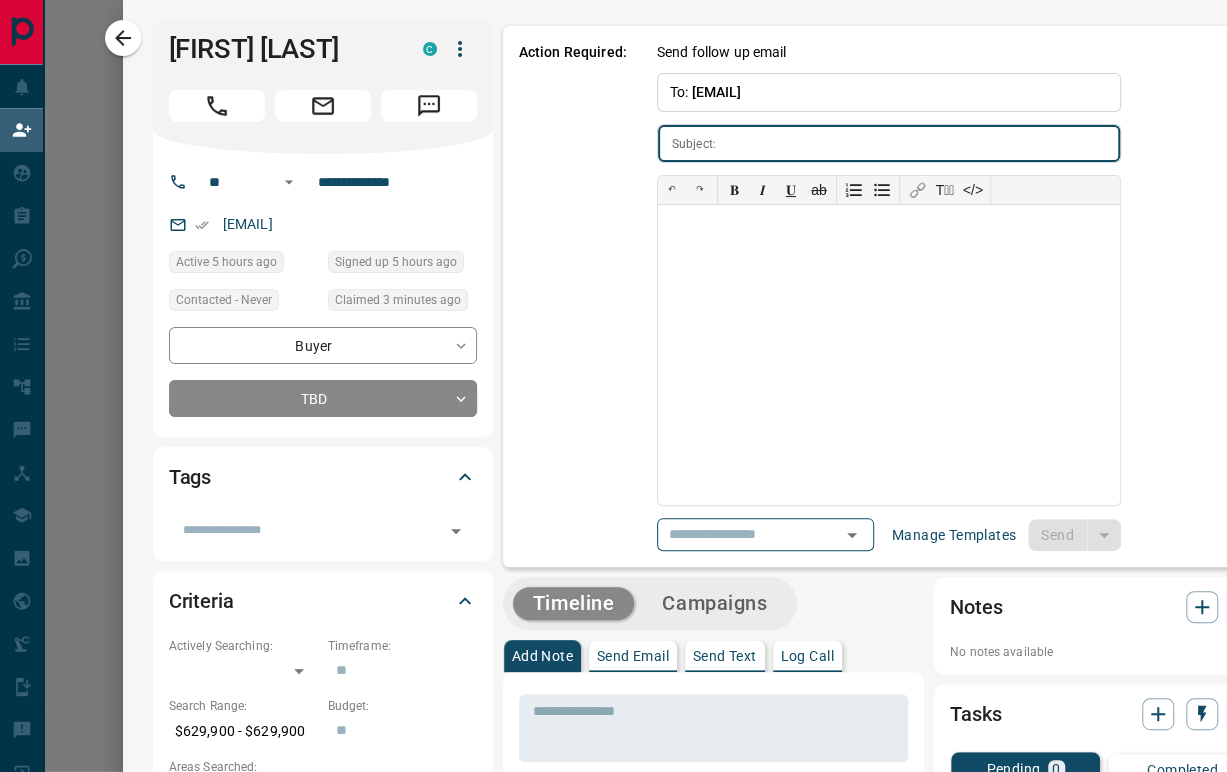 type on "**********" 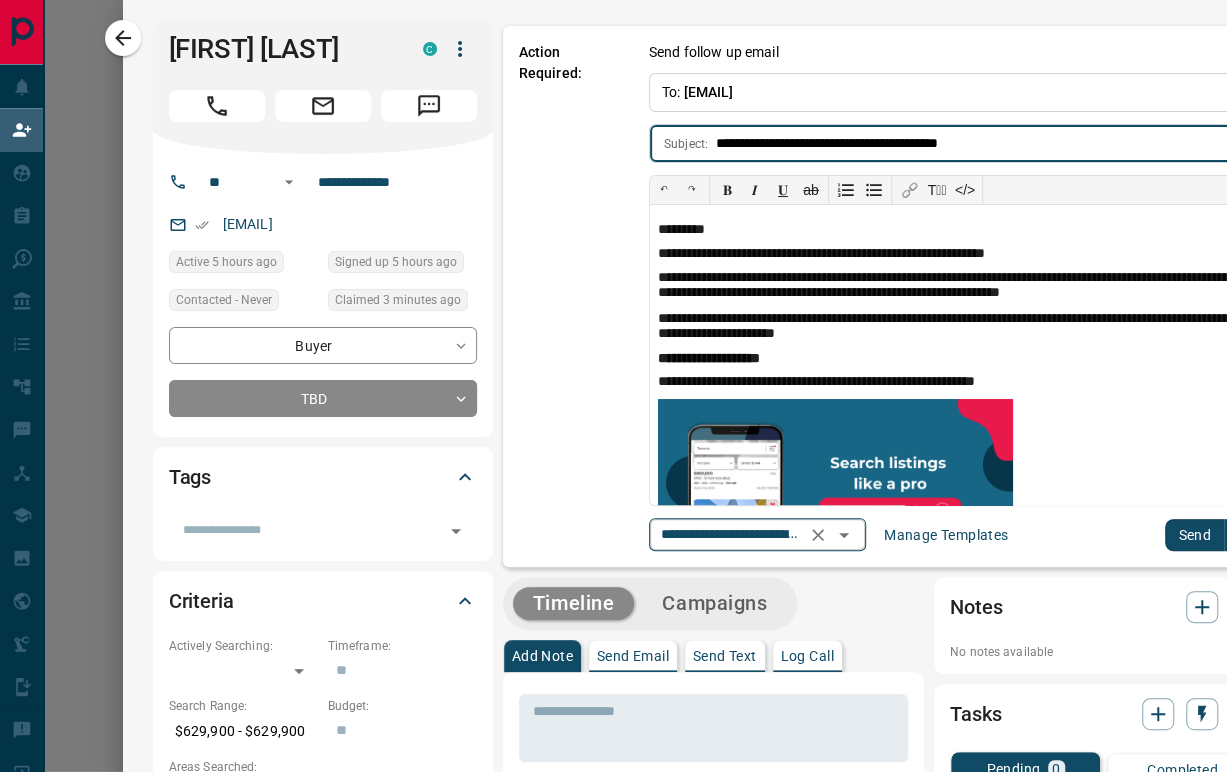 click 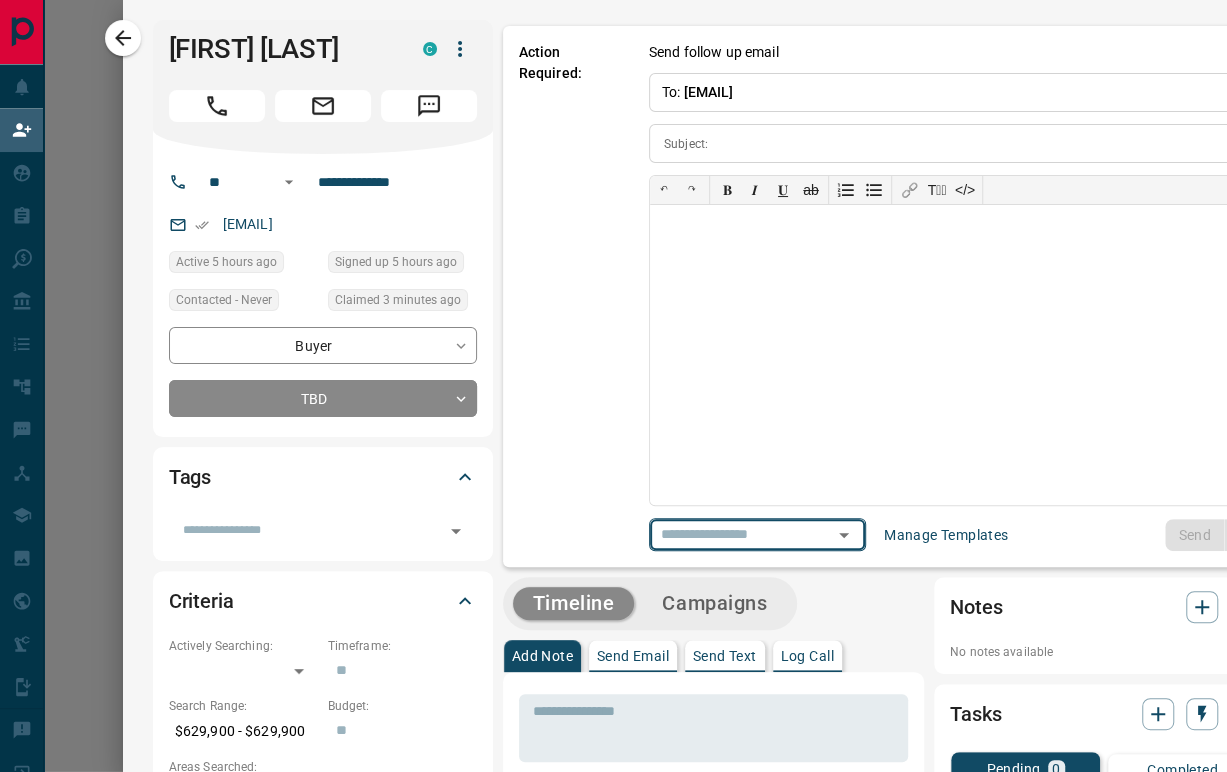scroll, scrollTop: 0, scrollLeft: 0, axis: both 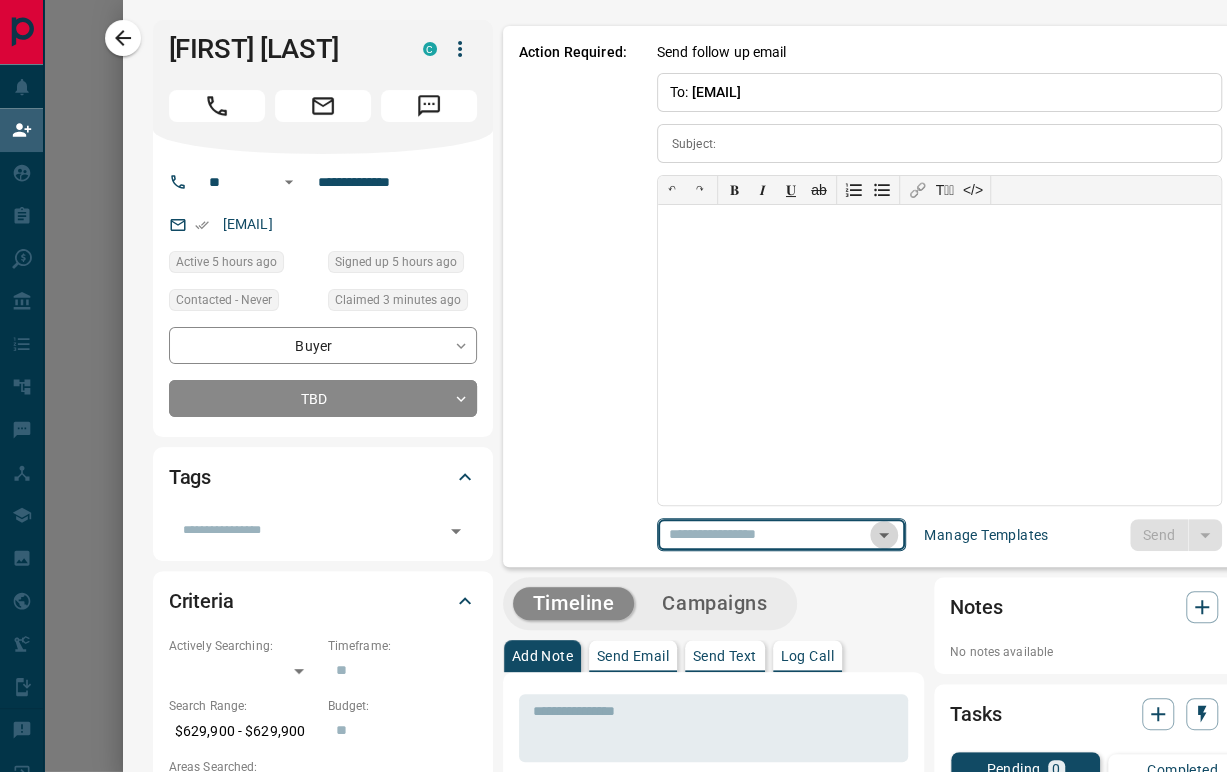 click 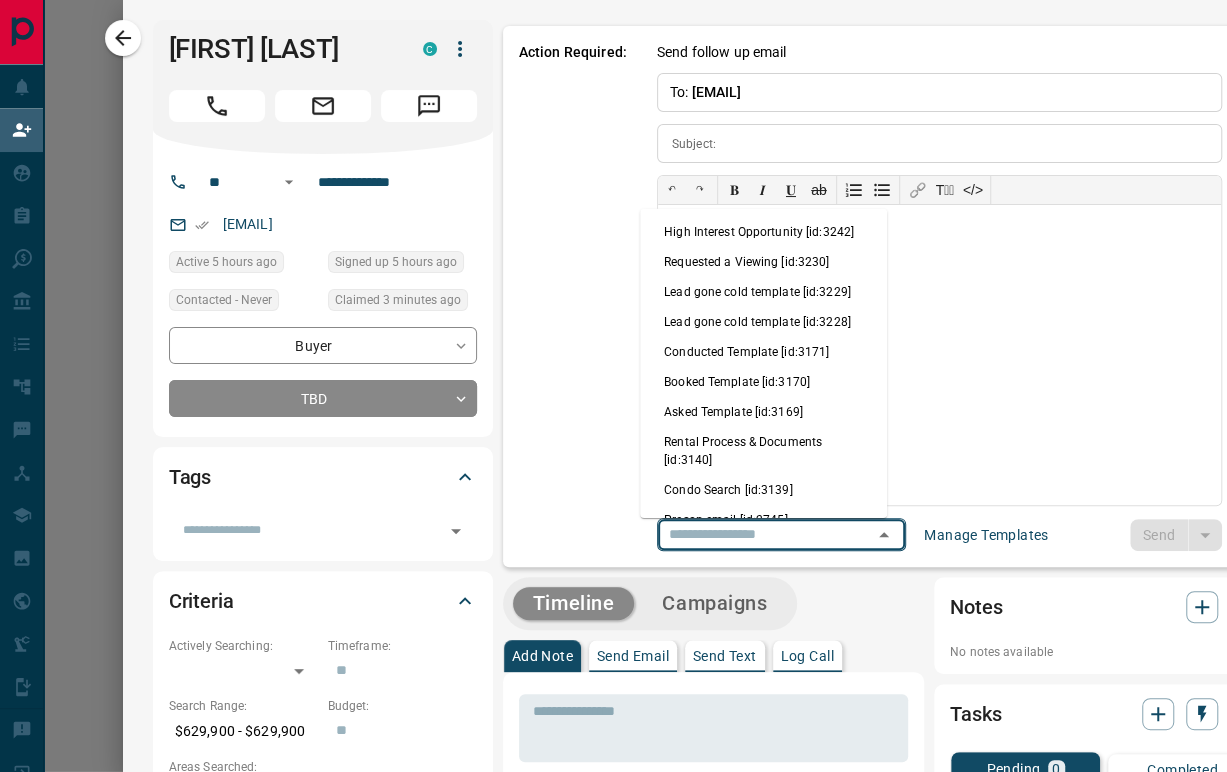 click on "Condo Search [id:3139]" at bounding box center [763, 490] 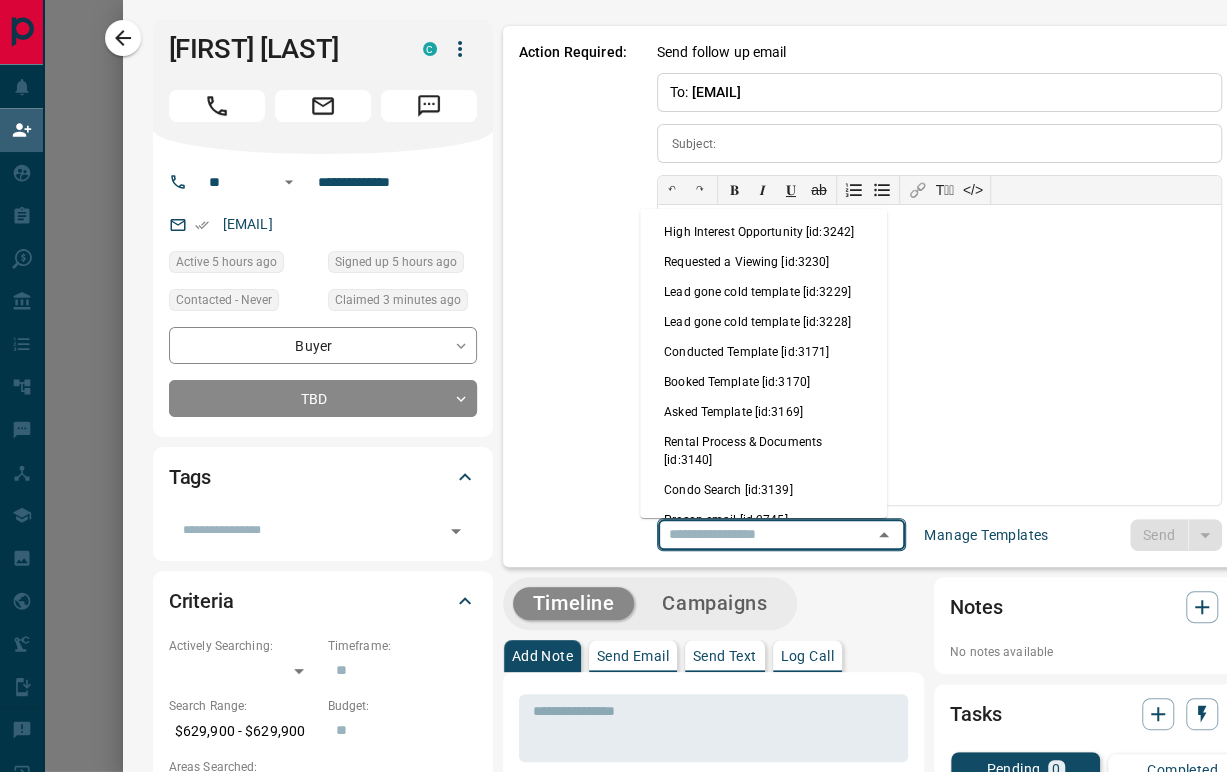 type on "**********" 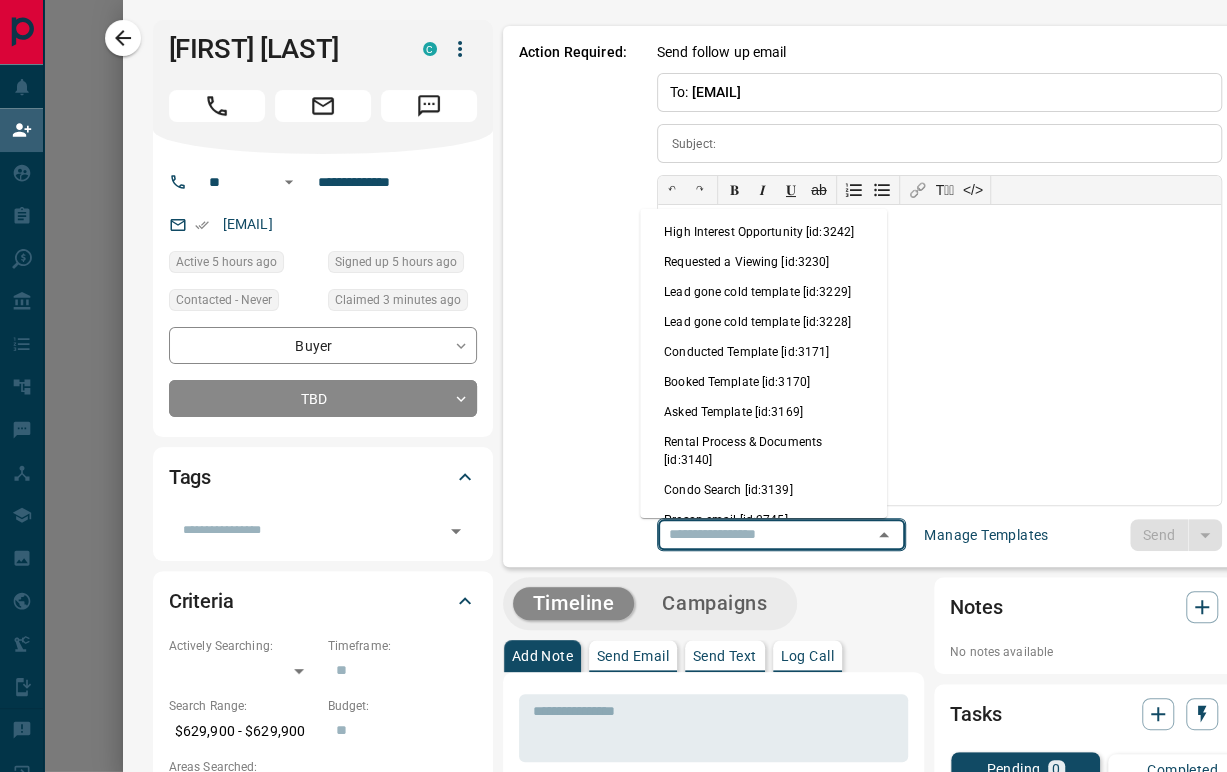 type on "**********" 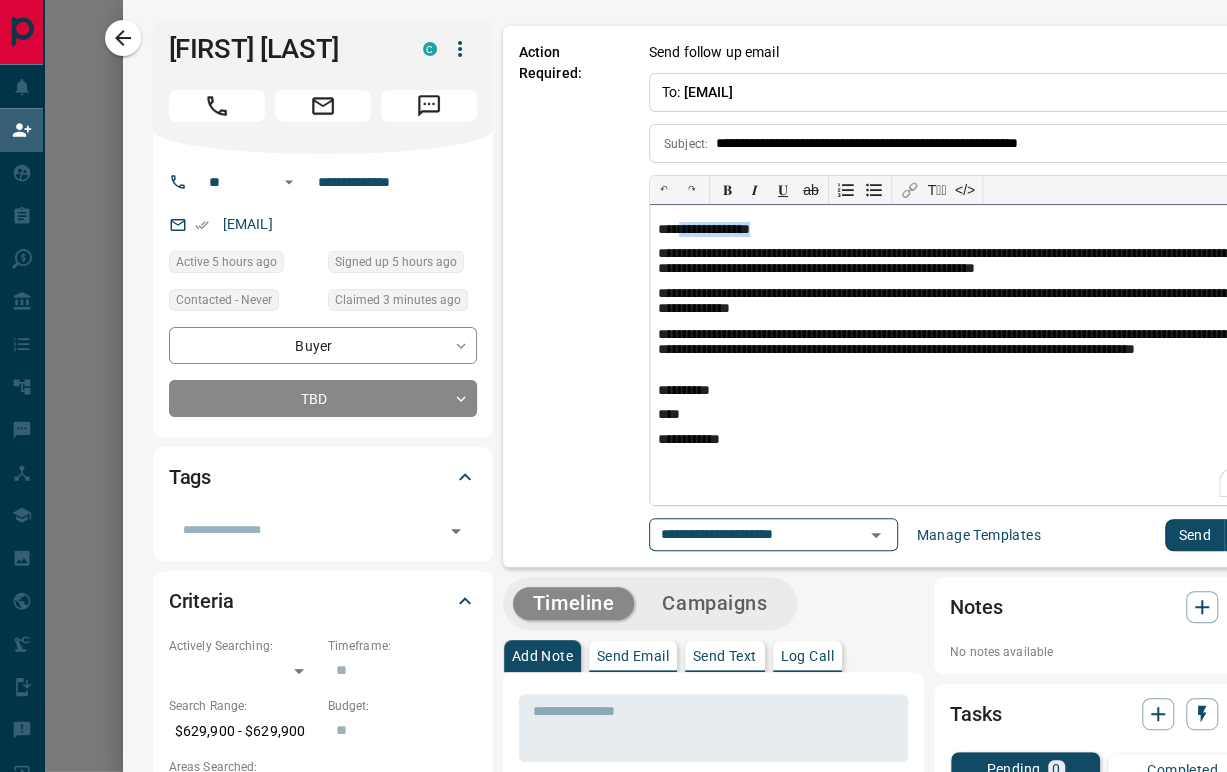 drag, startPoint x: 809, startPoint y: 225, endPoint x: 640, endPoint y: 238, distance: 169.49927 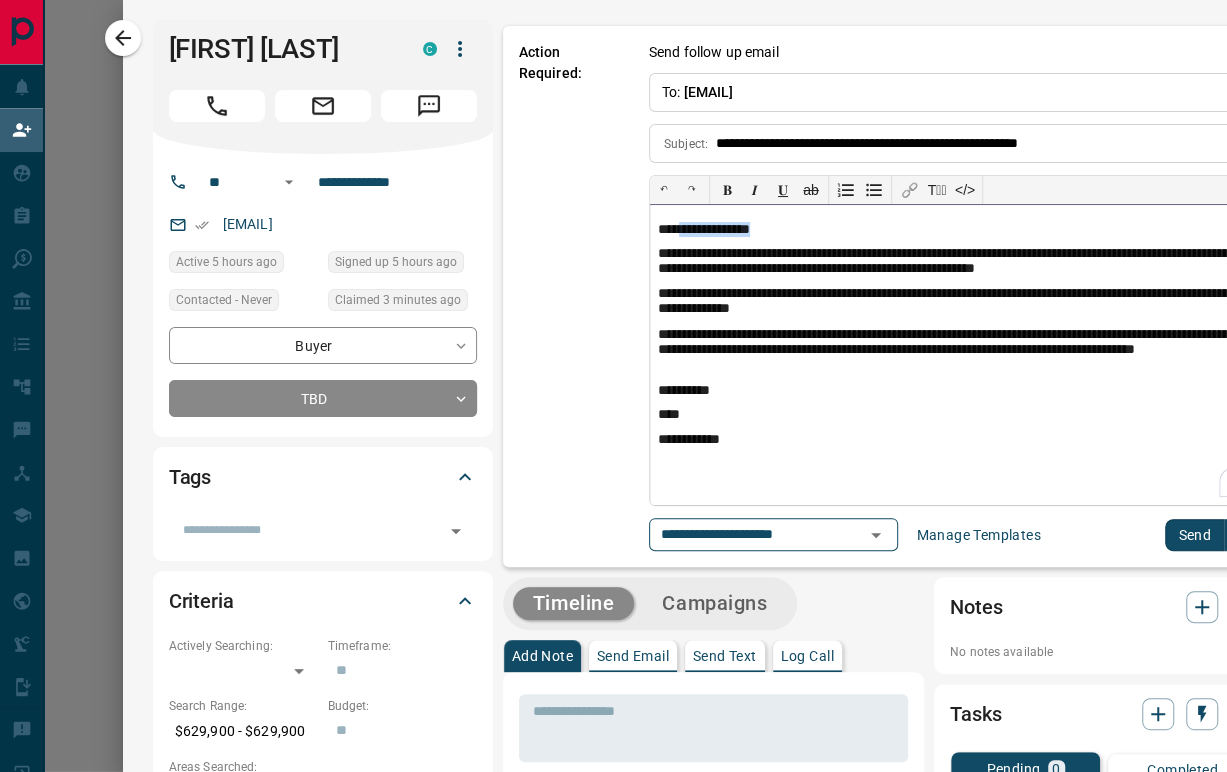 type 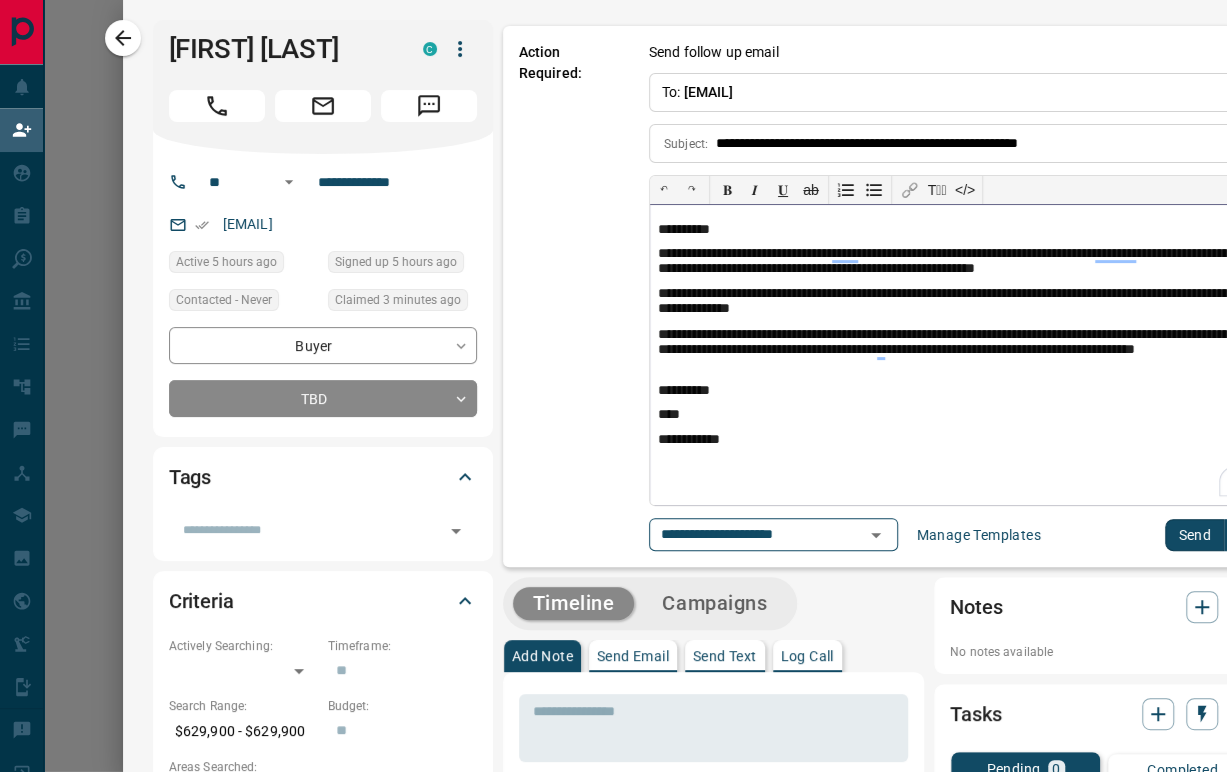 click on "**********" at bounding box center [953, 355] 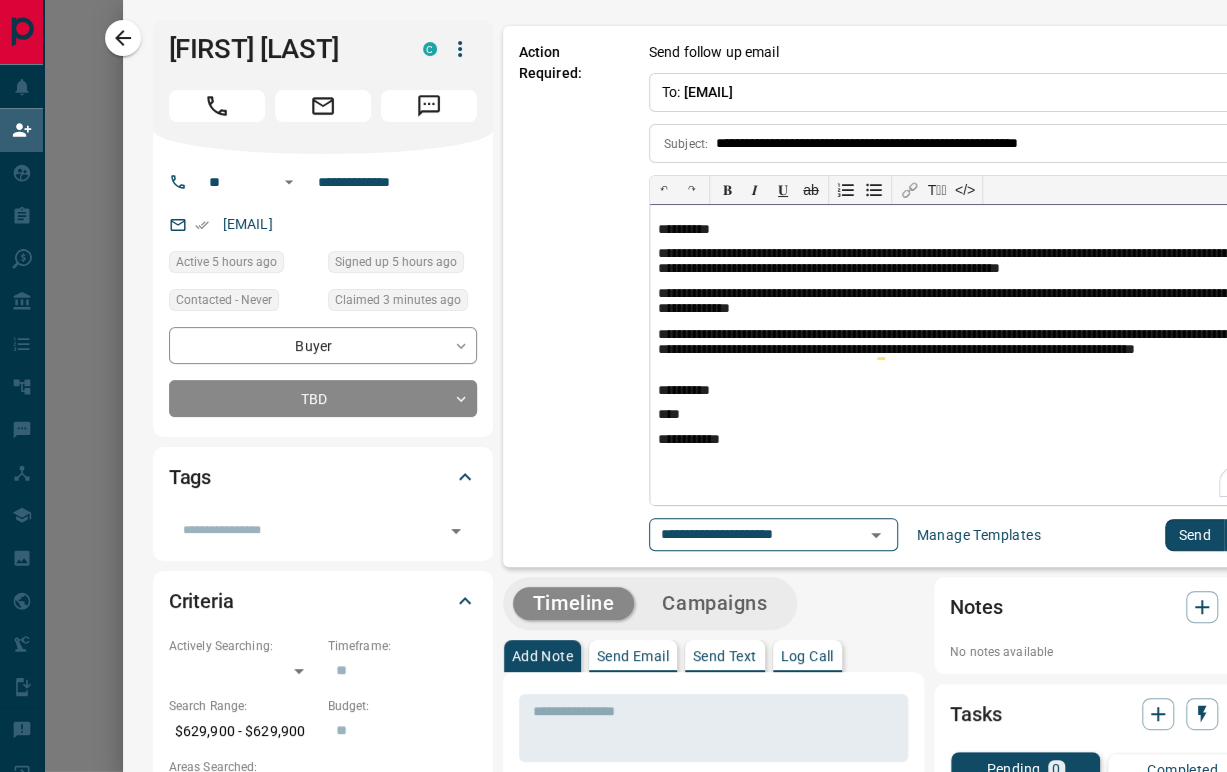click on "**********" at bounding box center [953, 355] 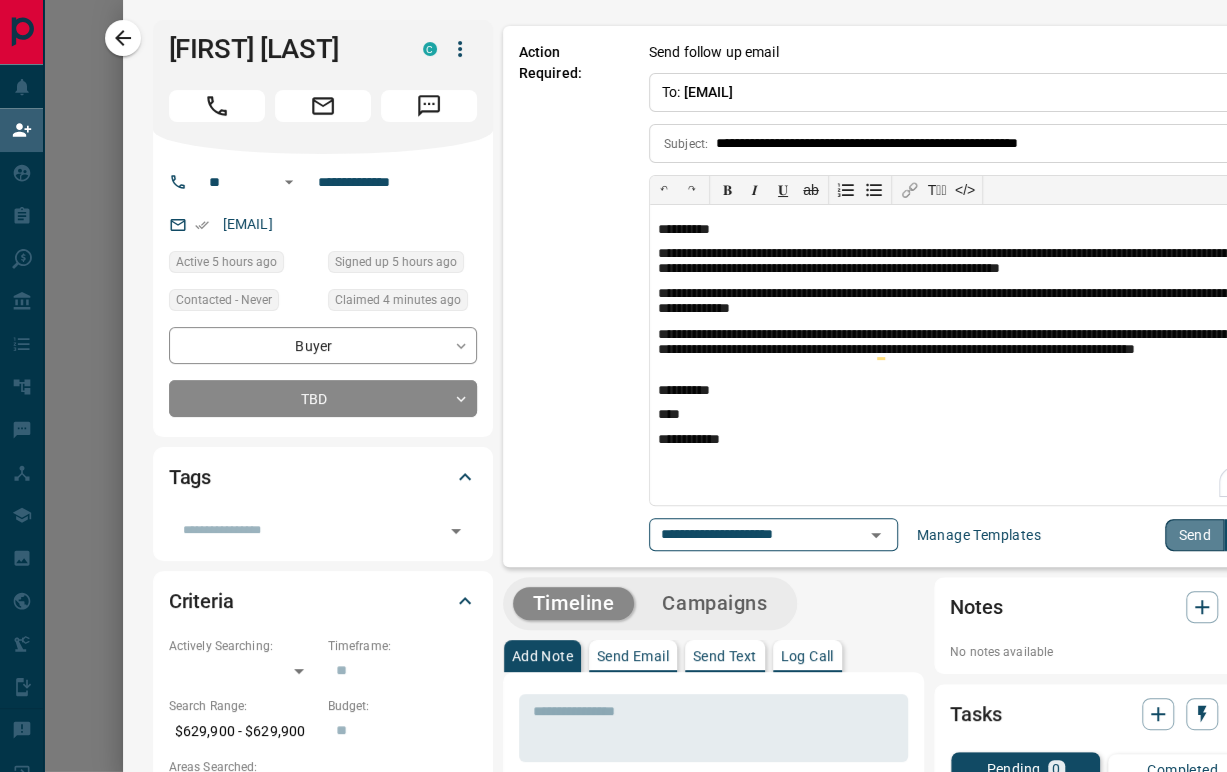 click on "Send" at bounding box center [1194, 535] 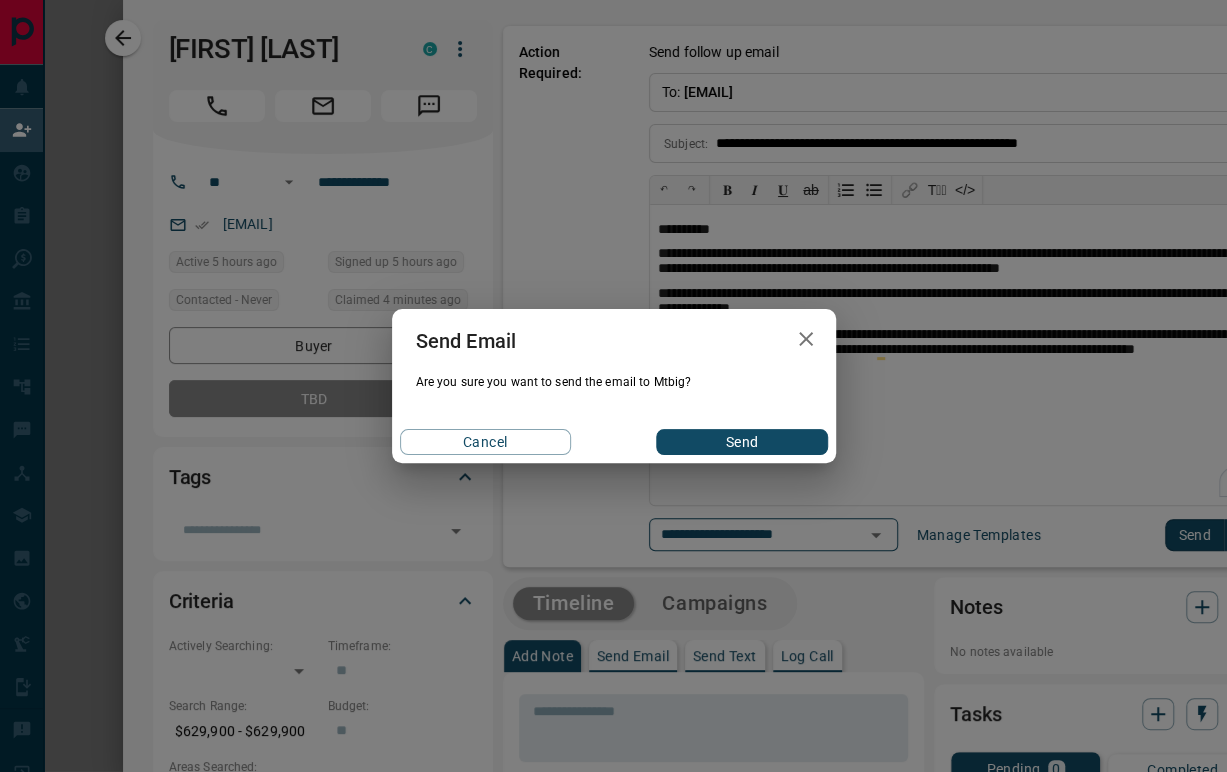 click on "Send" at bounding box center [741, 442] 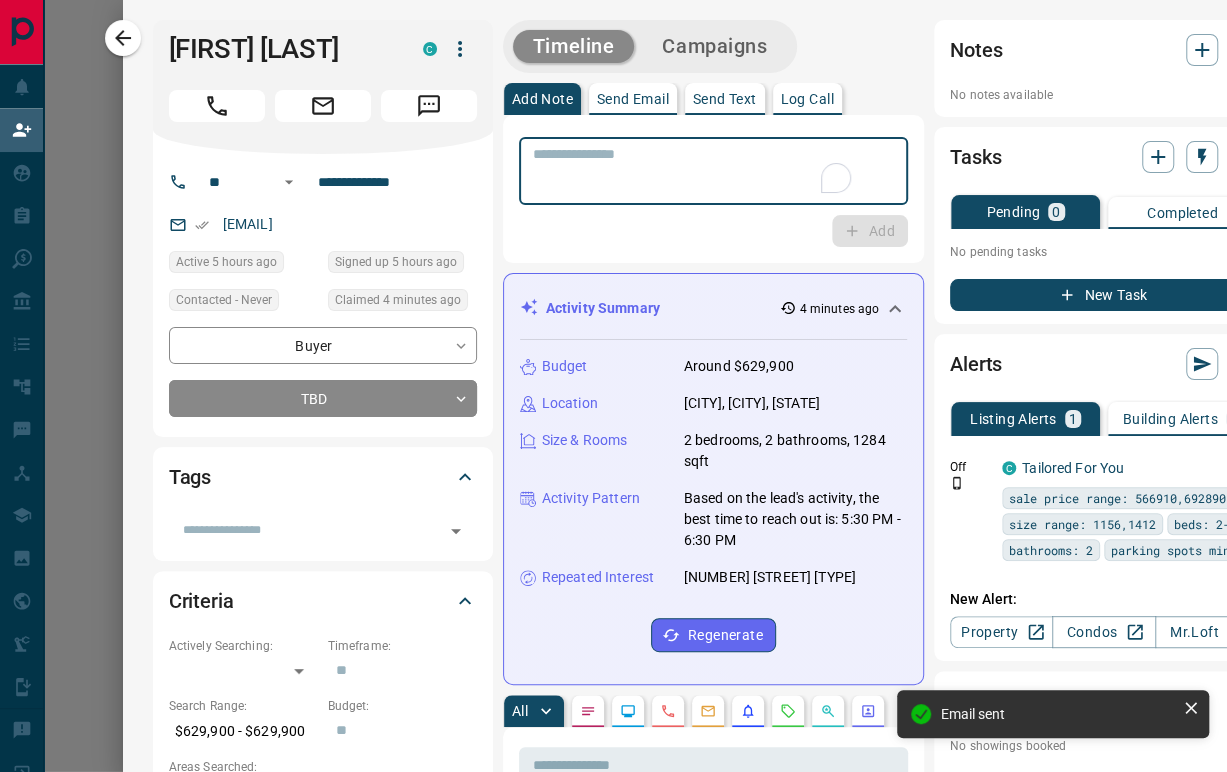 click at bounding box center [713, 171] 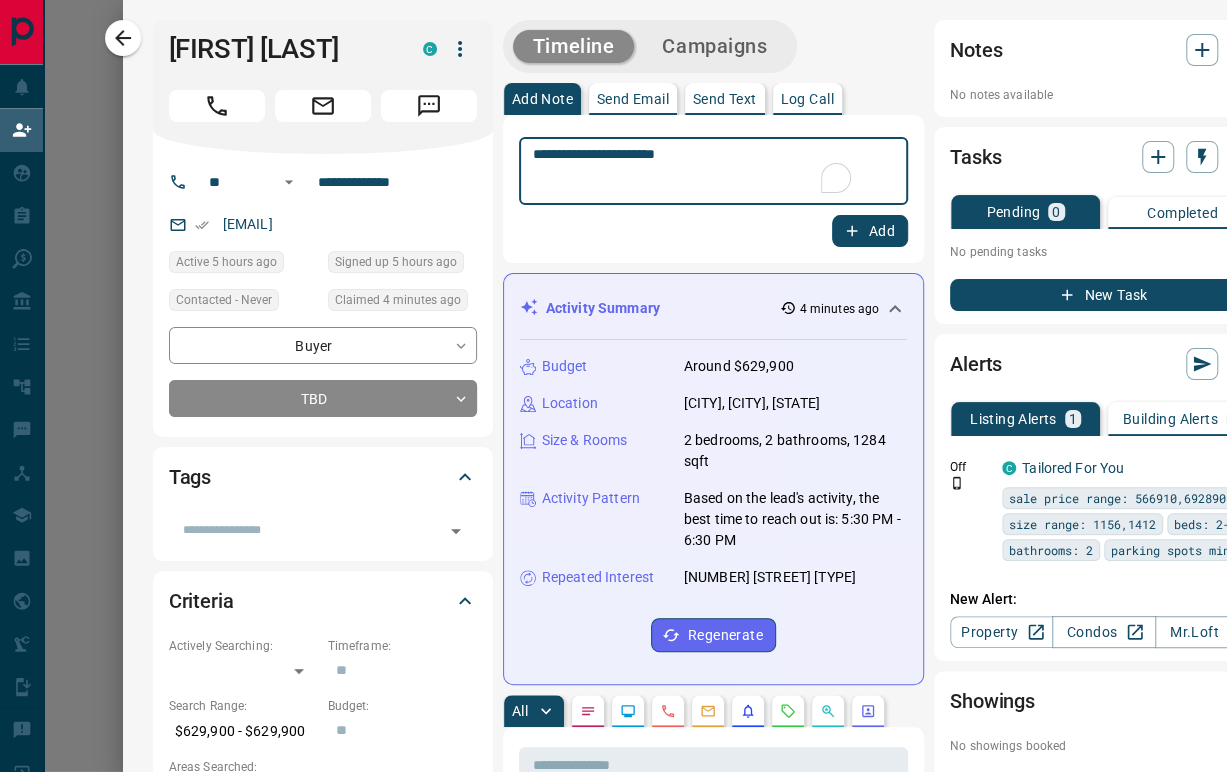 type on "**********" 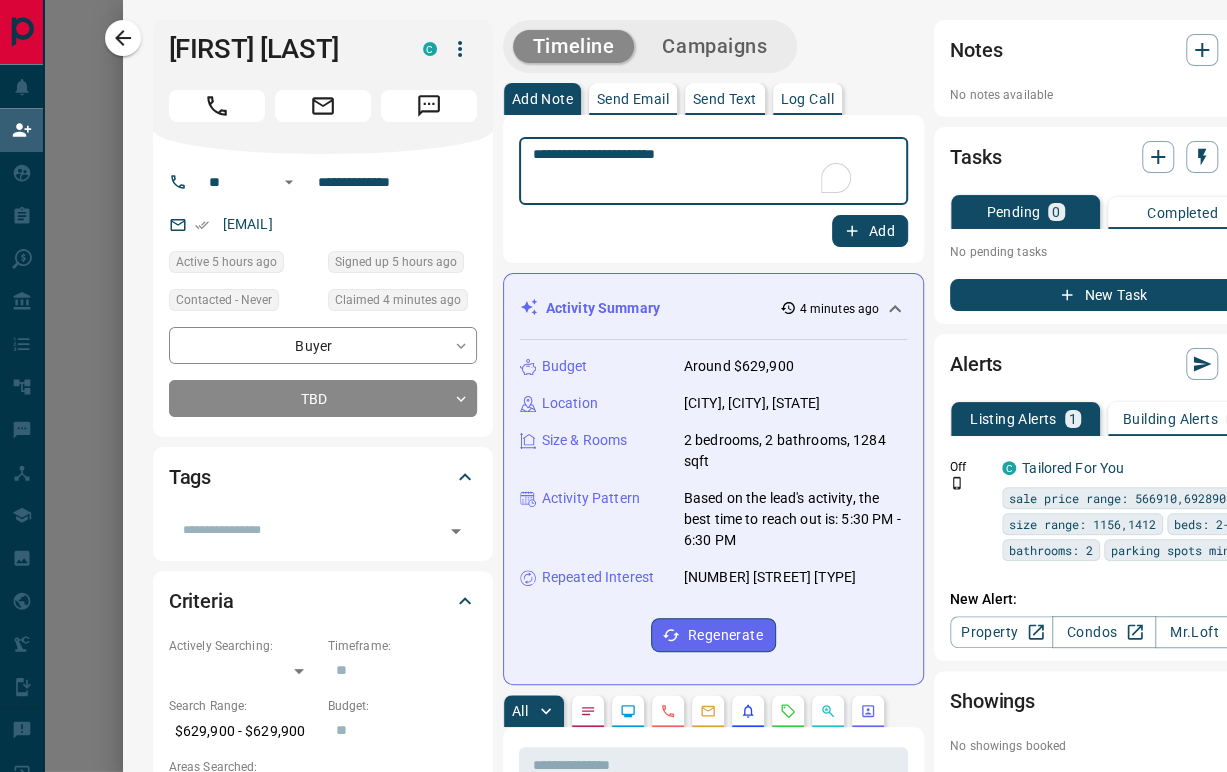 click on "Add" at bounding box center (870, 231) 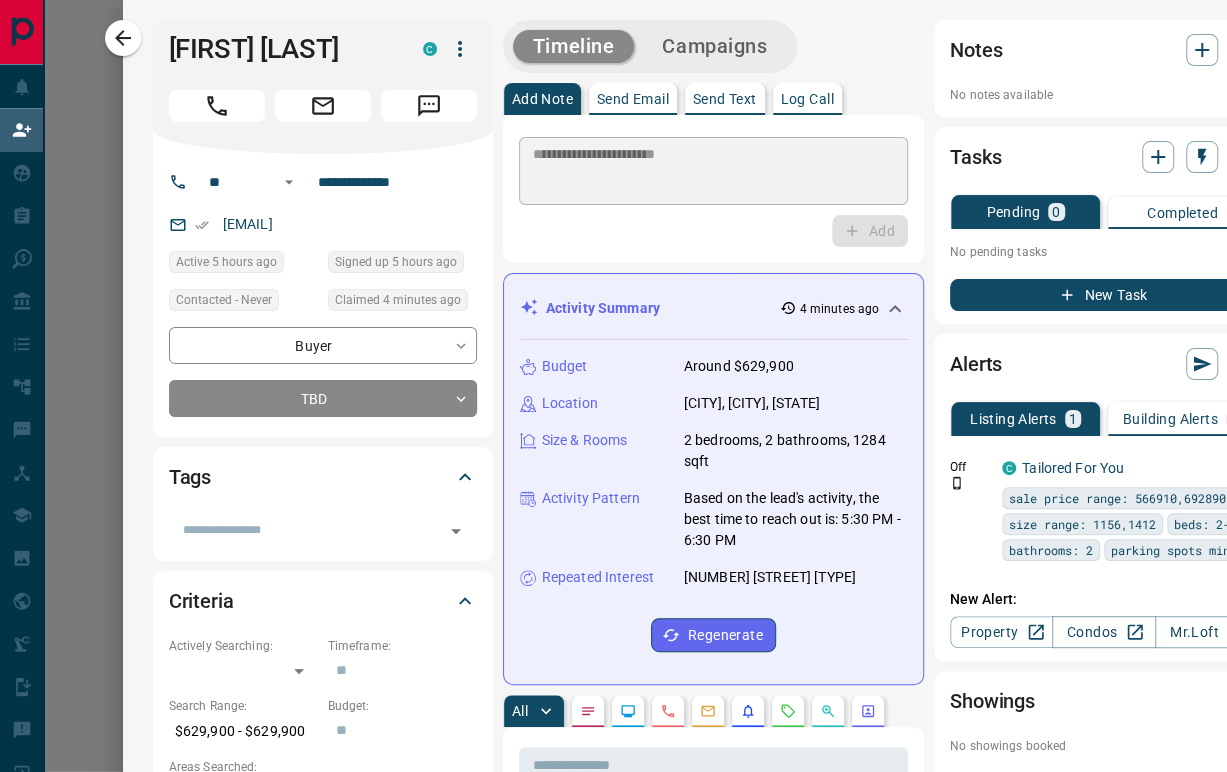type 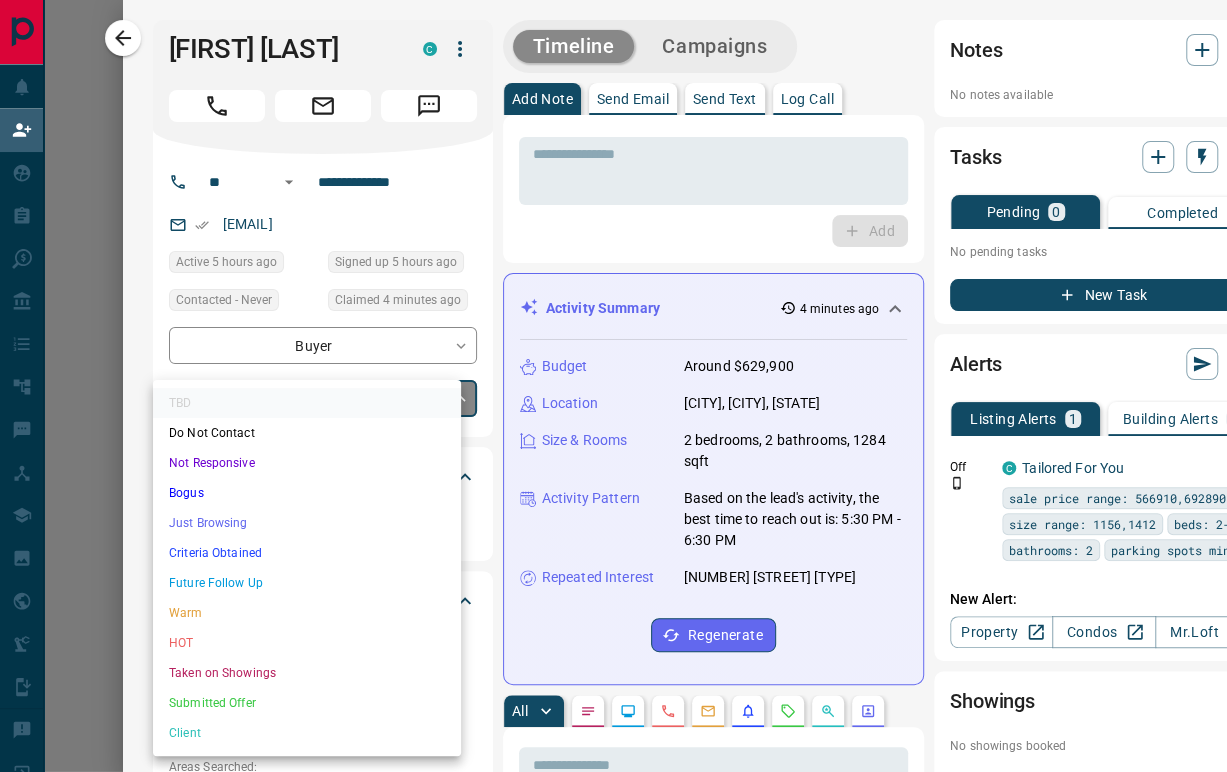 drag, startPoint x: 341, startPoint y: 388, endPoint x: 338, endPoint y: 421, distance: 33.13608 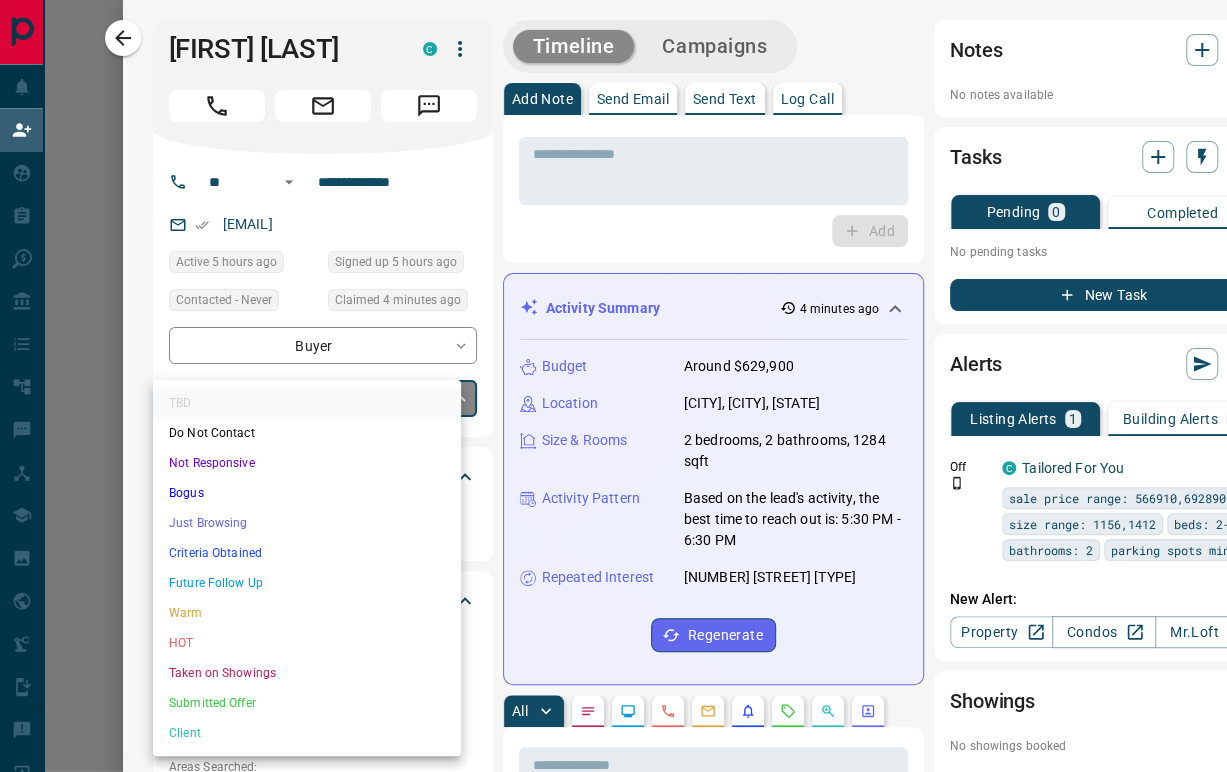 click on "**********" at bounding box center (613, 341) 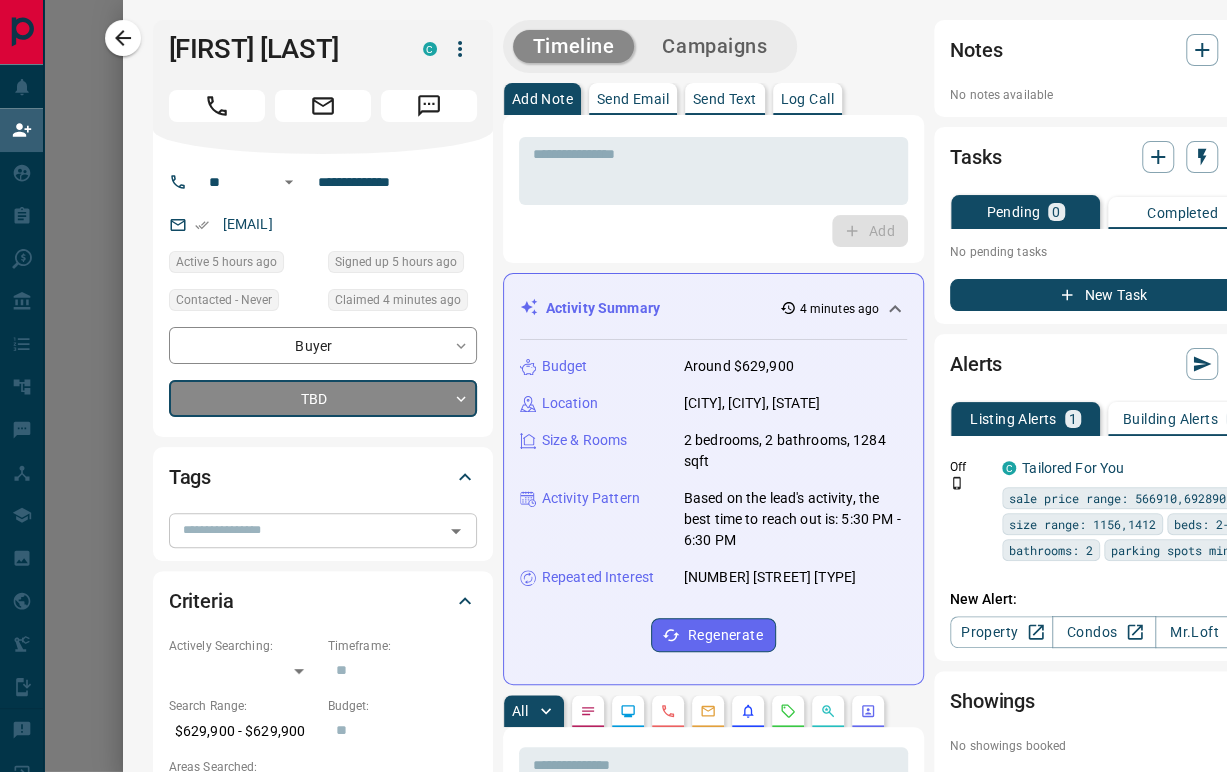 click at bounding box center (306, 530) 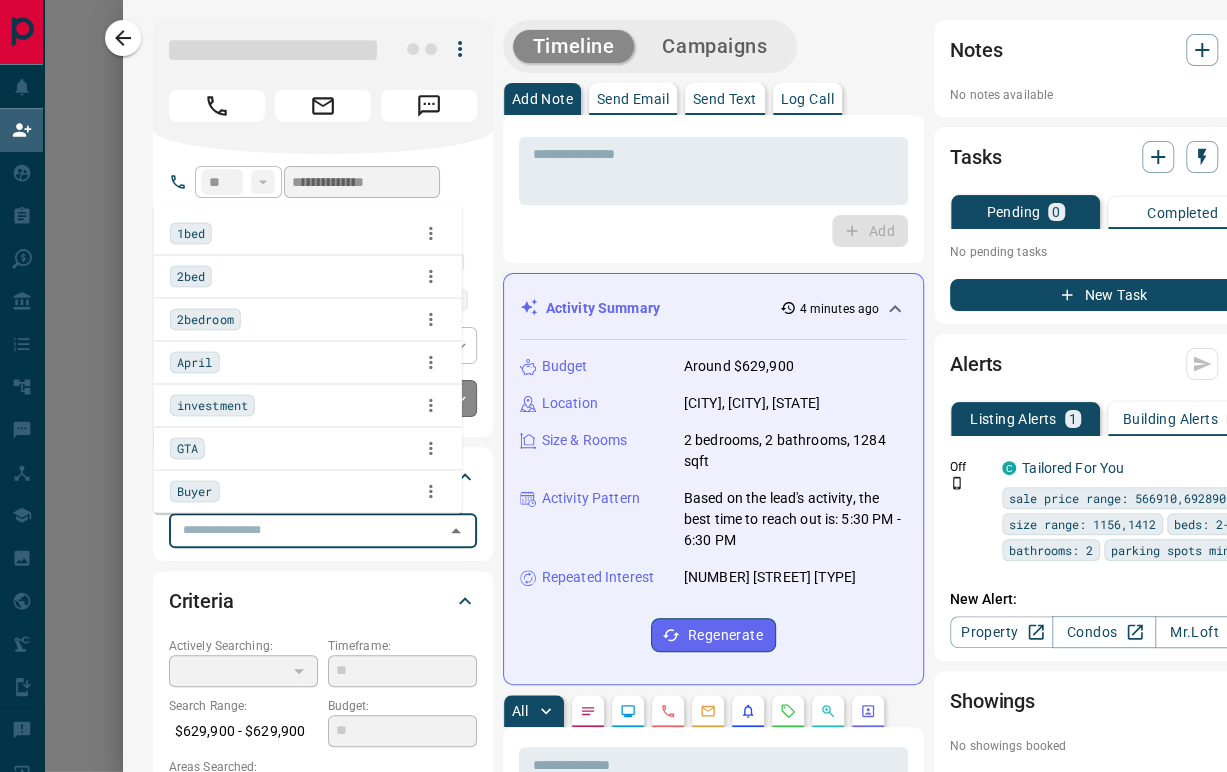 type on "*" 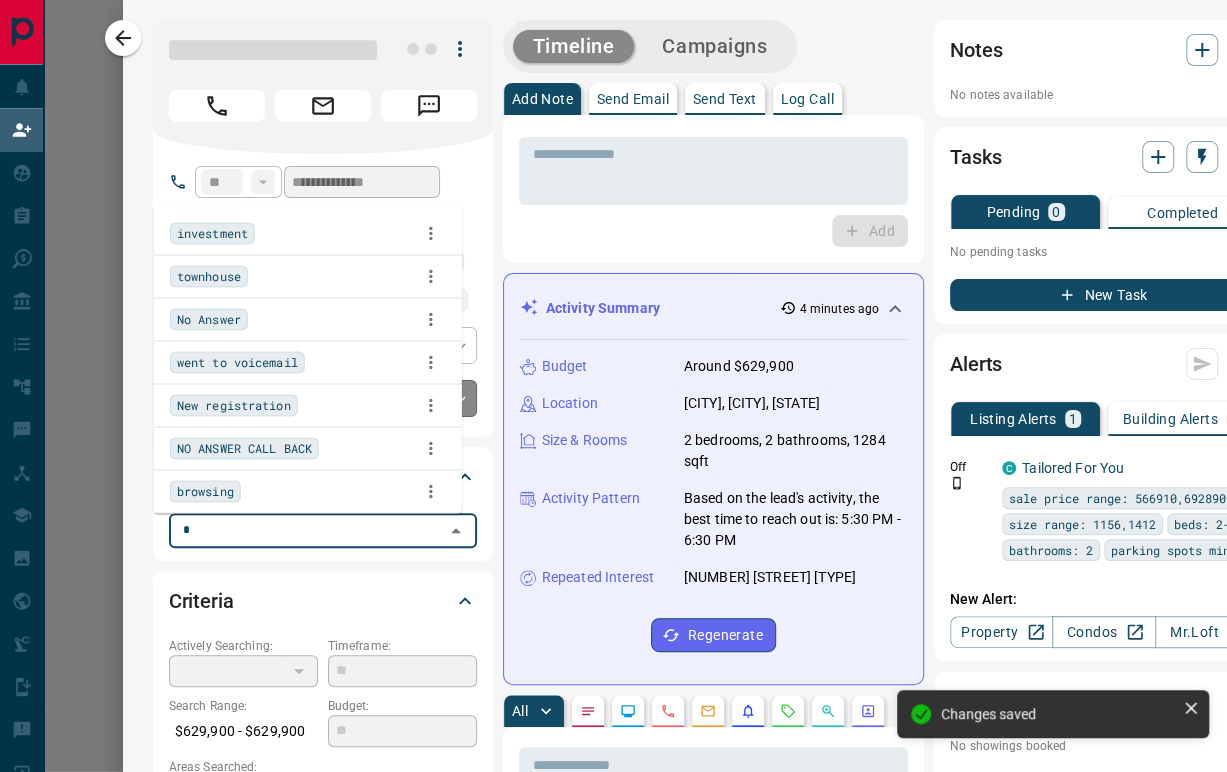 type on "*" 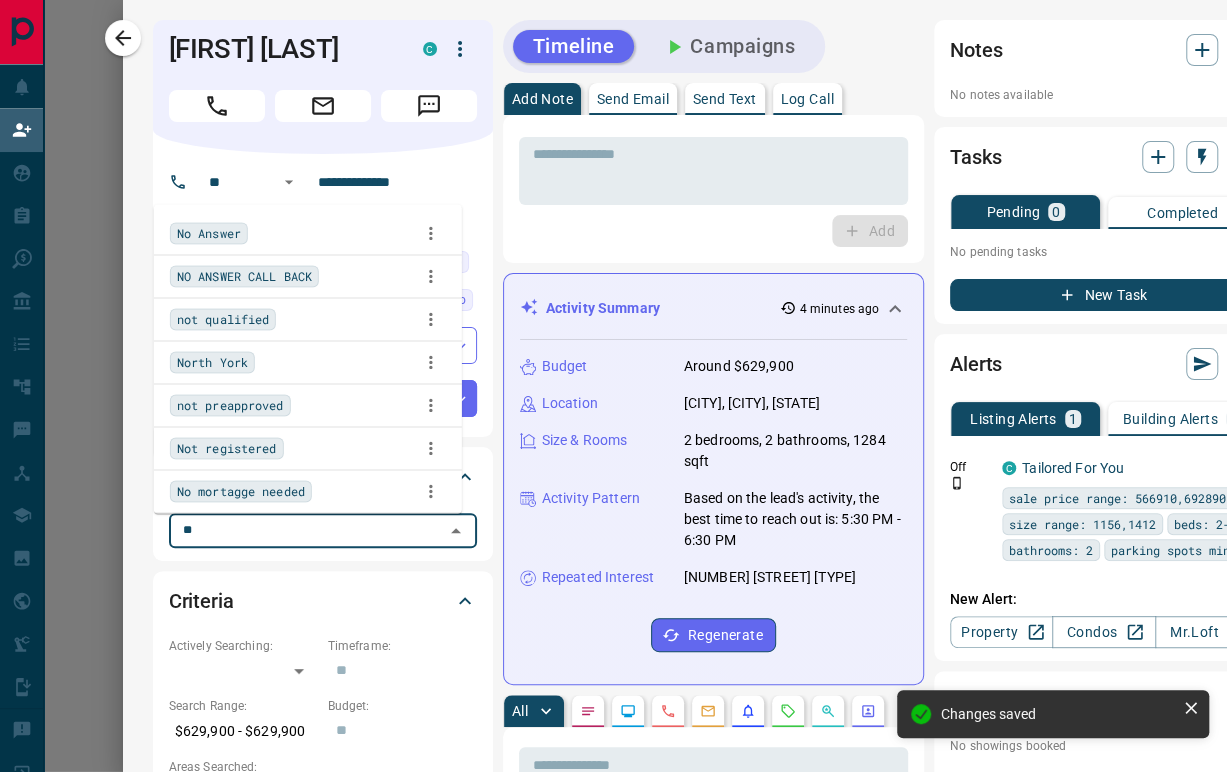 type on "*" 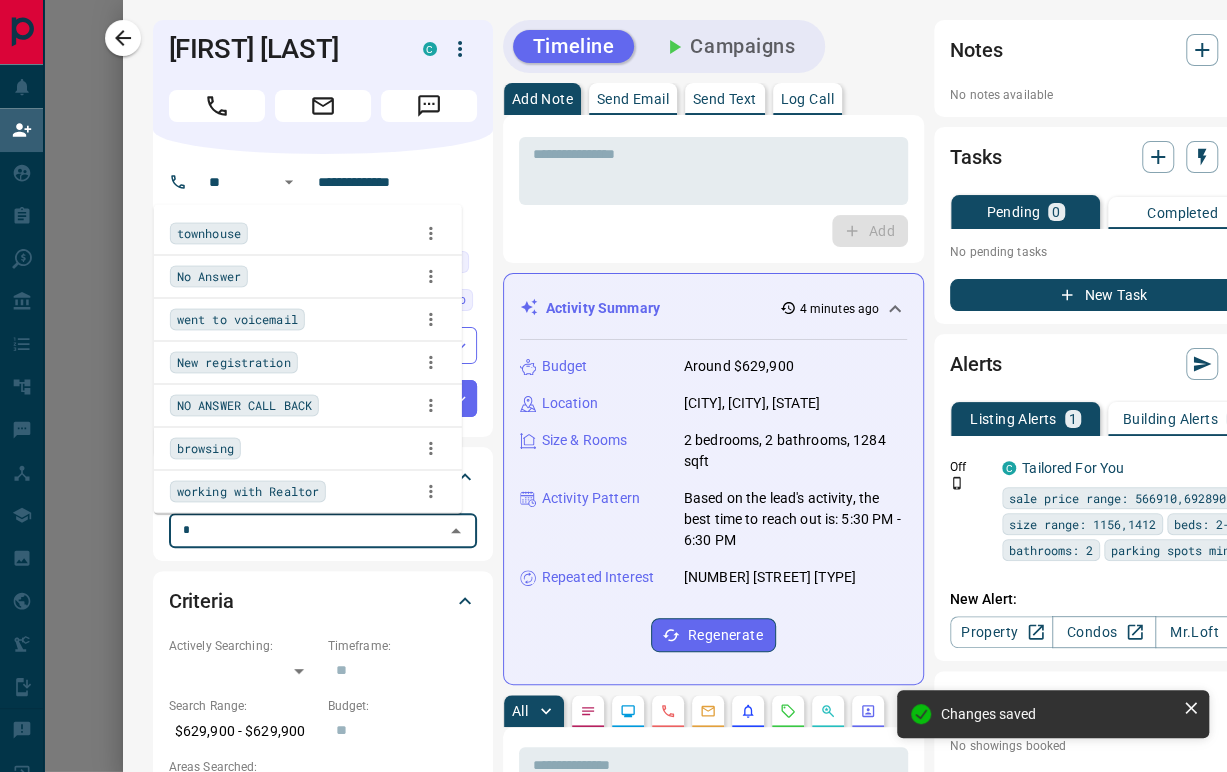 type on "**" 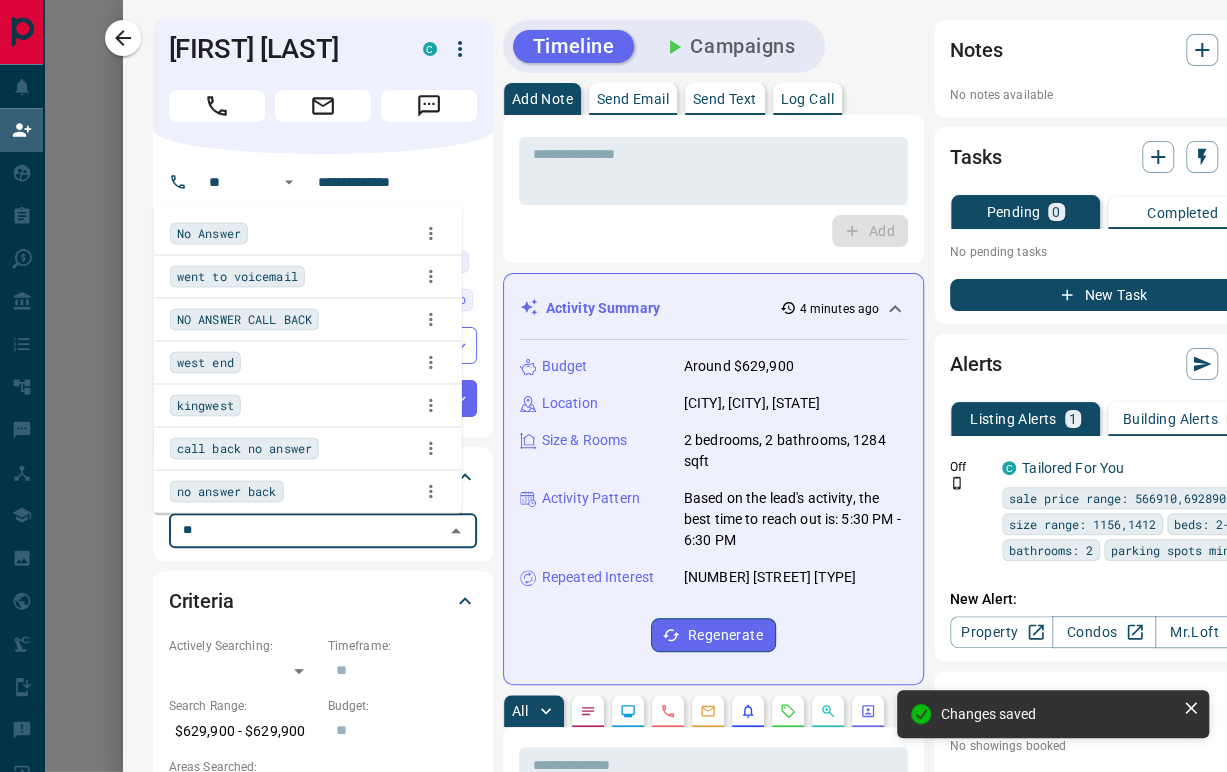click on "went to voicemail" at bounding box center [308, 277] 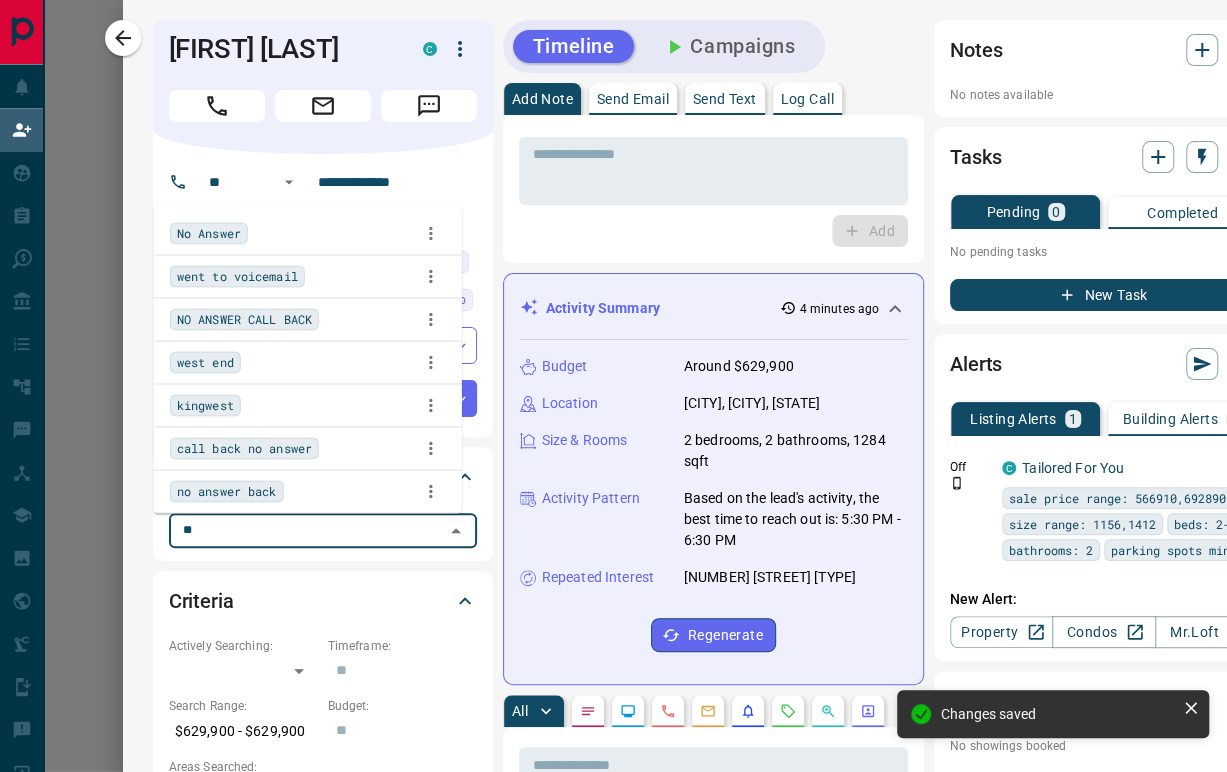 type 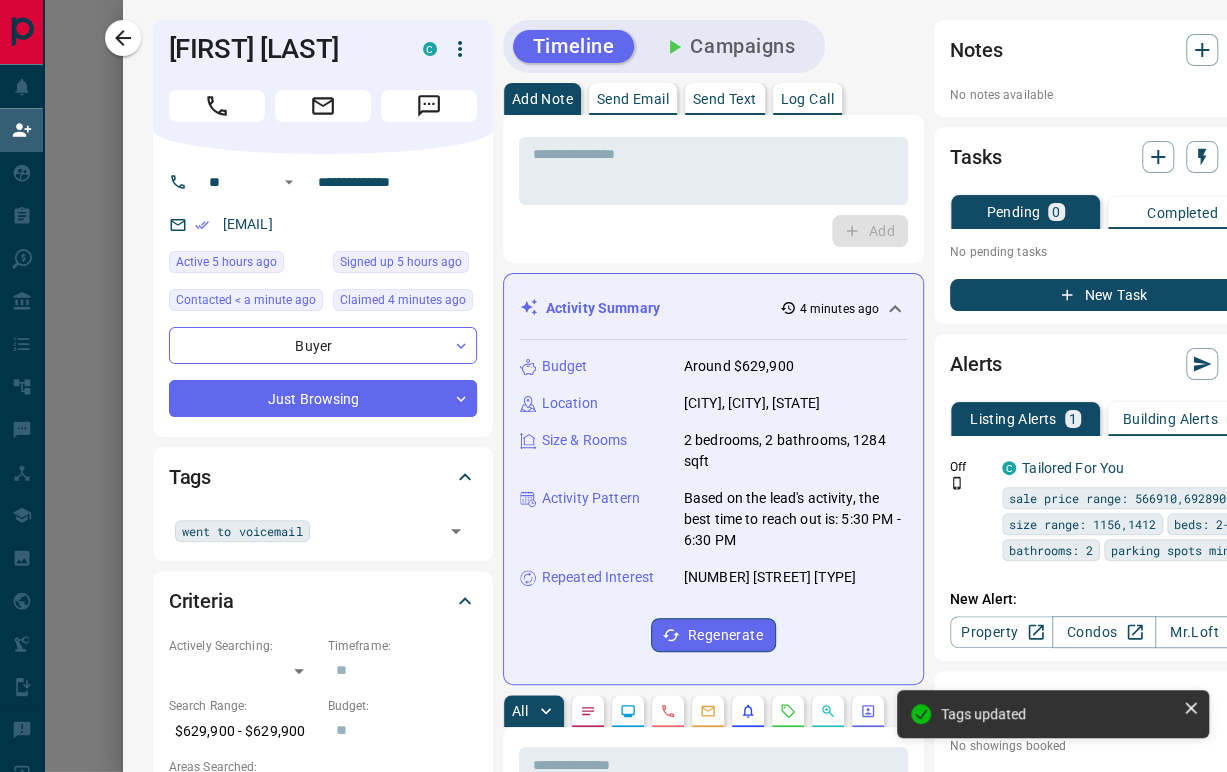 click on "Add" at bounding box center [713, 231] 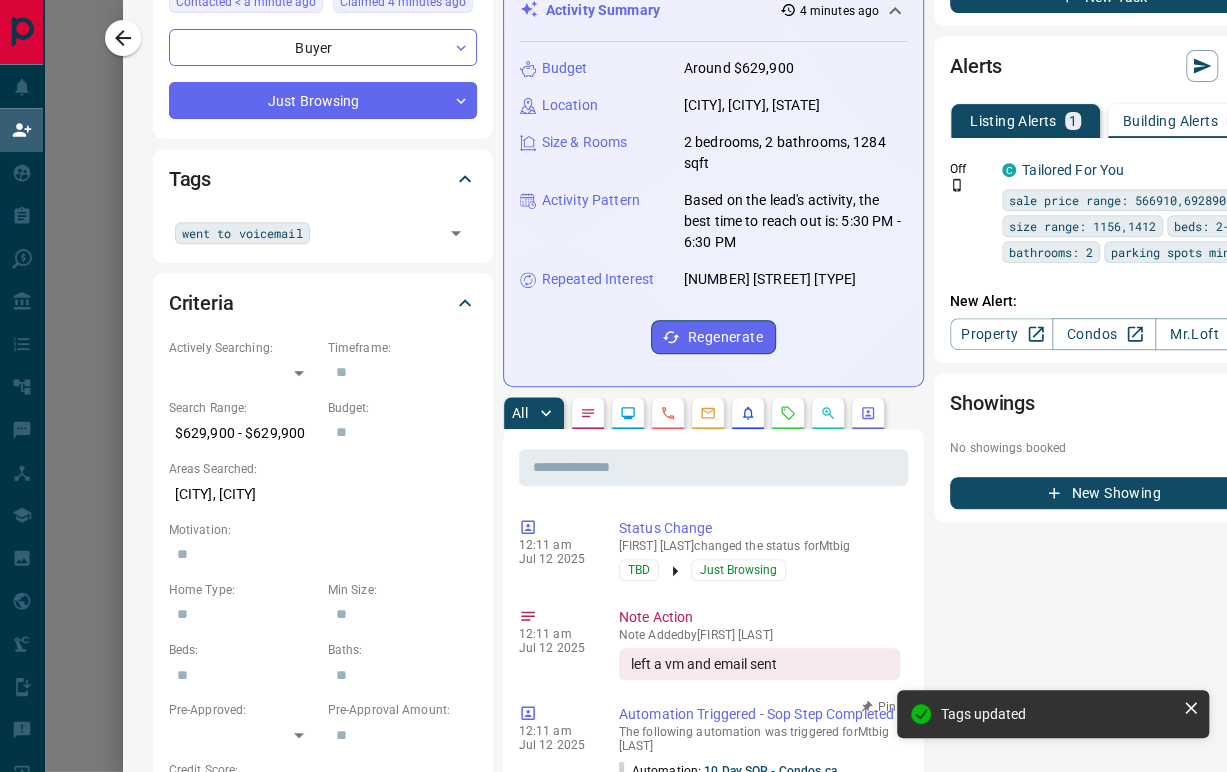 scroll, scrollTop: 444, scrollLeft: 0, axis: vertical 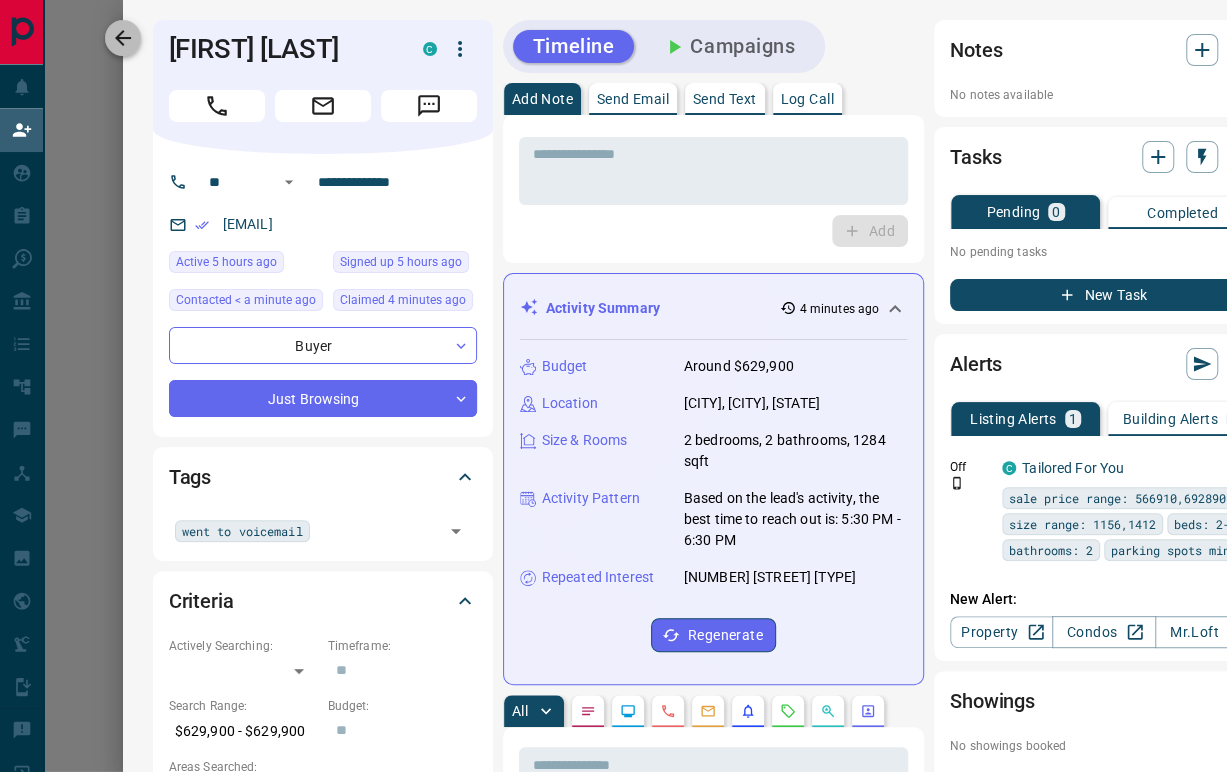 click 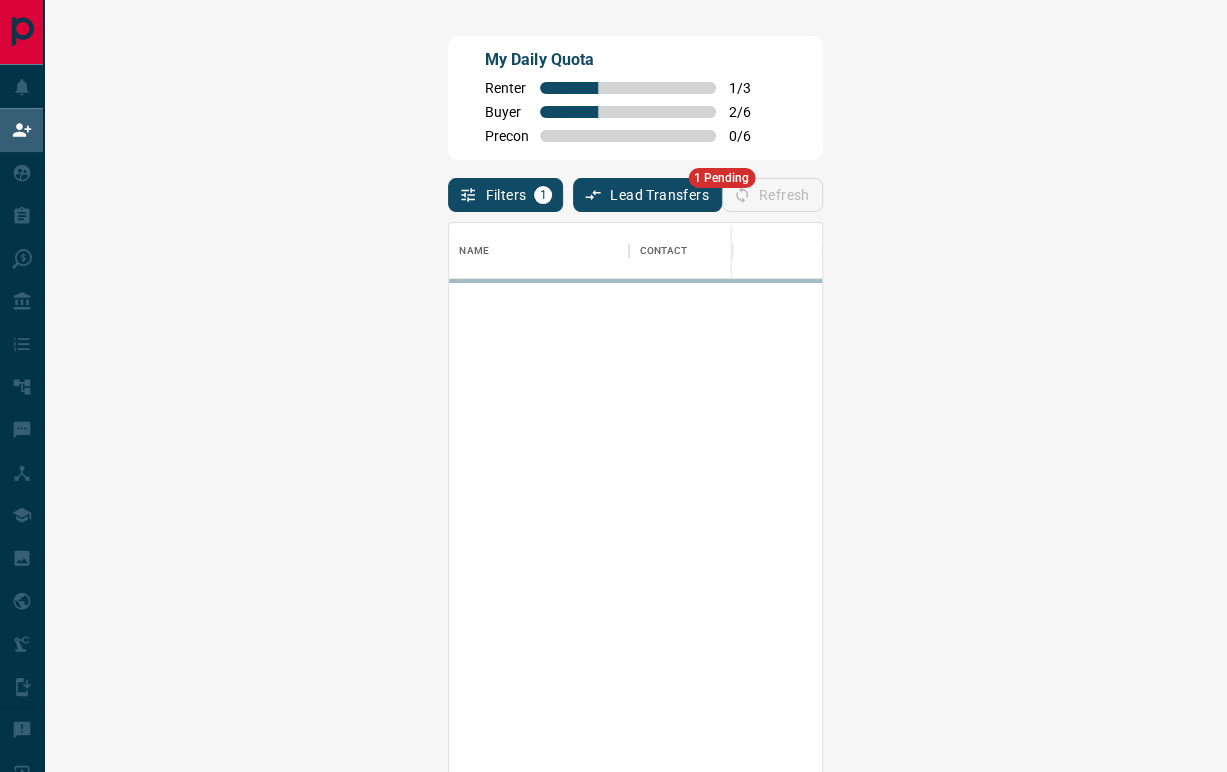 scroll, scrollTop: 17, scrollLeft: 17, axis: both 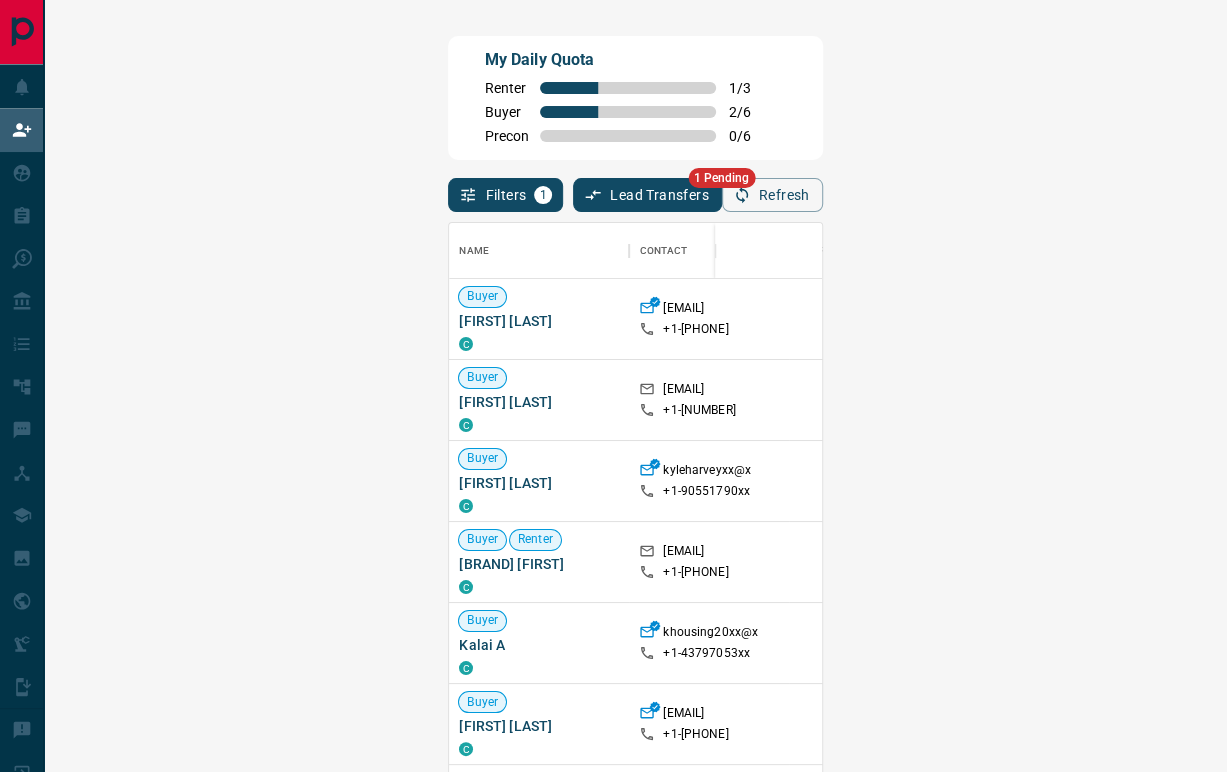 click 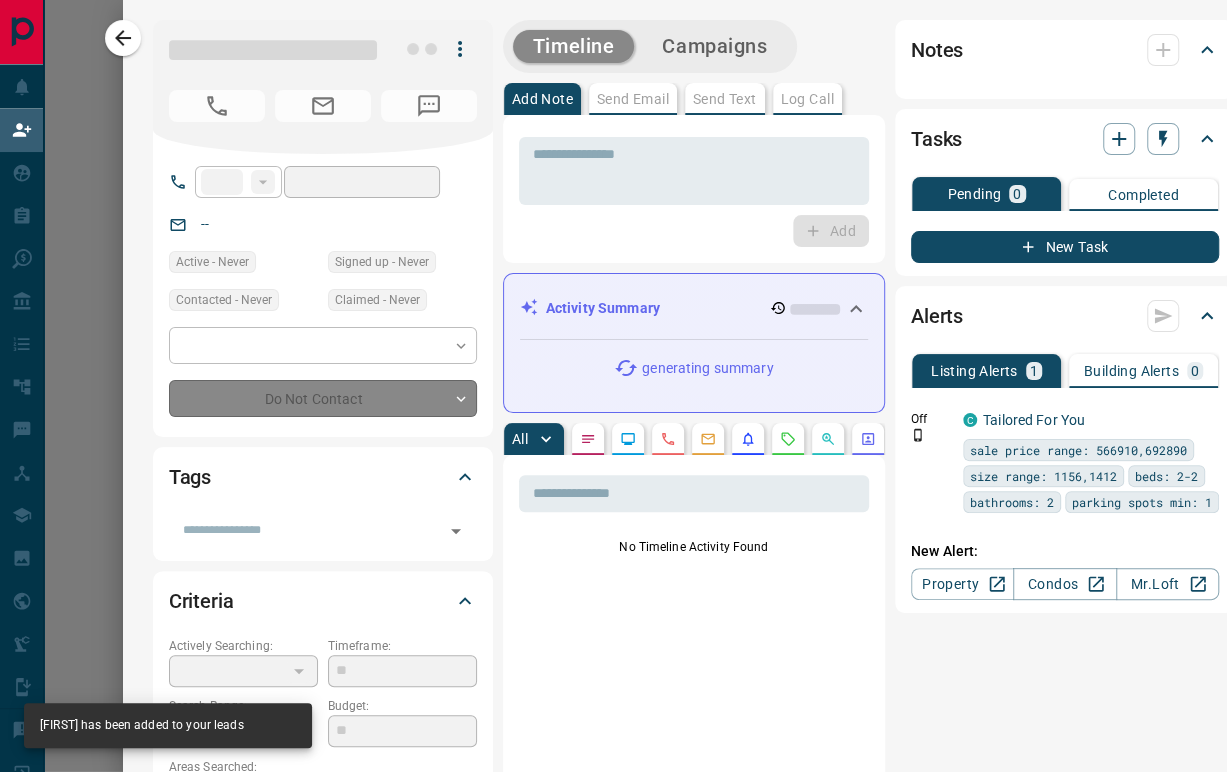 type on "**" 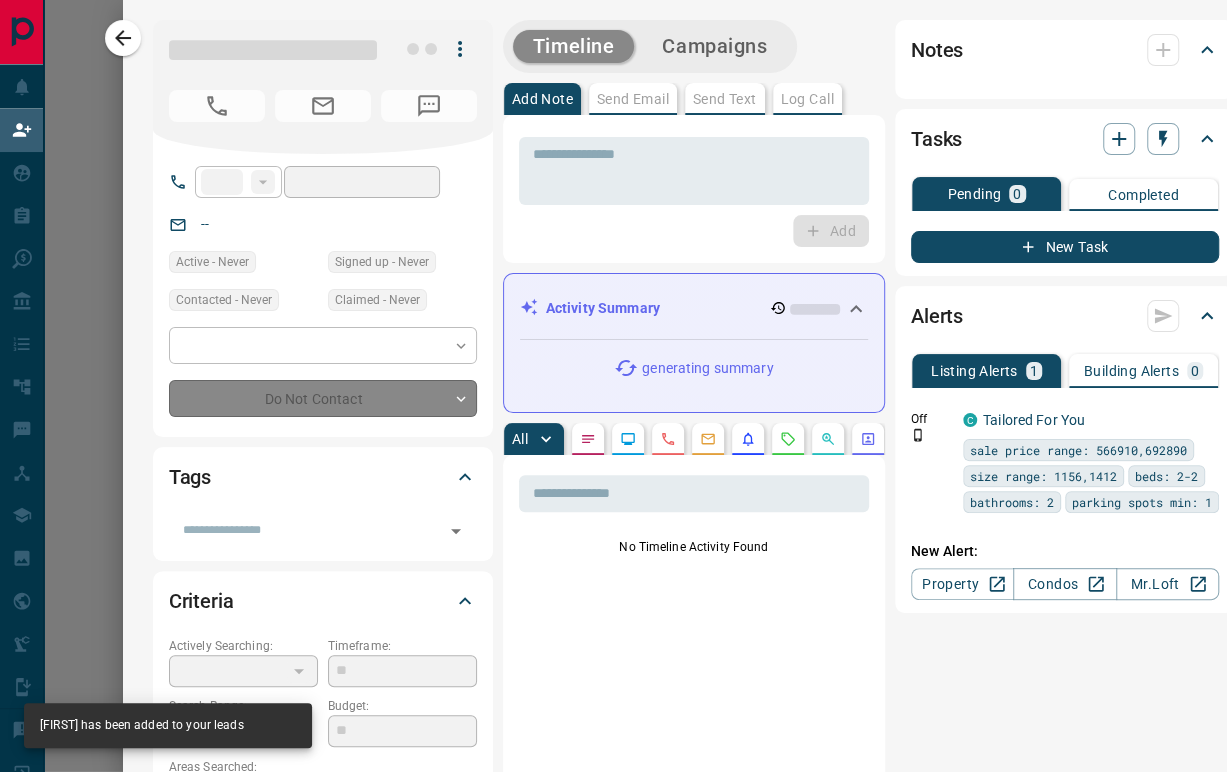 type on "**********" 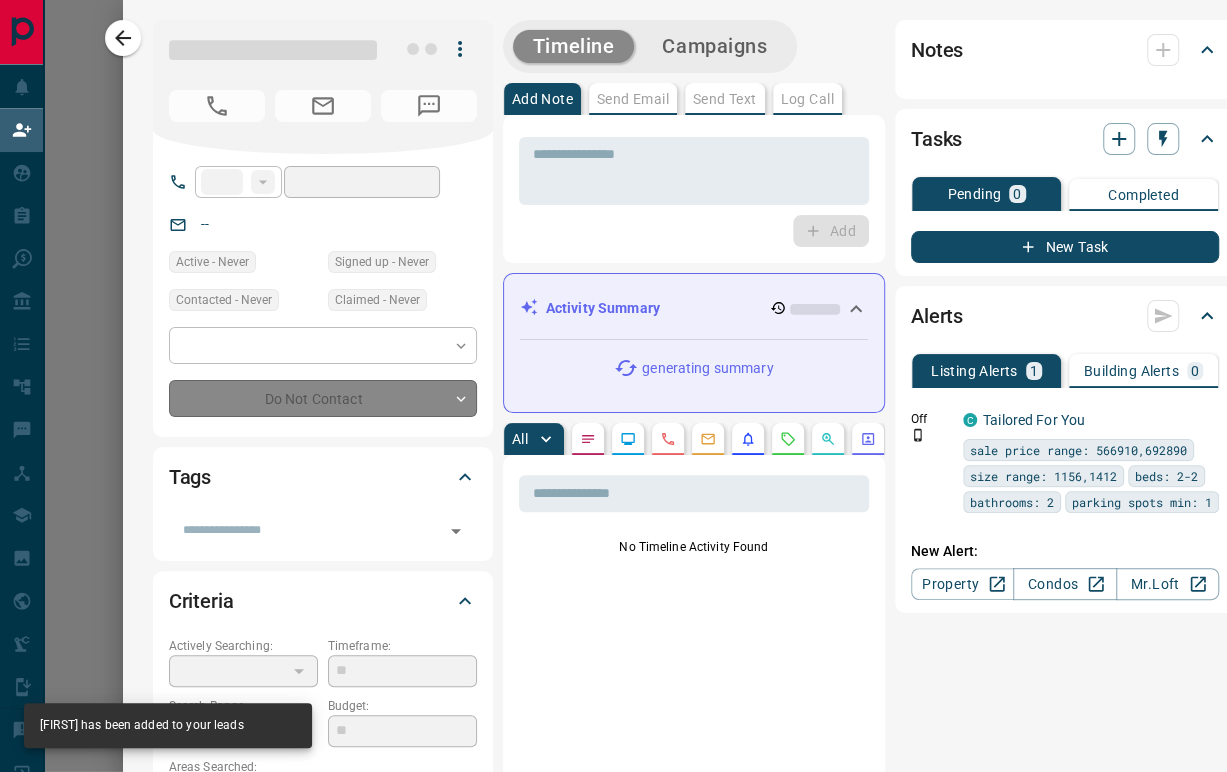 type on "**********" 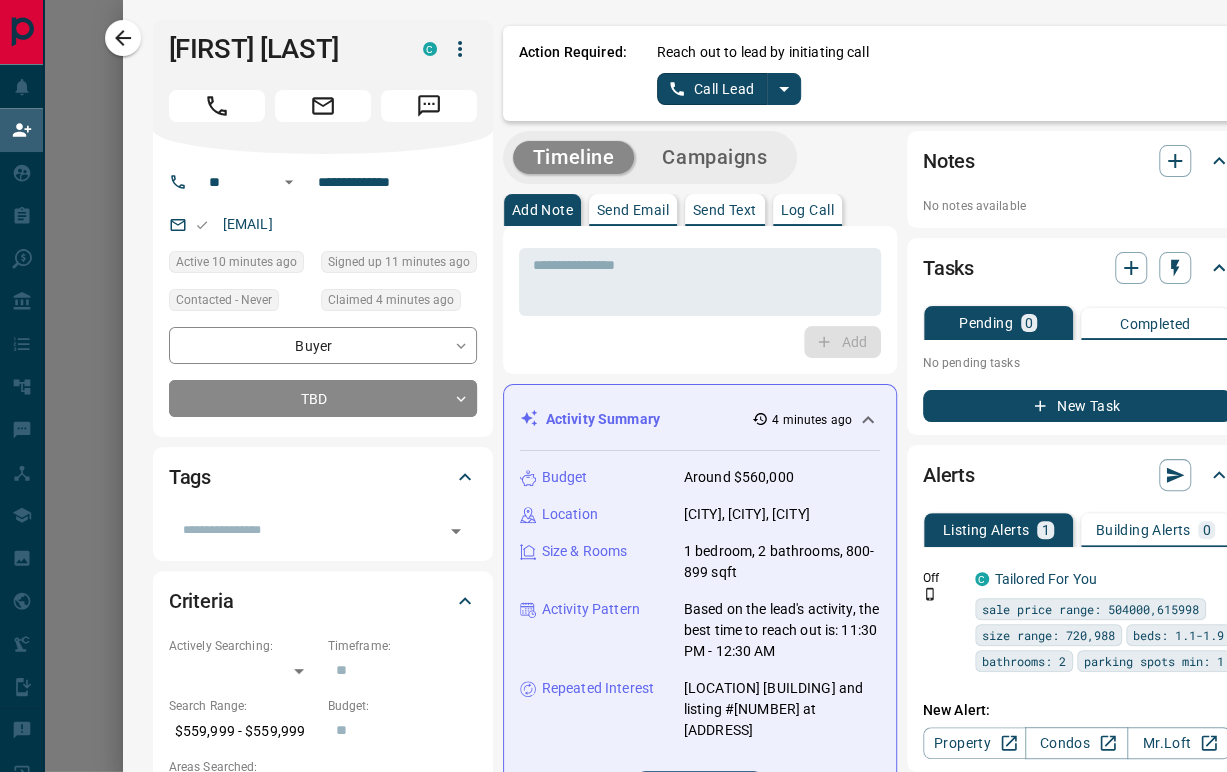 scroll, scrollTop: 17, scrollLeft: 17, axis: both 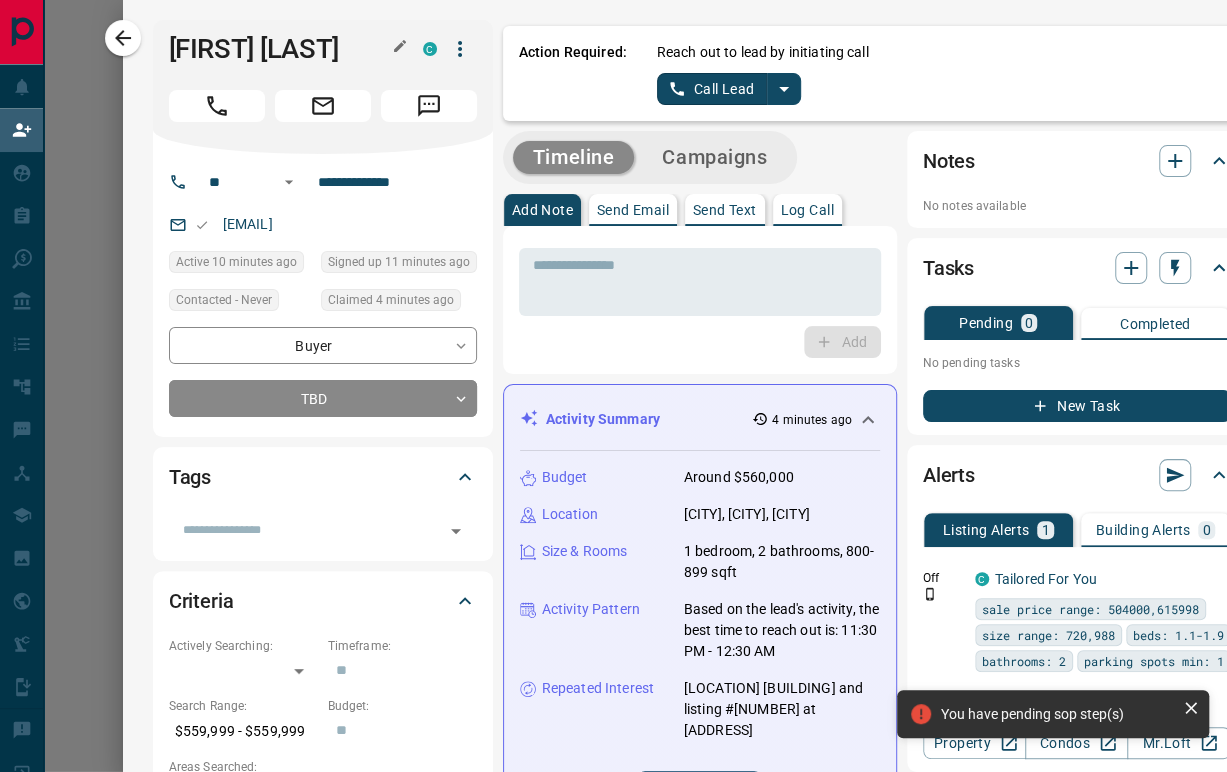 drag, startPoint x: 152, startPoint y: 52, endPoint x: 383, endPoint y: 62, distance: 231.21635 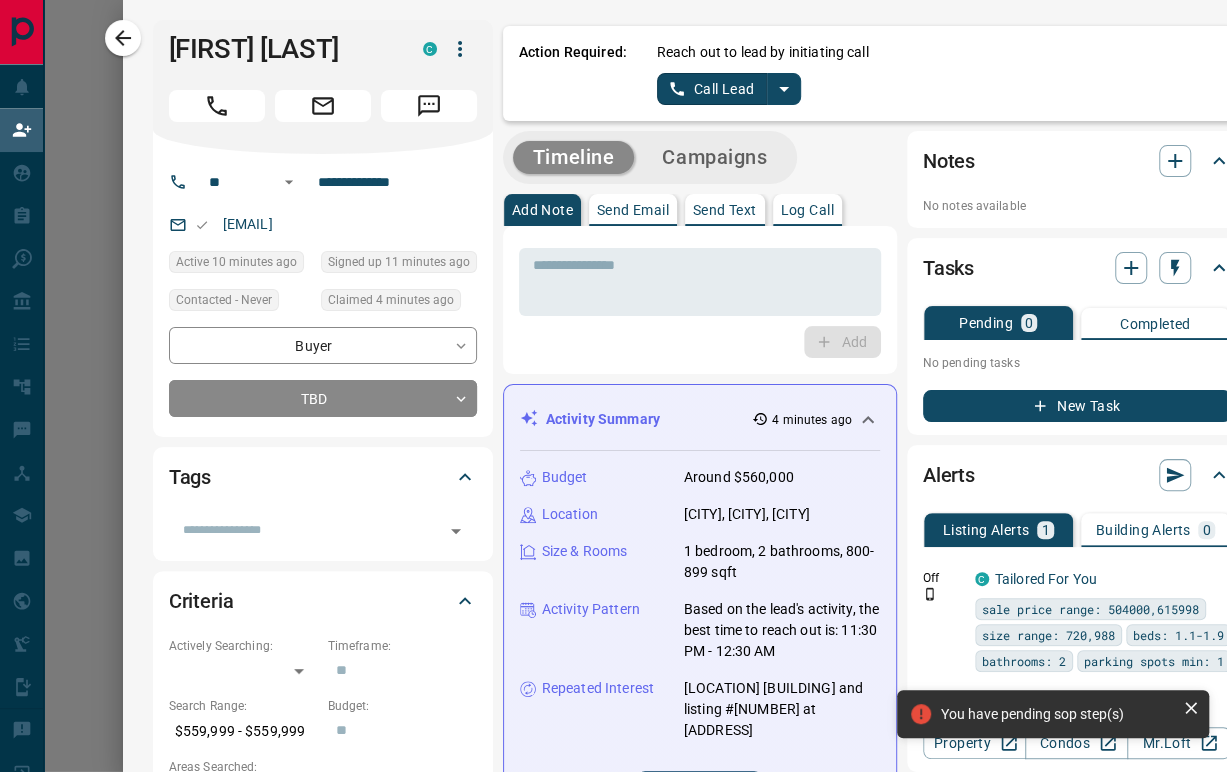 copy on "[FIRST] [LAST]" 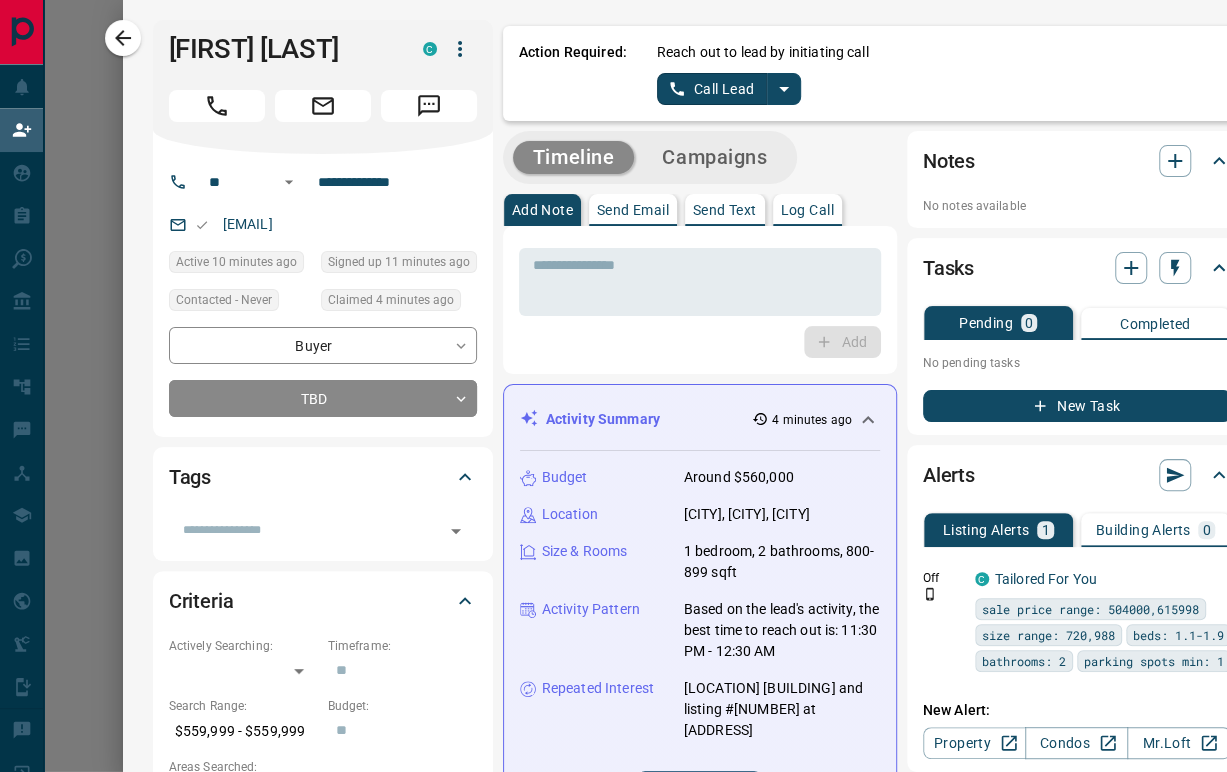 click on "Add" at bounding box center (700, 342) 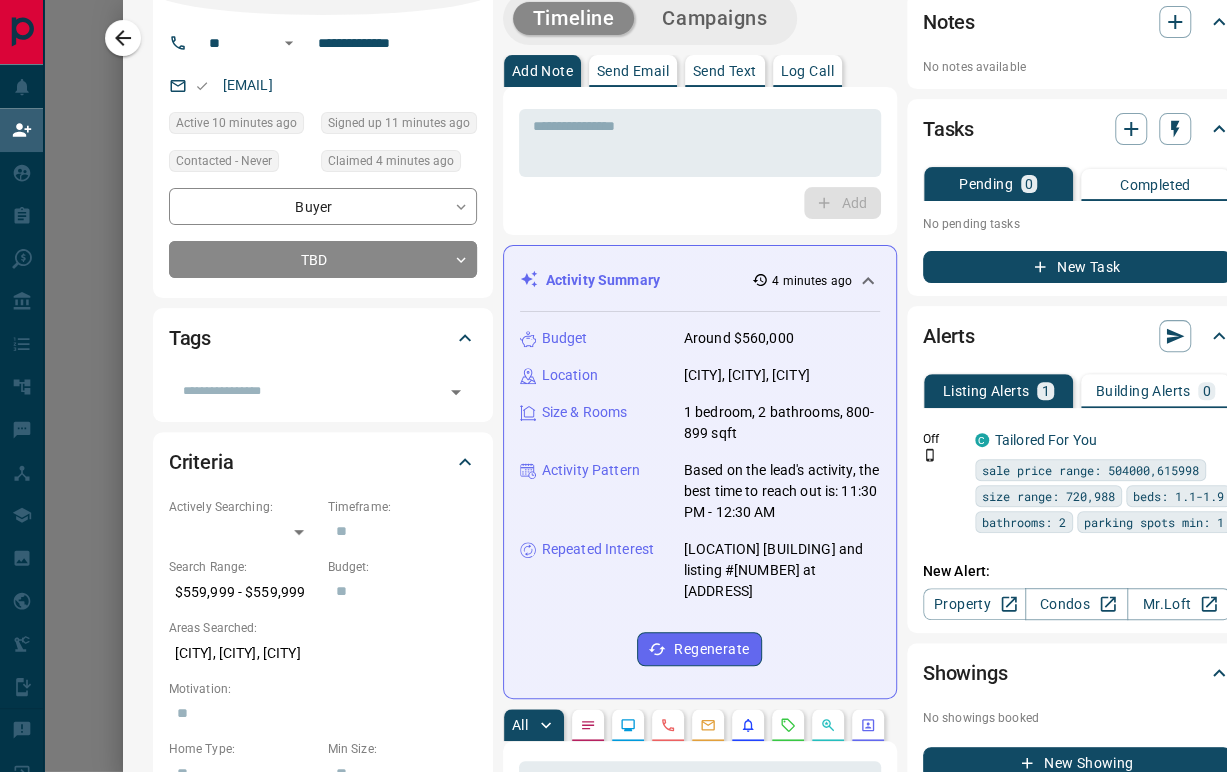 scroll, scrollTop: 0, scrollLeft: 0, axis: both 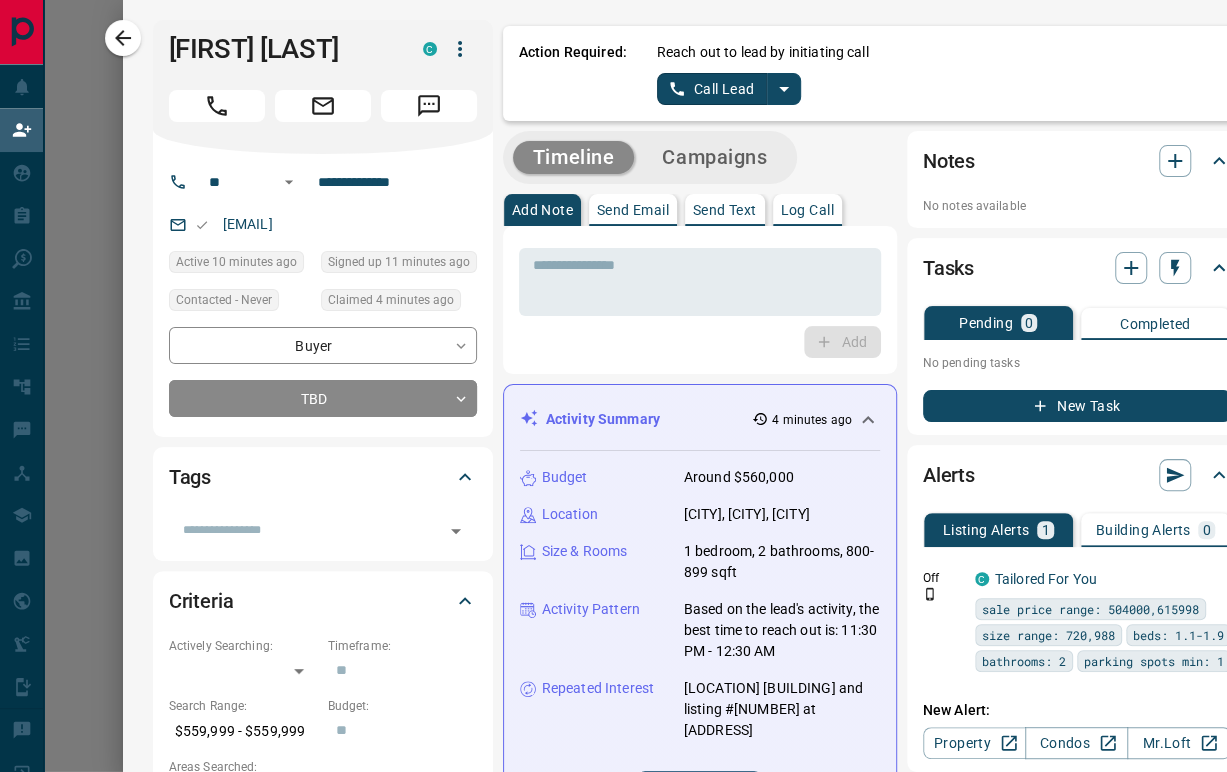 click on "Call Lead" at bounding box center (712, 89) 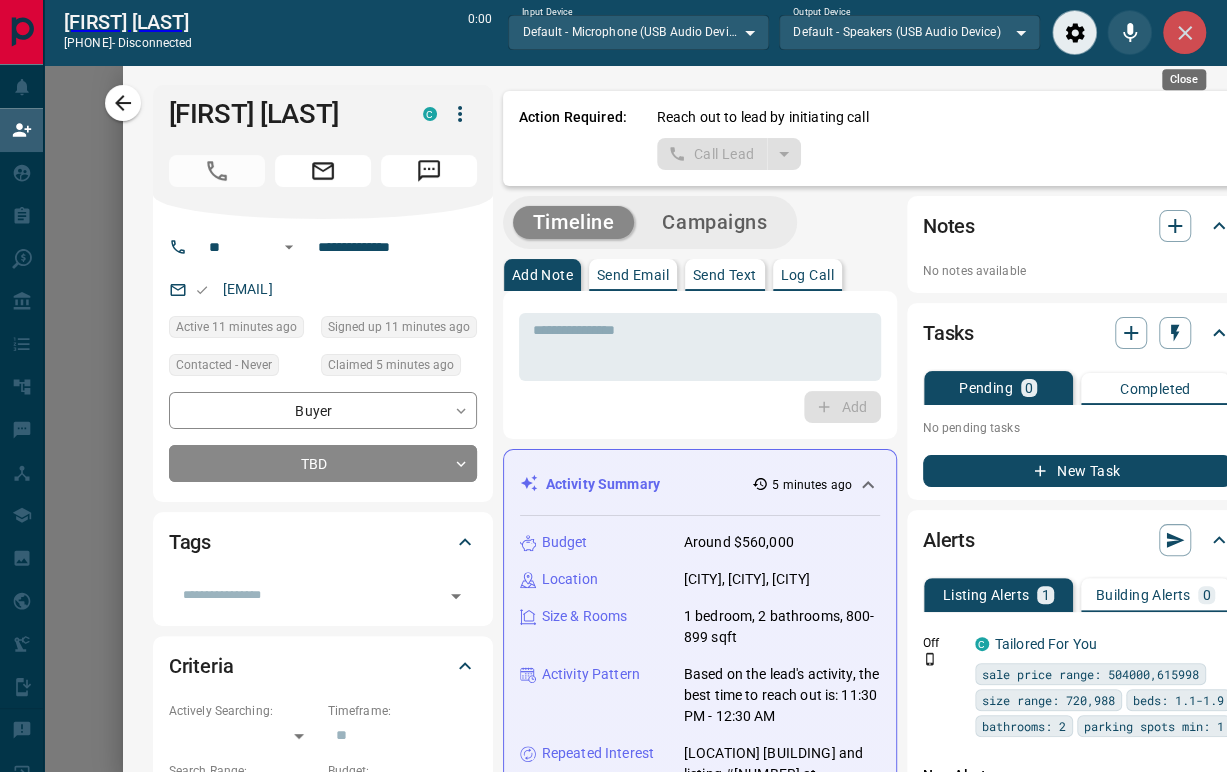 click 